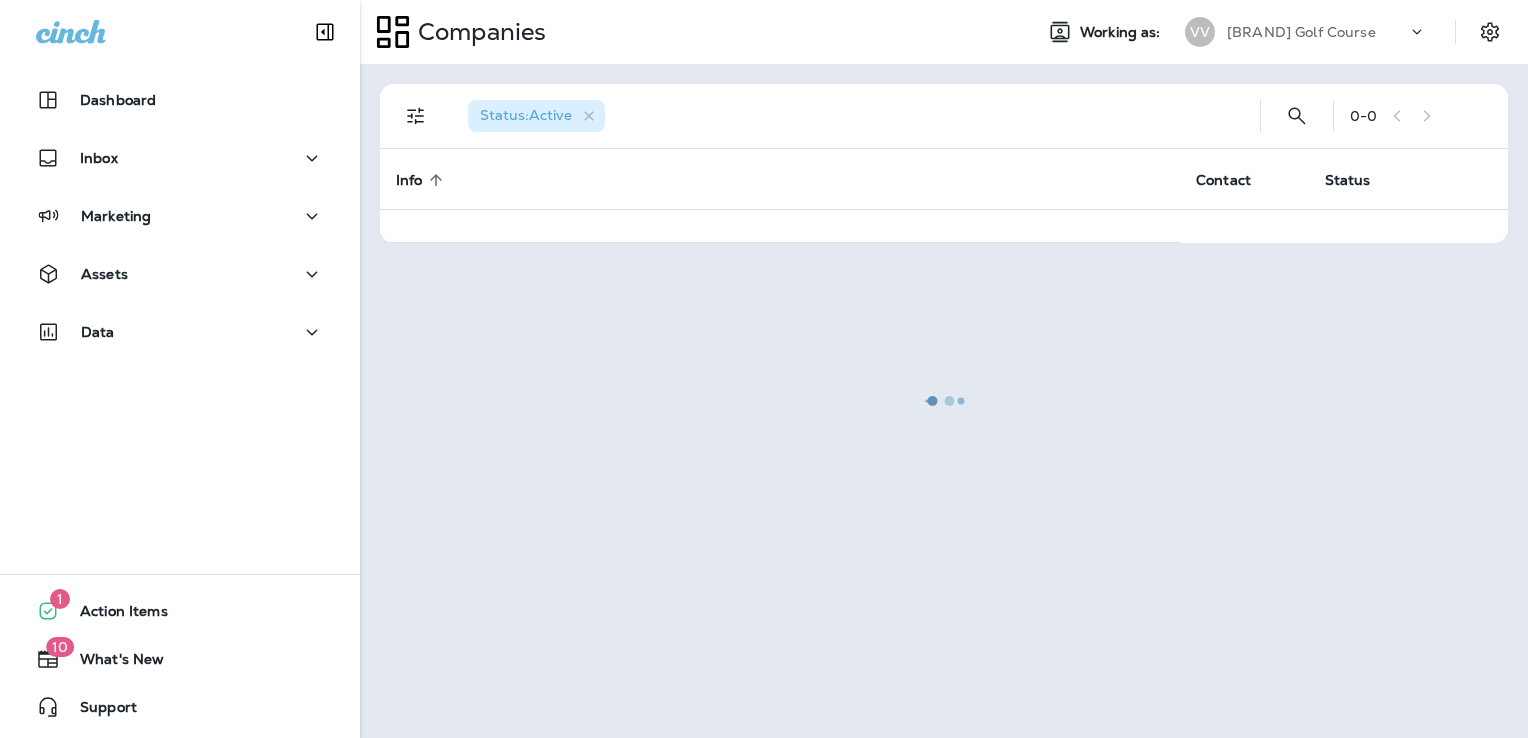 scroll, scrollTop: 0, scrollLeft: 0, axis: both 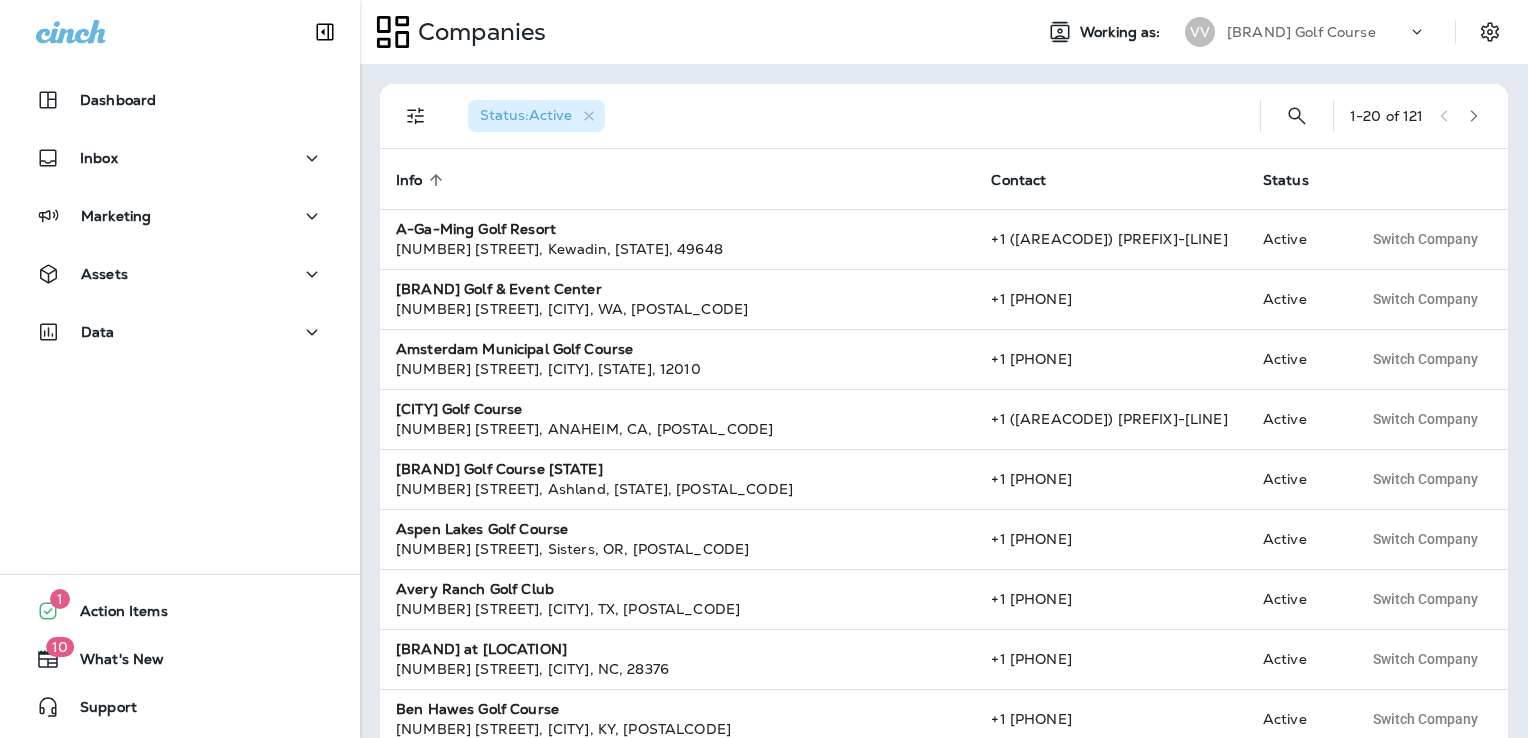 click on "[BRAND] Golf Course" at bounding box center (1301, 32) 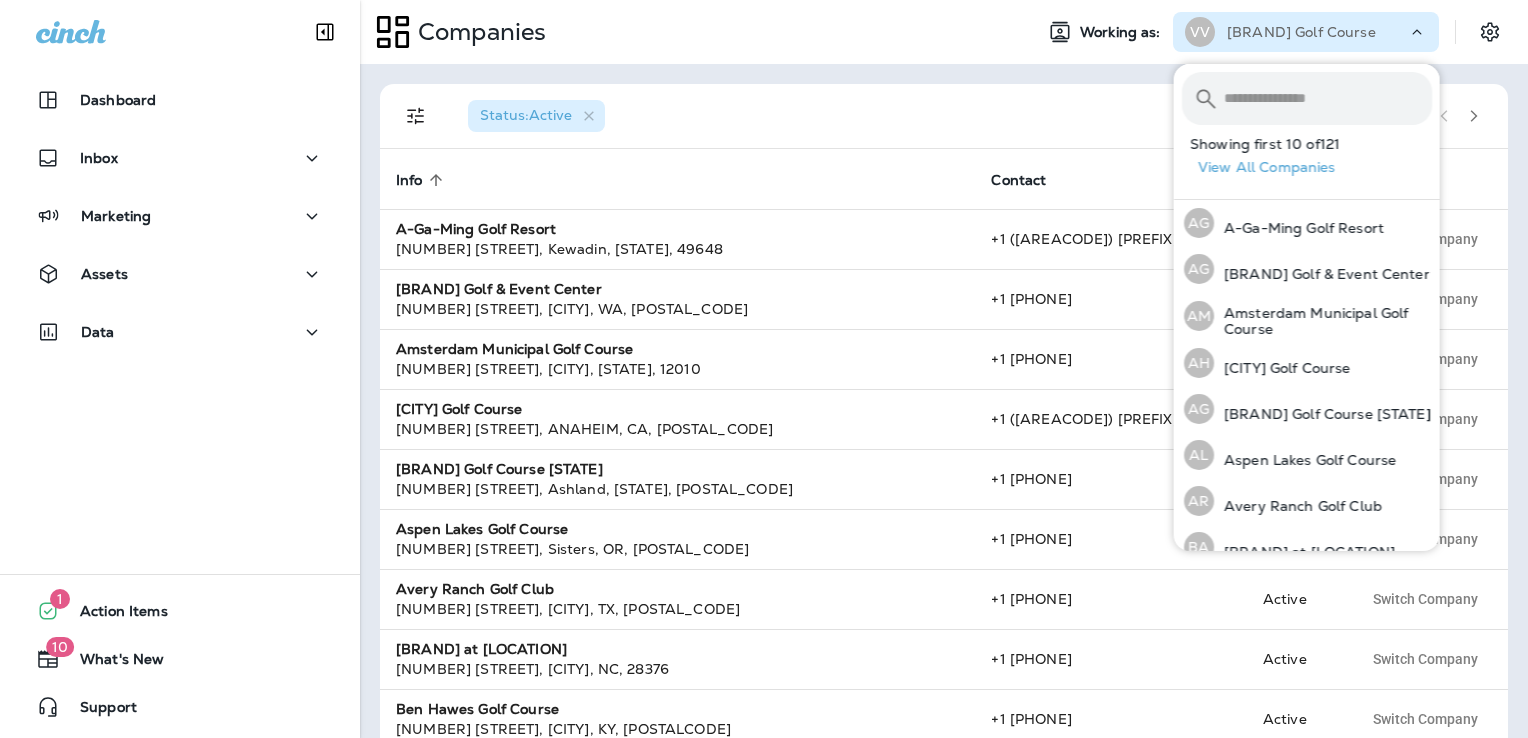 click at bounding box center (1328, 98) 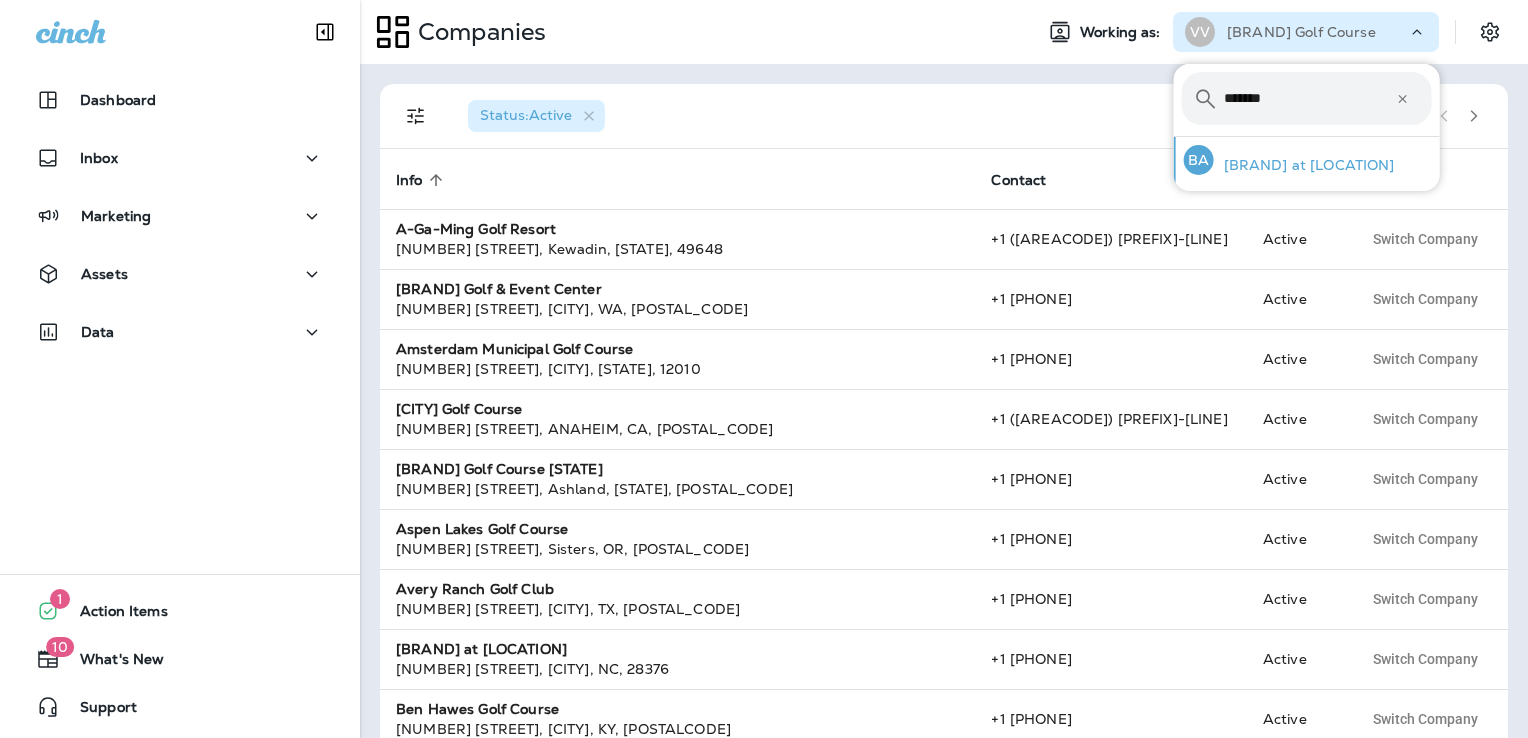 type on "*******" 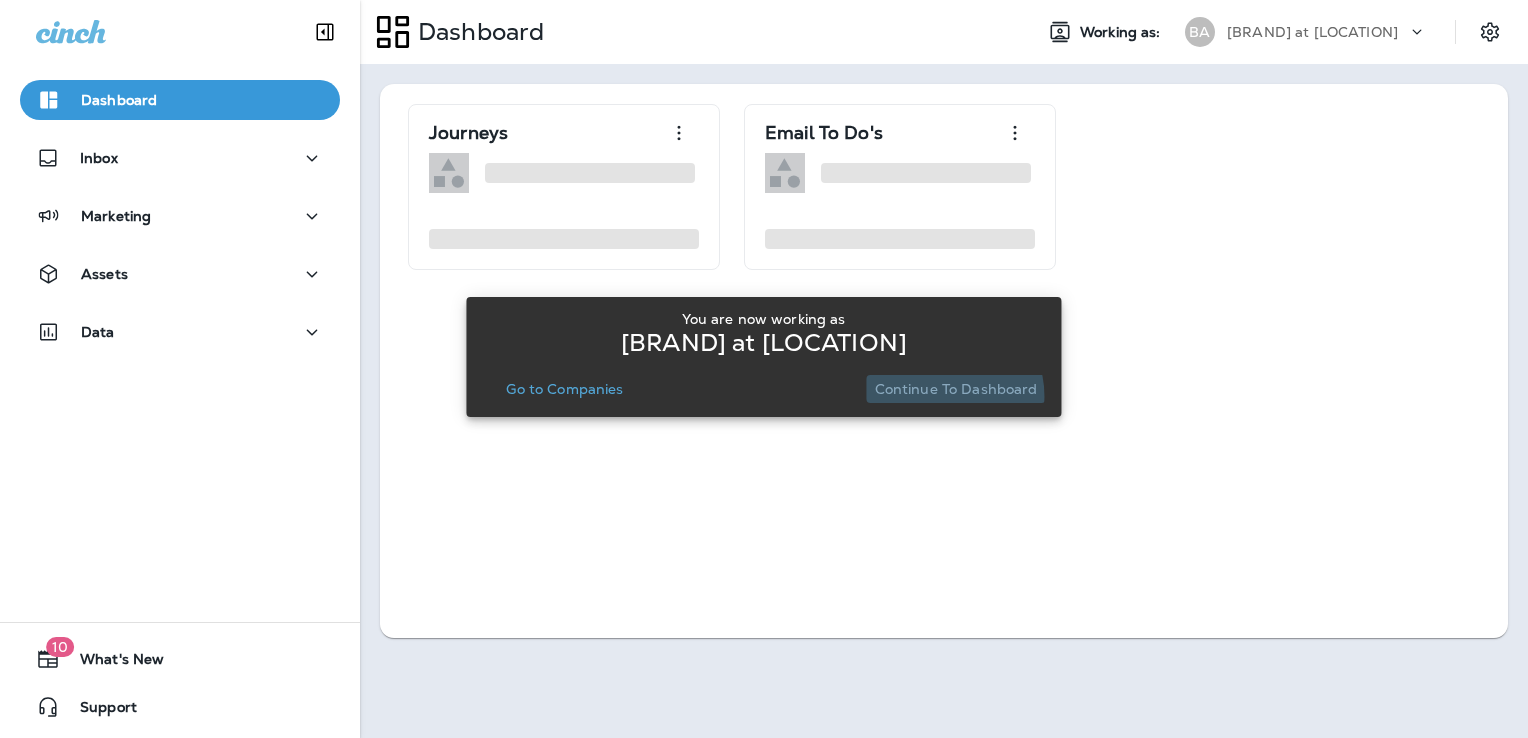 click on "Continue to Dashboard" at bounding box center [956, 389] 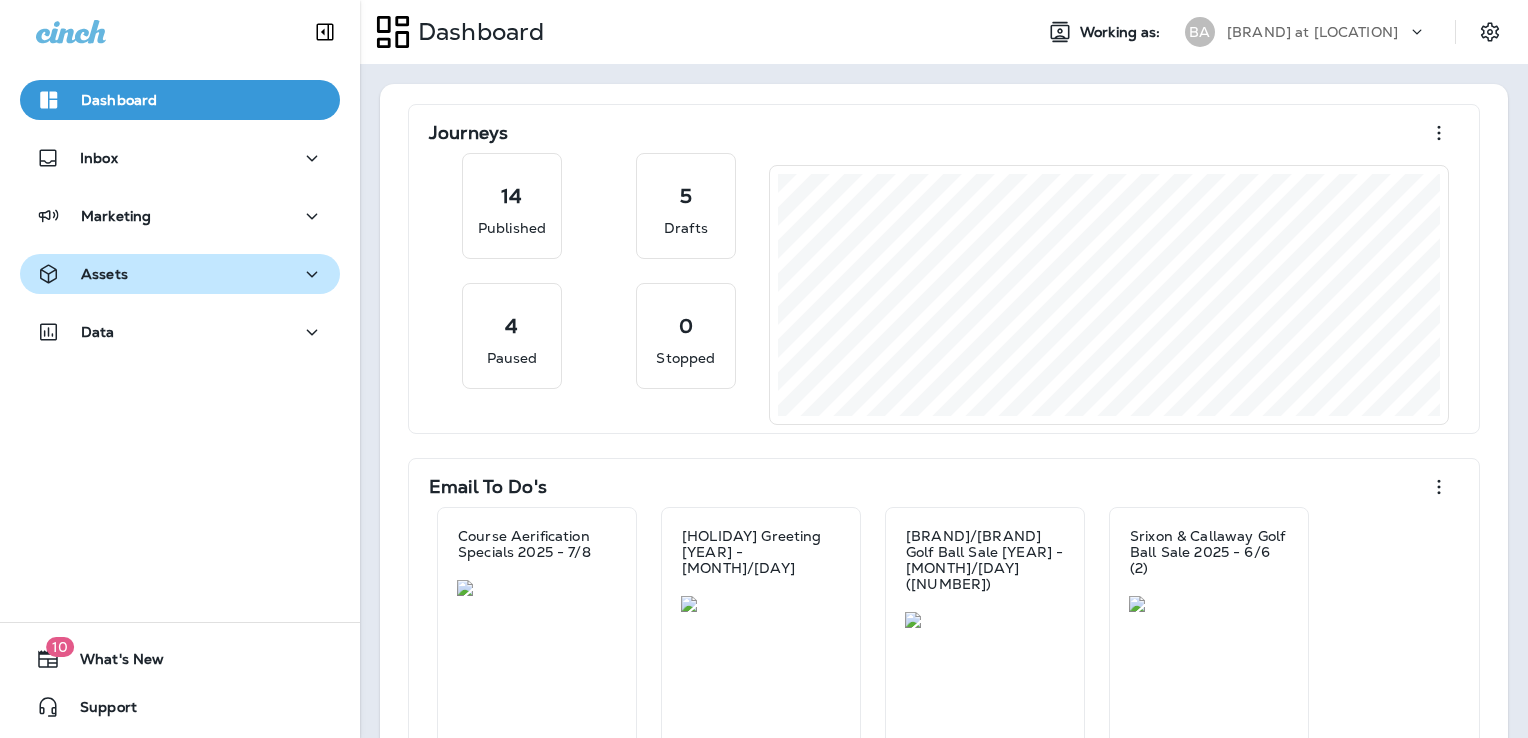 click on "Assets" at bounding box center [180, 158] 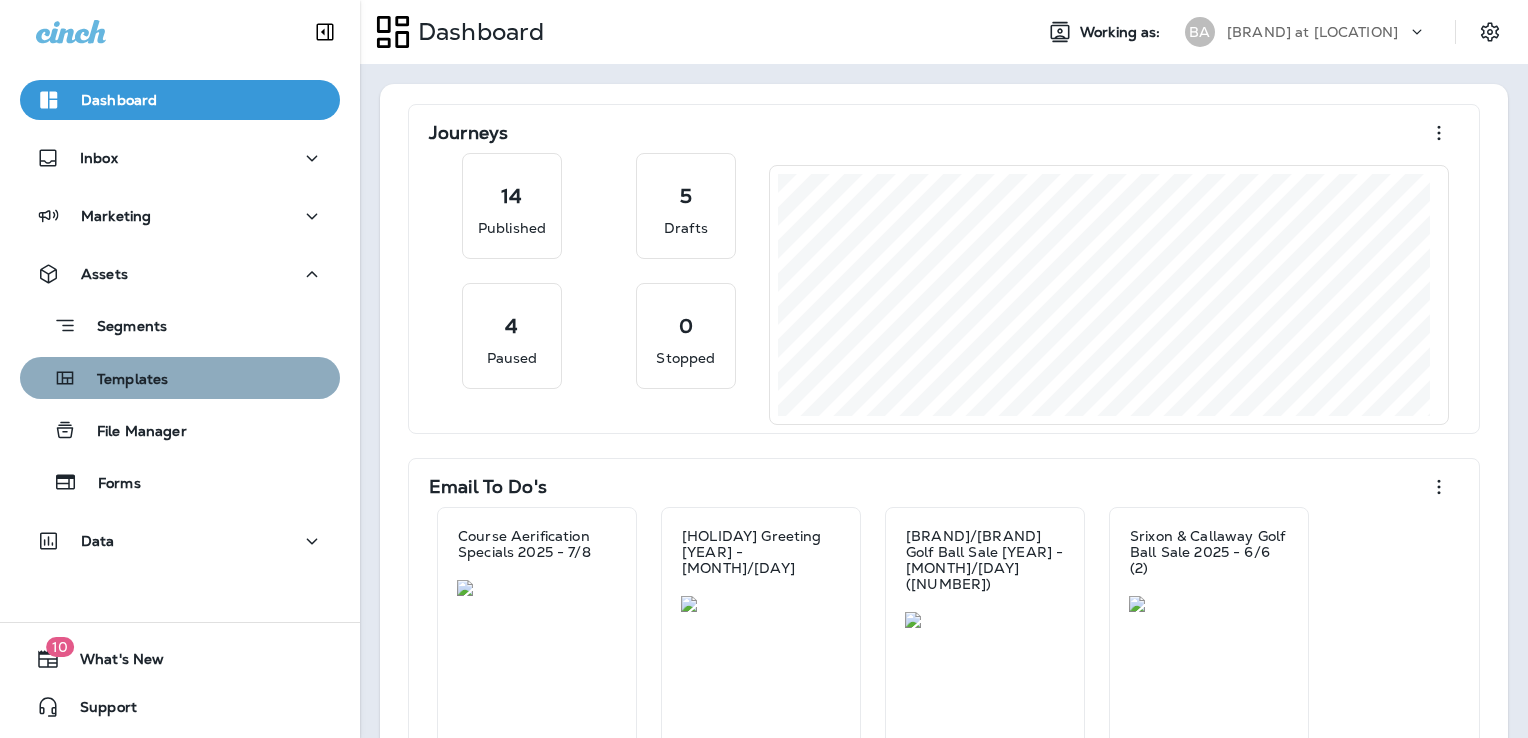 click on "Templates" at bounding box center [180, 325] 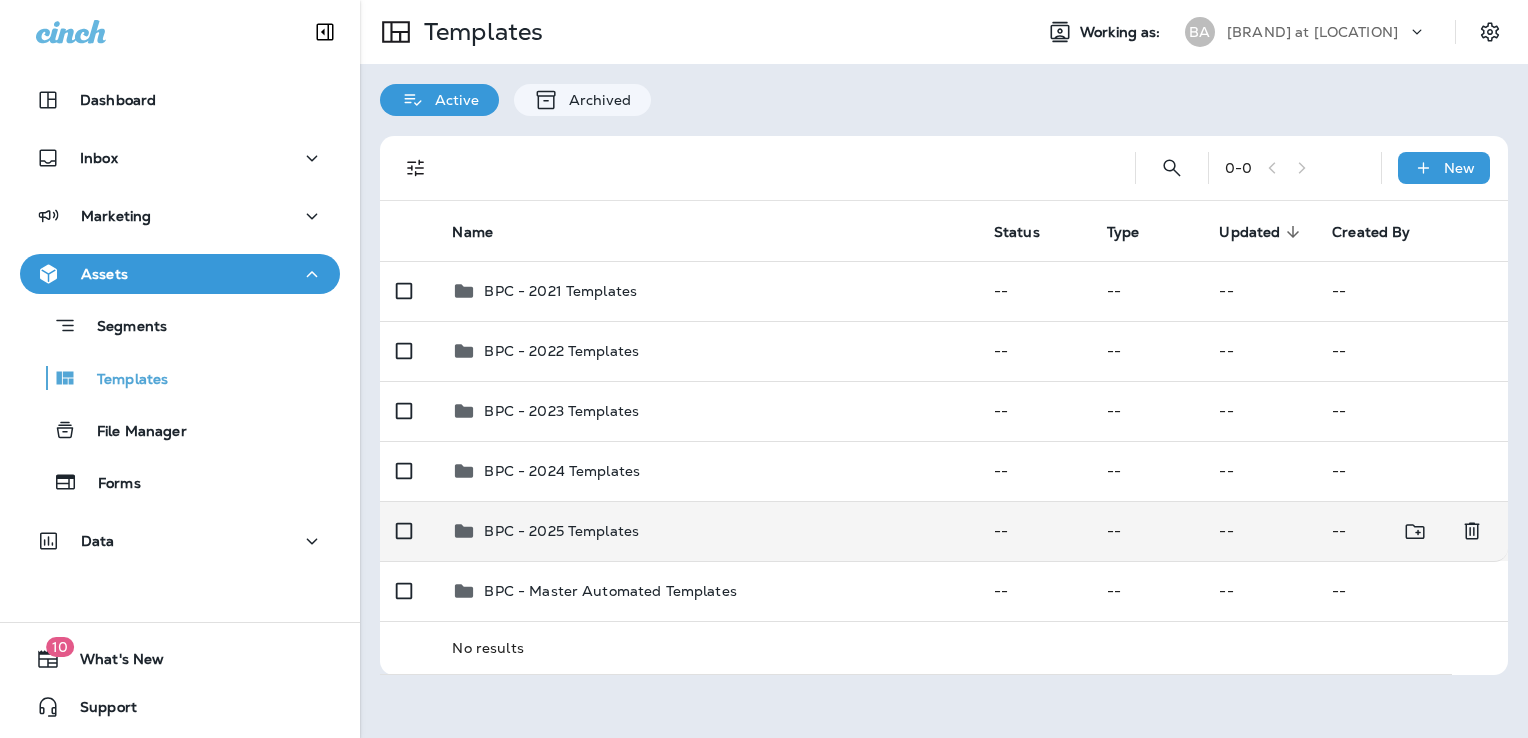 click on "BPC - 2025 Templates" at bounding box center (706, 291) 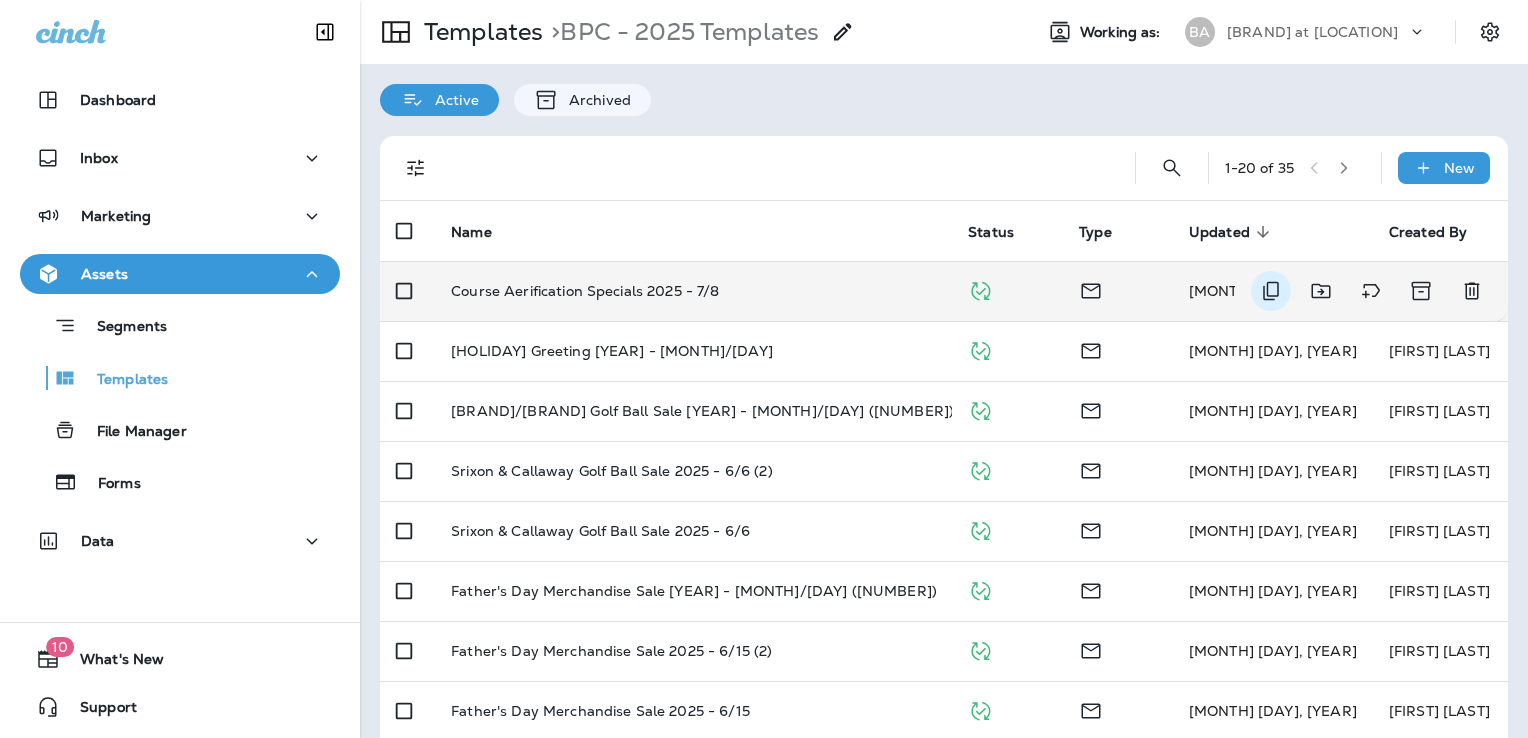 click at bounding box center [1271, 291] 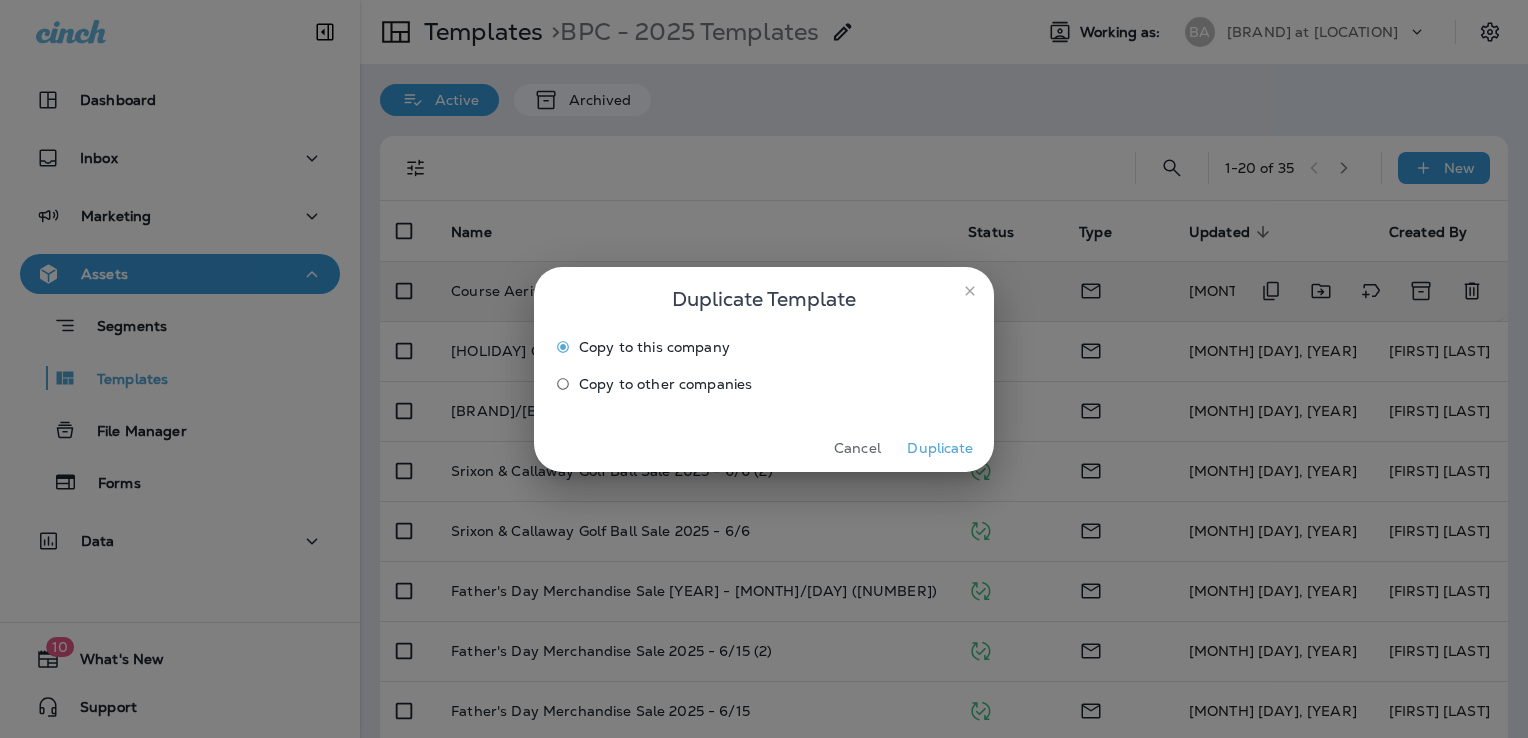 click on "Duplicate" at bounding box center (940, 448) 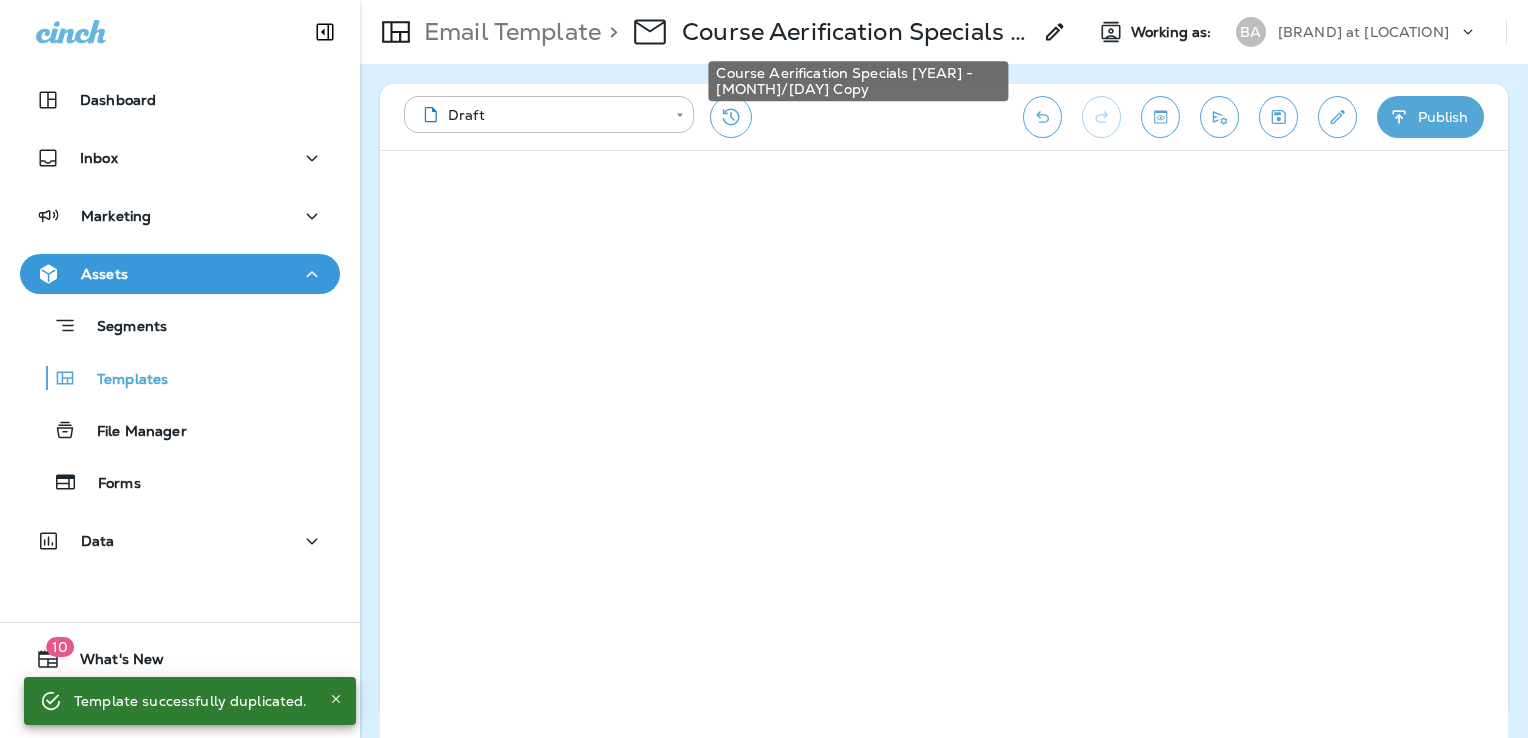 click on "Course Aerification Specials [YEAR] - [MONTH]/[DAY] Copy" at bounding box center [856, 32] 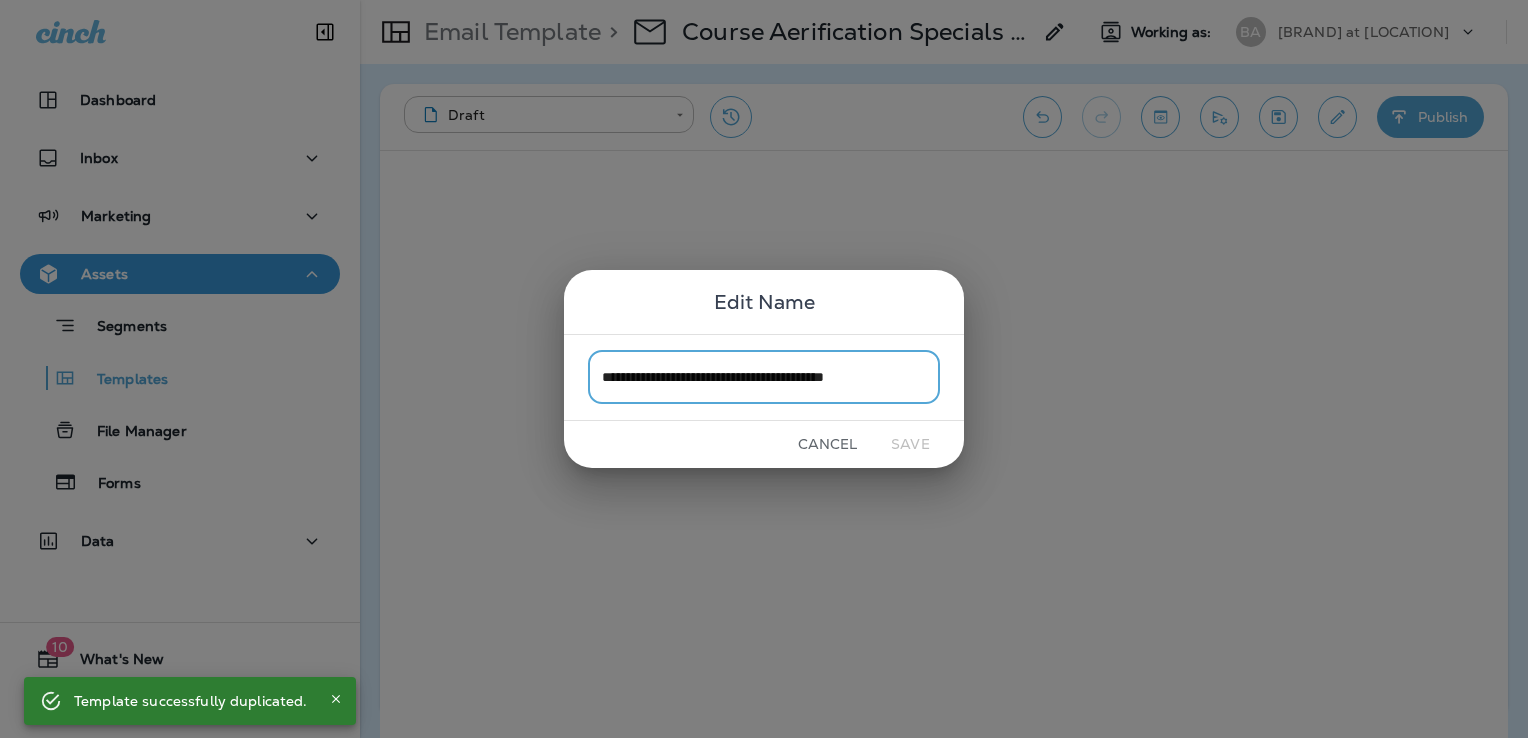 click on "**********" at bounding box center [764, 377] 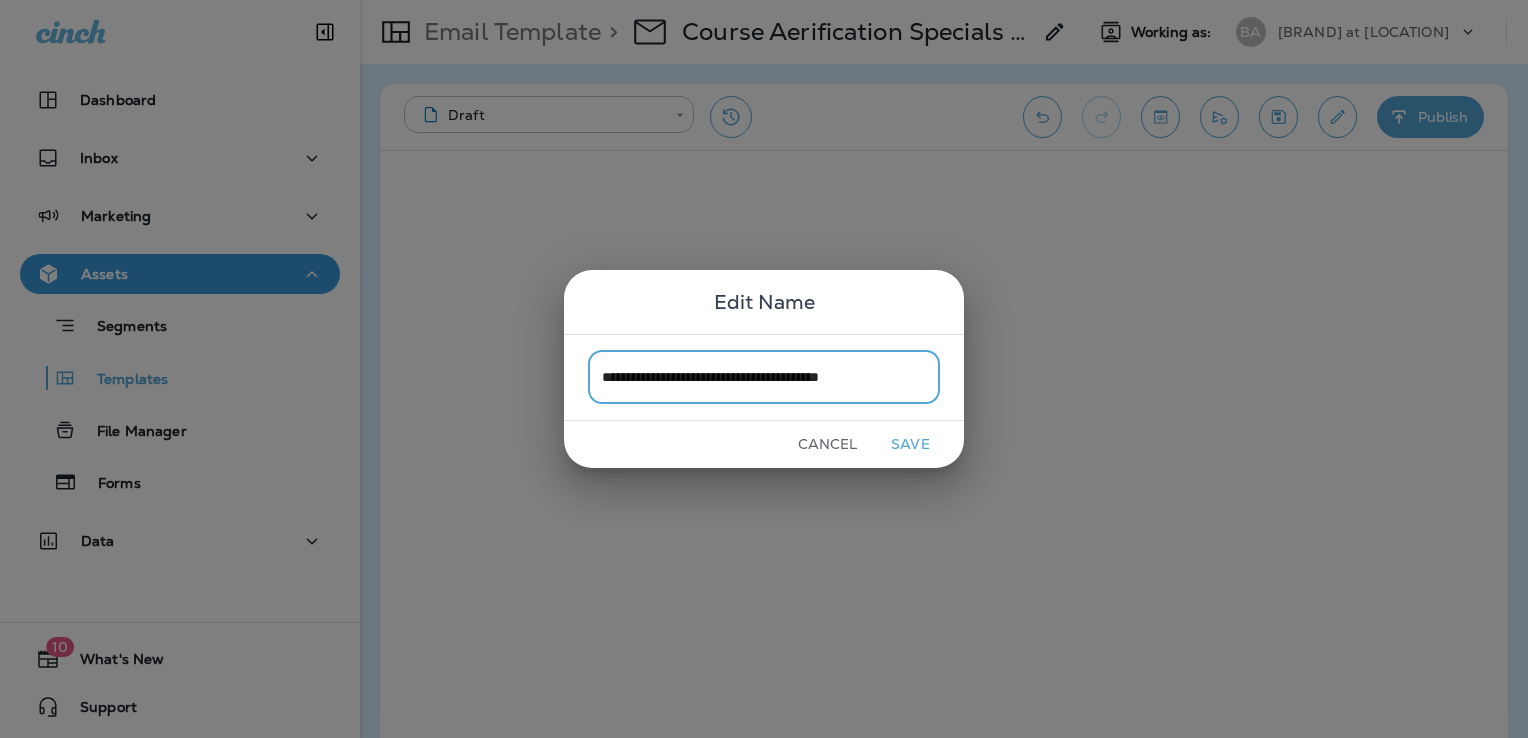 type on "**********" 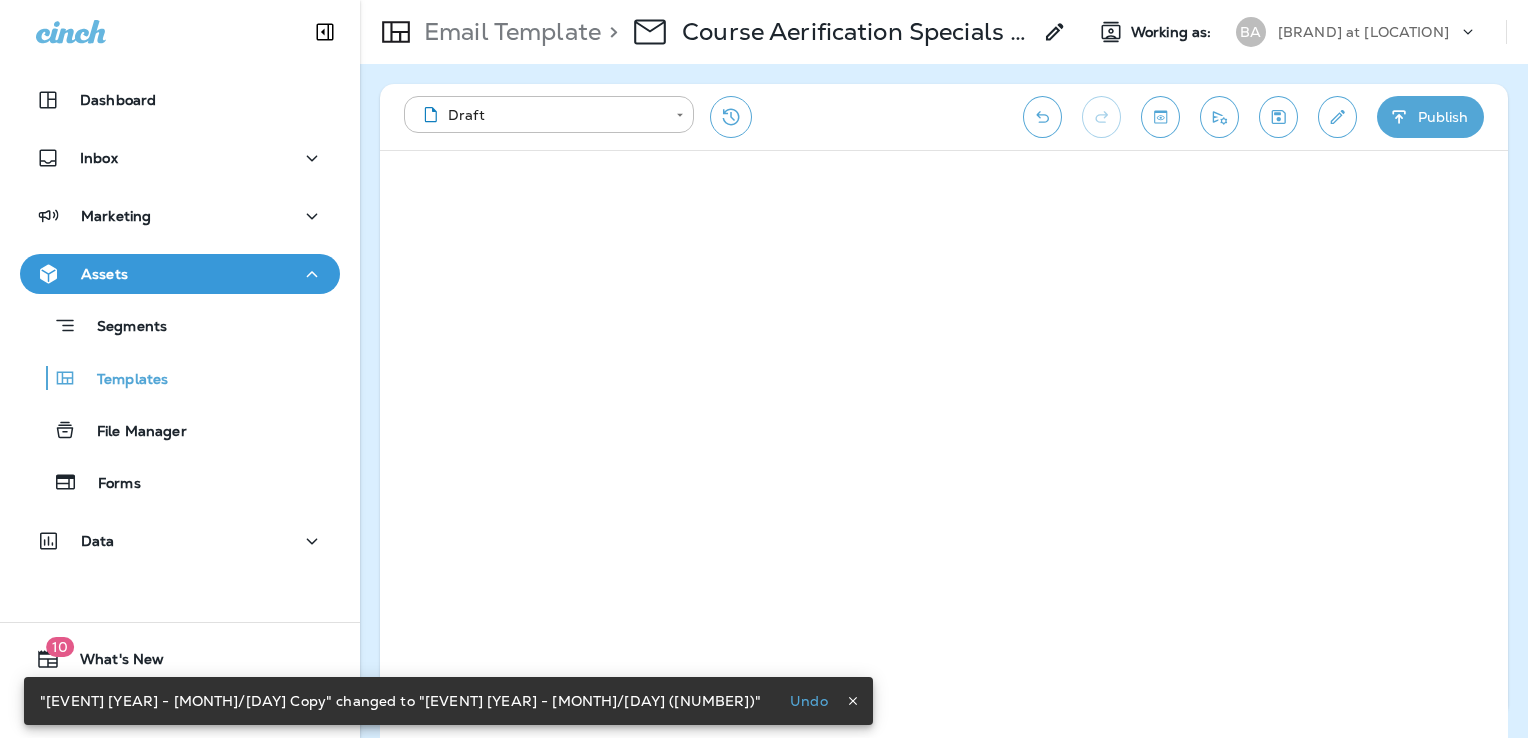 click at bounding box center [1279, 117] 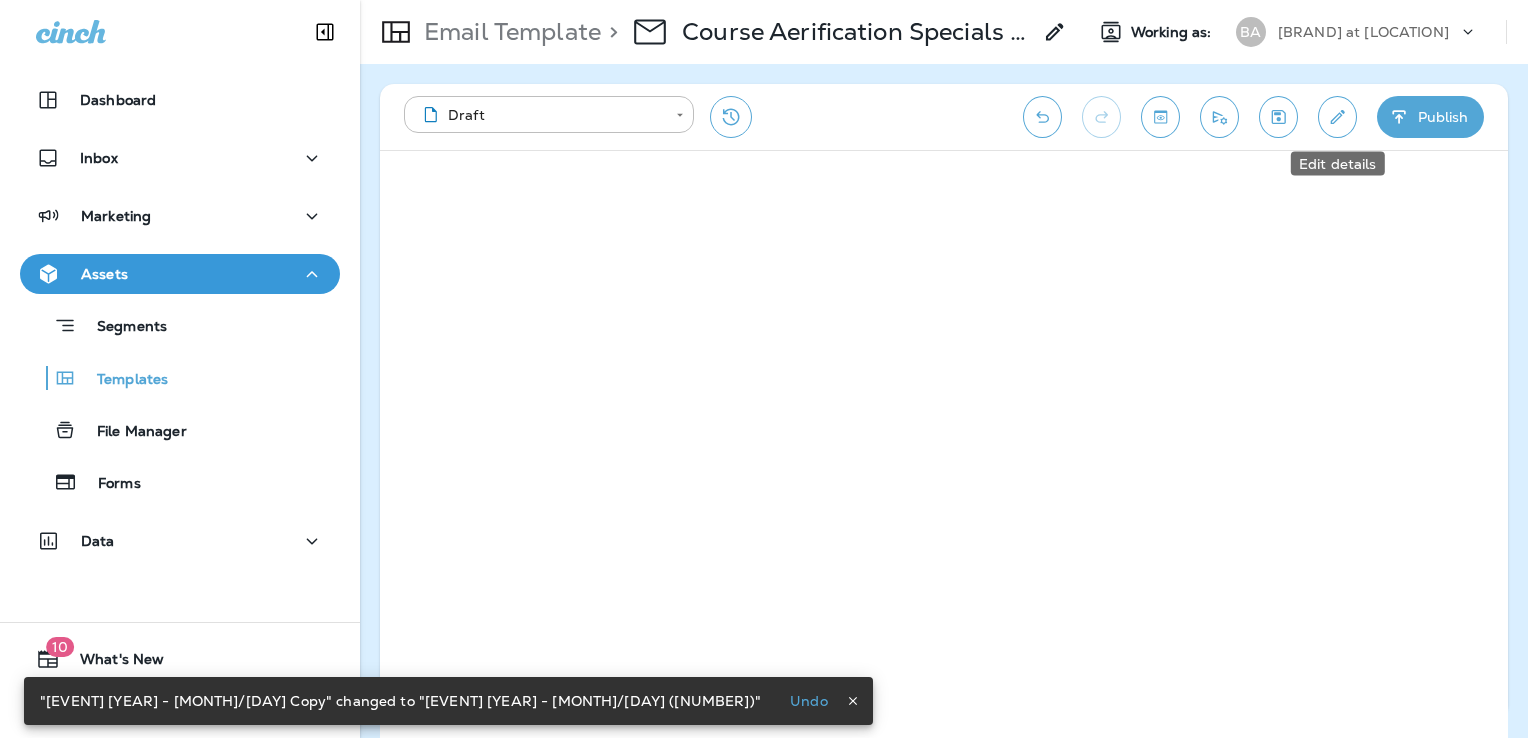 click at bounding box center [1337, 117] 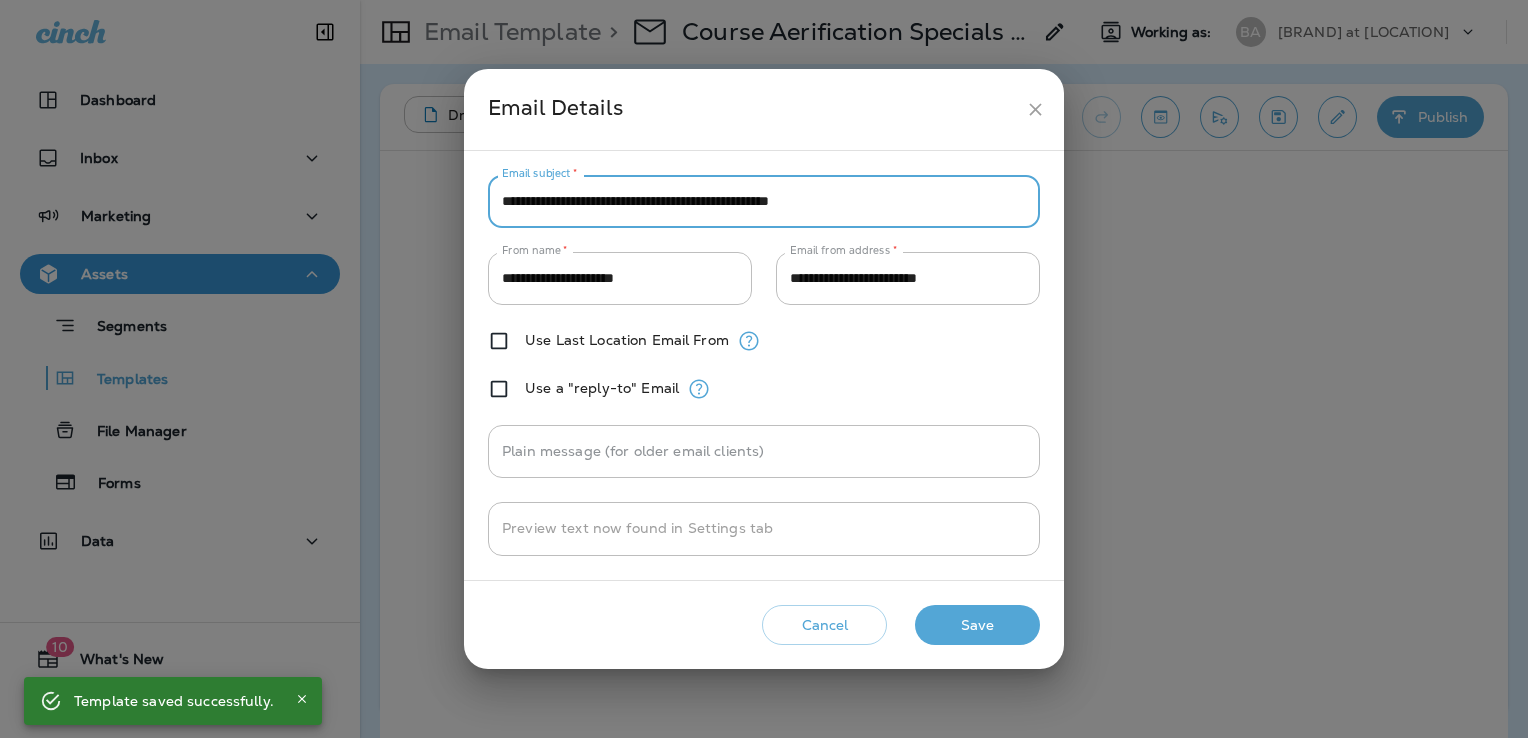click on "**********" at bounding box center (764, 201) 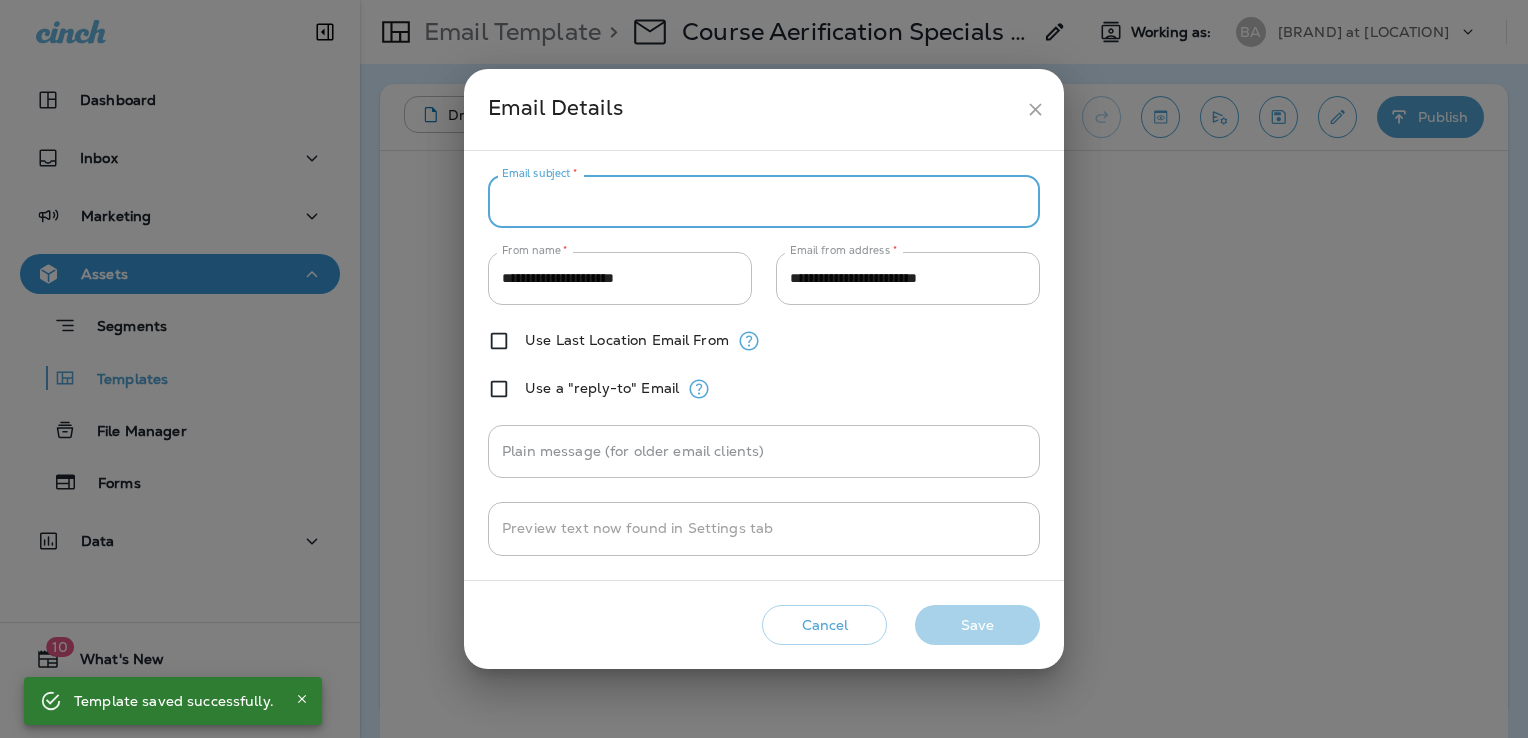 paste on "**********" 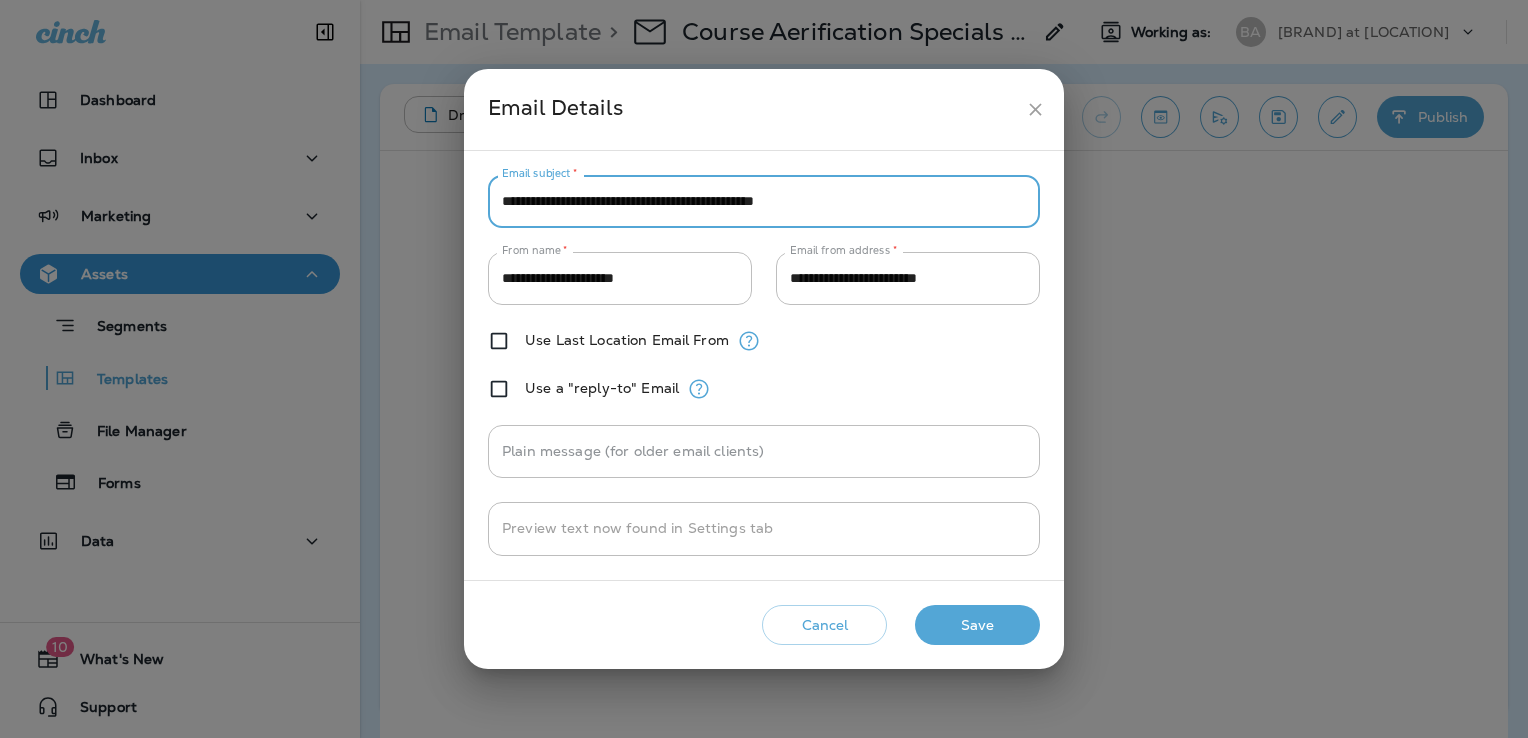 type on "**********" 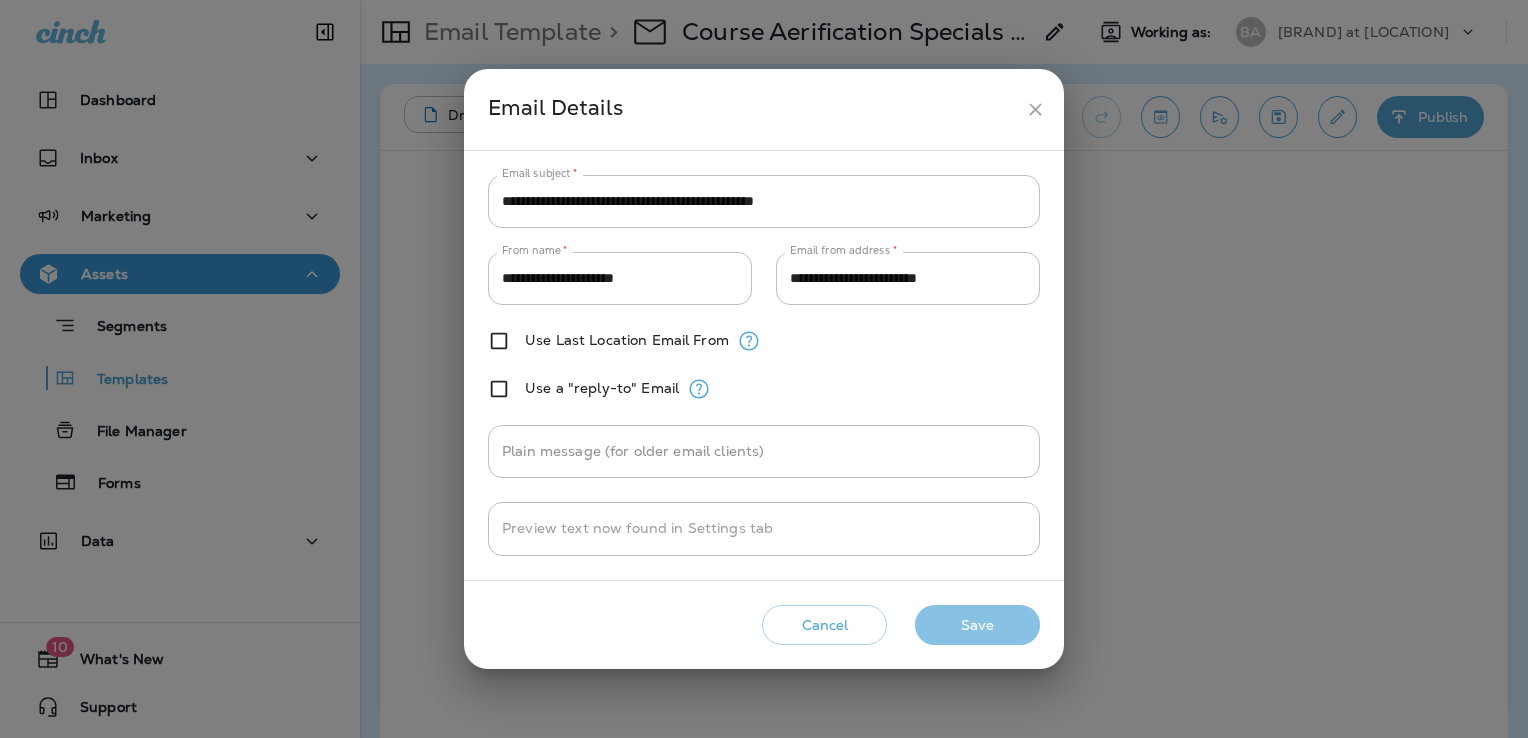 click on "Save" at bounding box center (977, 625) 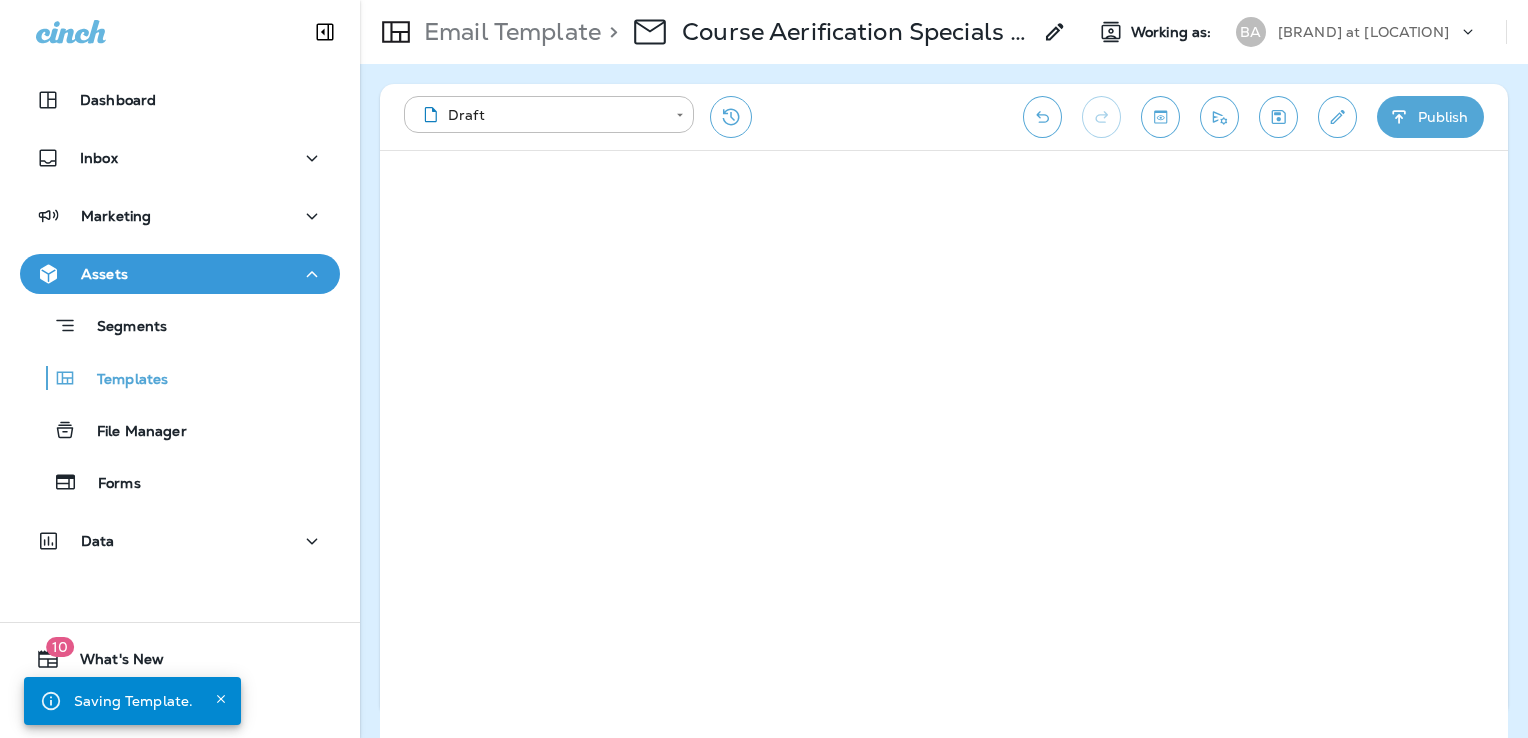 click at bounding box center [1278, 117] 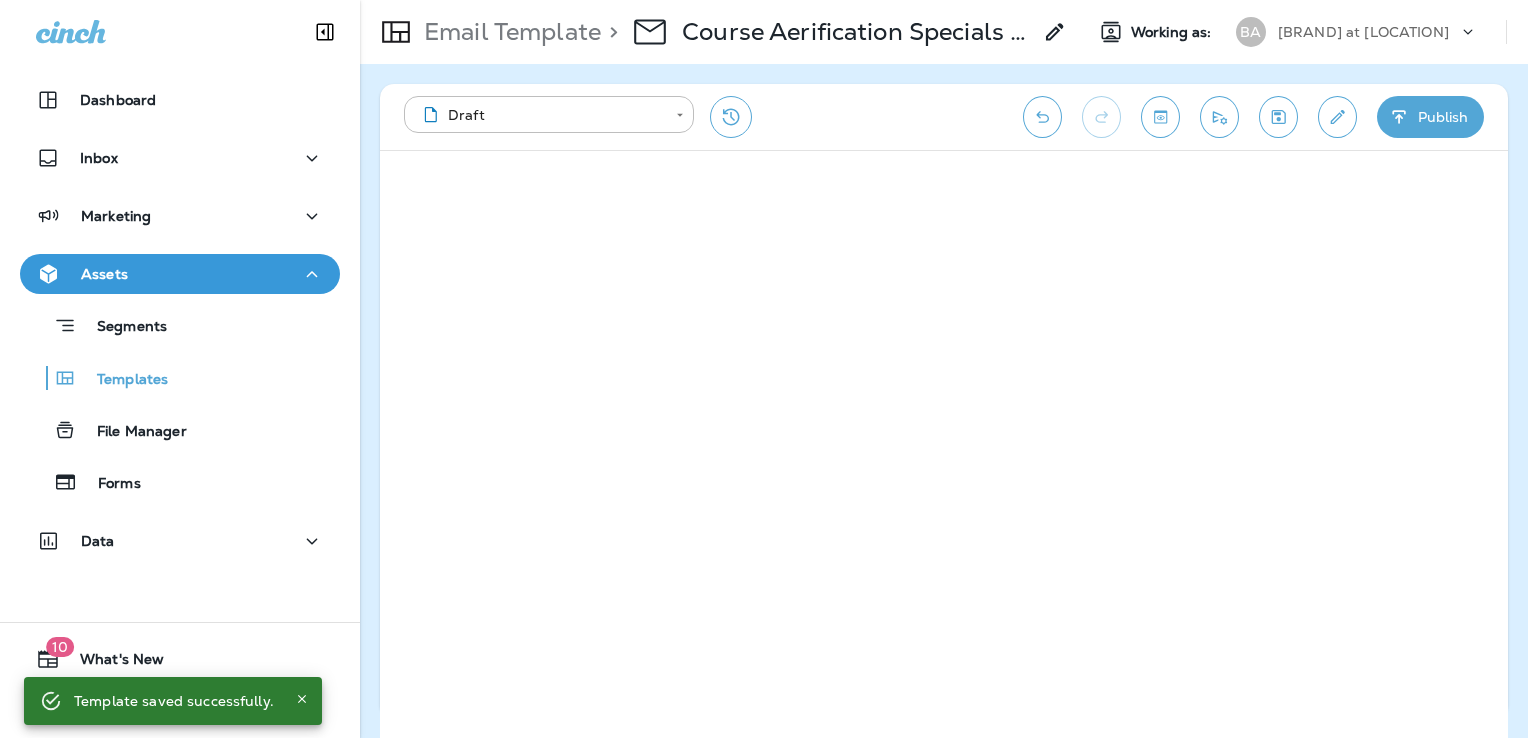 click on "Publish" at bounding box center (1430, 117) 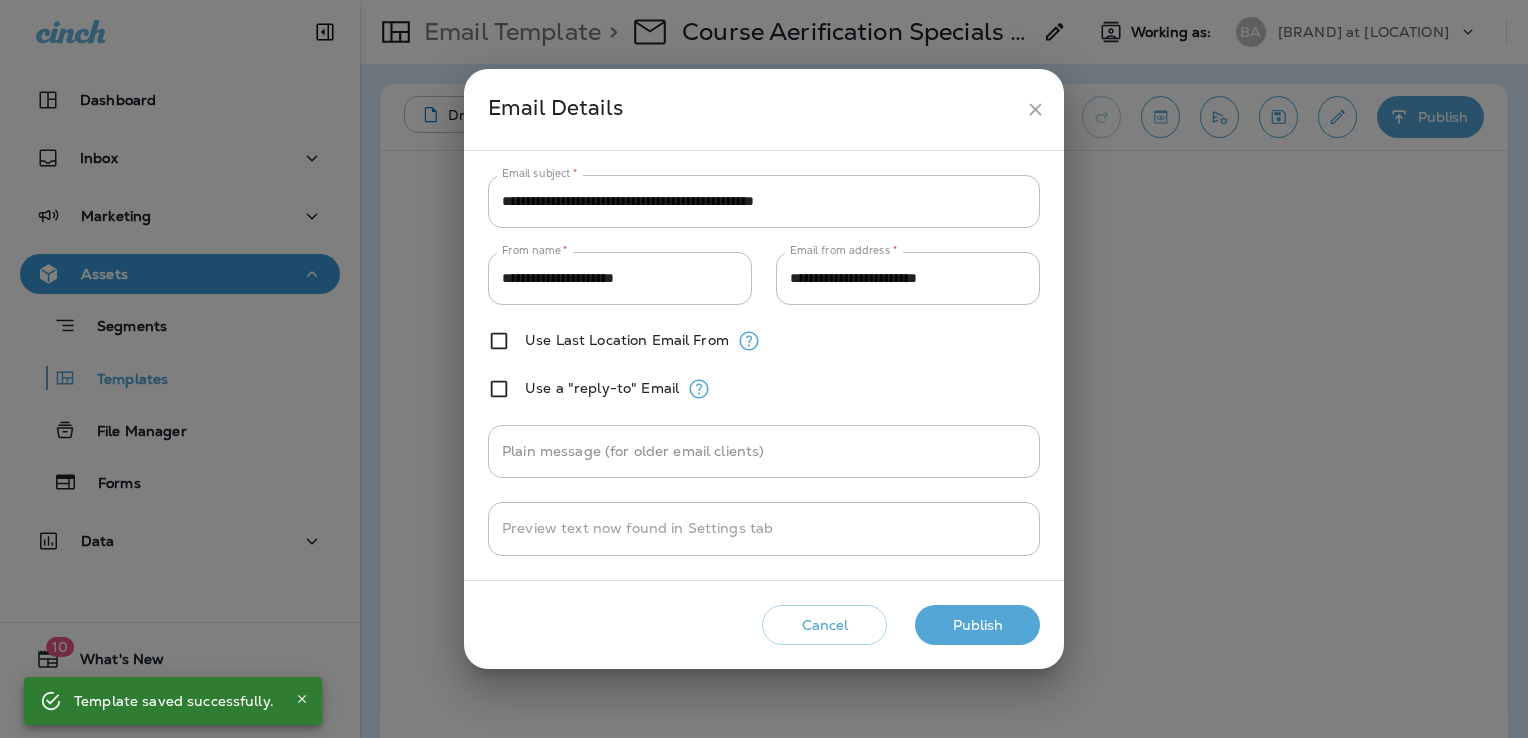 click on "Publish" at bounding box center (977, 625) 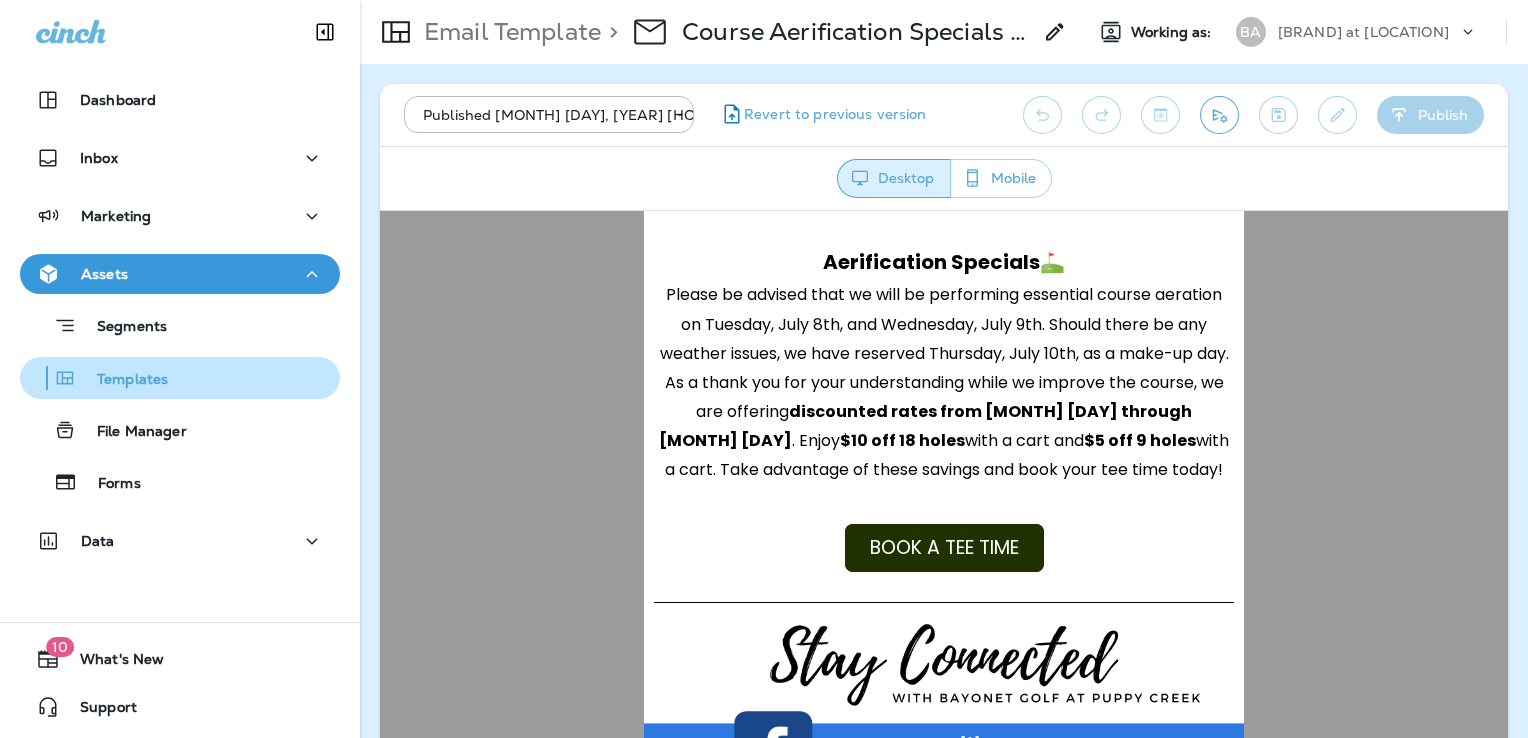 scroll, scrollTop: 0, scrollLeft: 0, axis: both 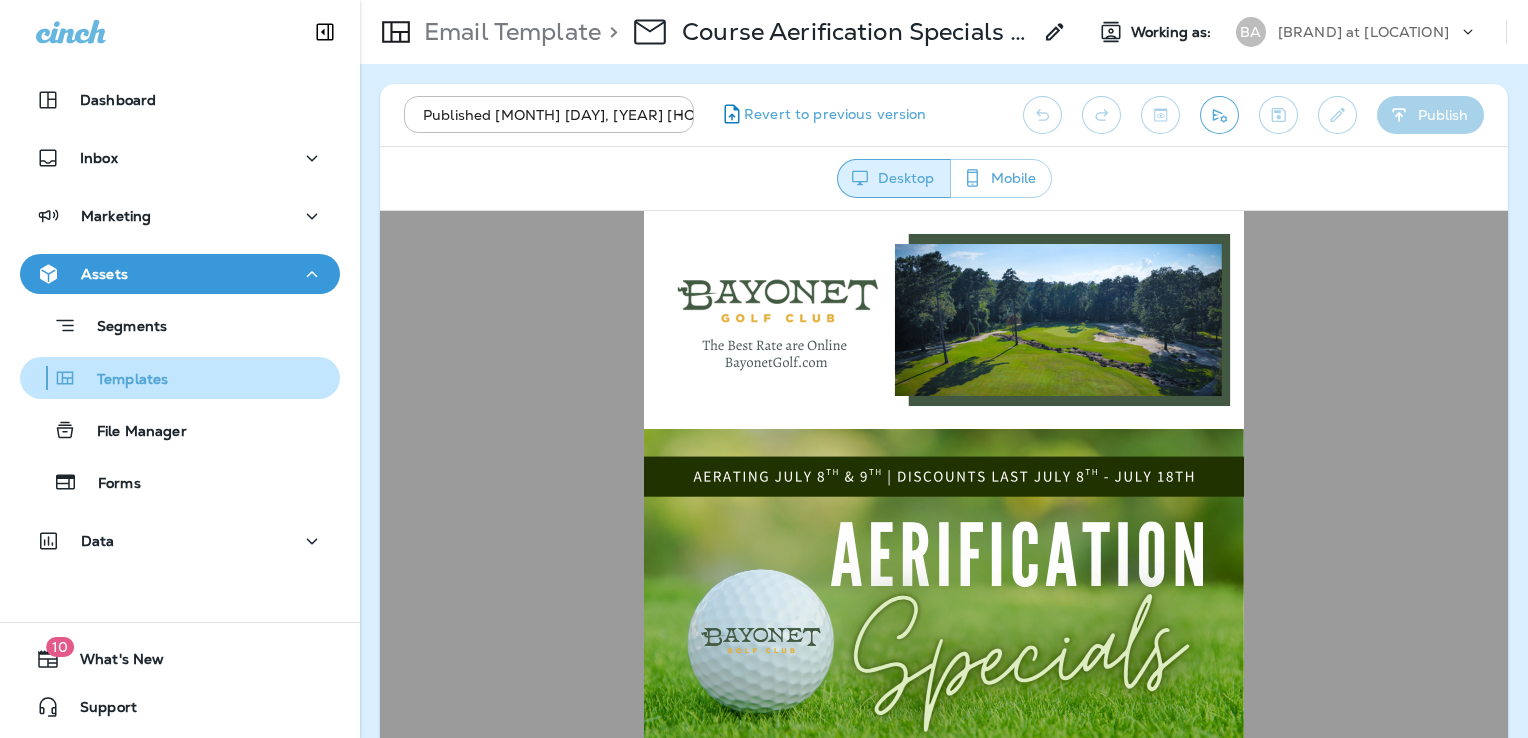 click on "Templates" at bounding box center [180, 325] 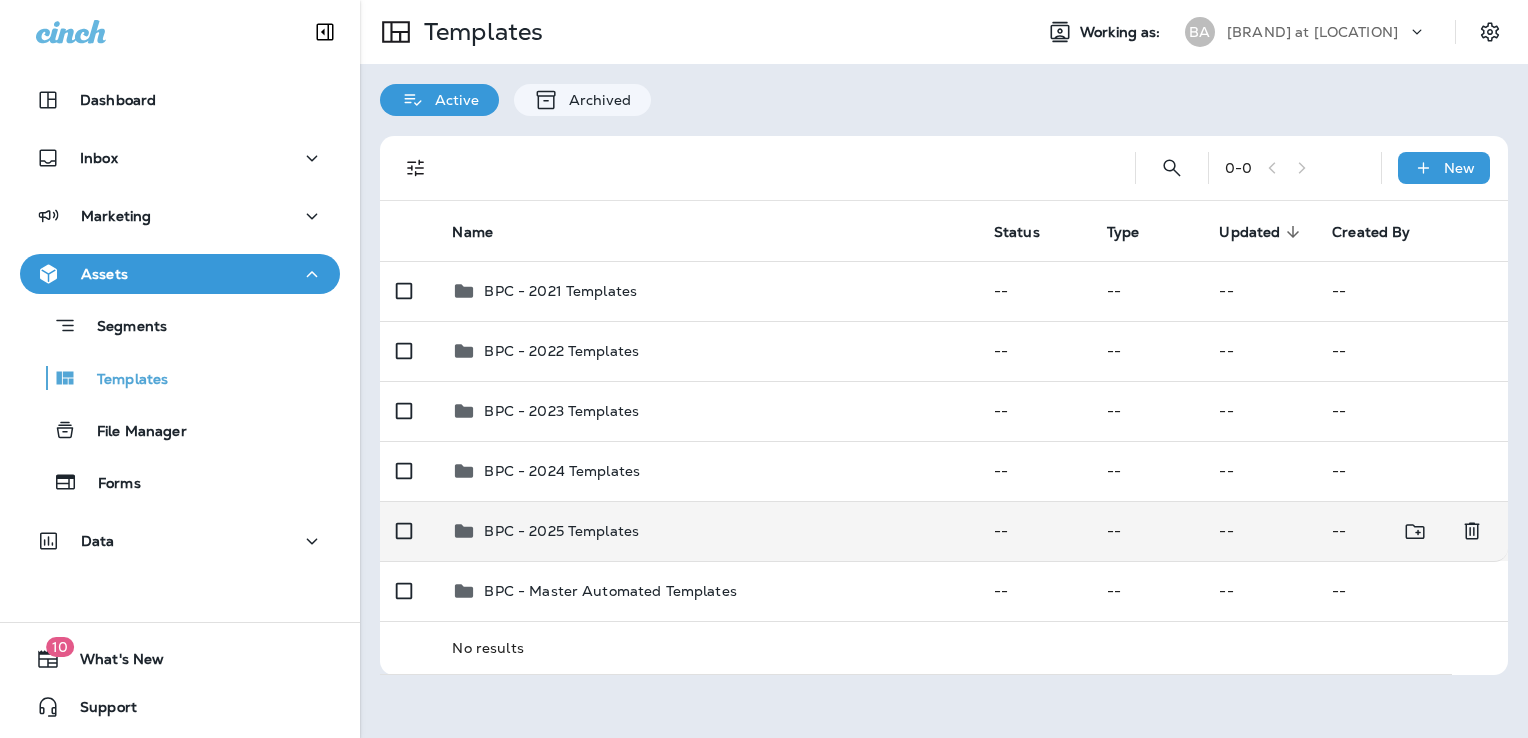 click on "BPC - 2025 Templates" at bounding box center [706, 291] 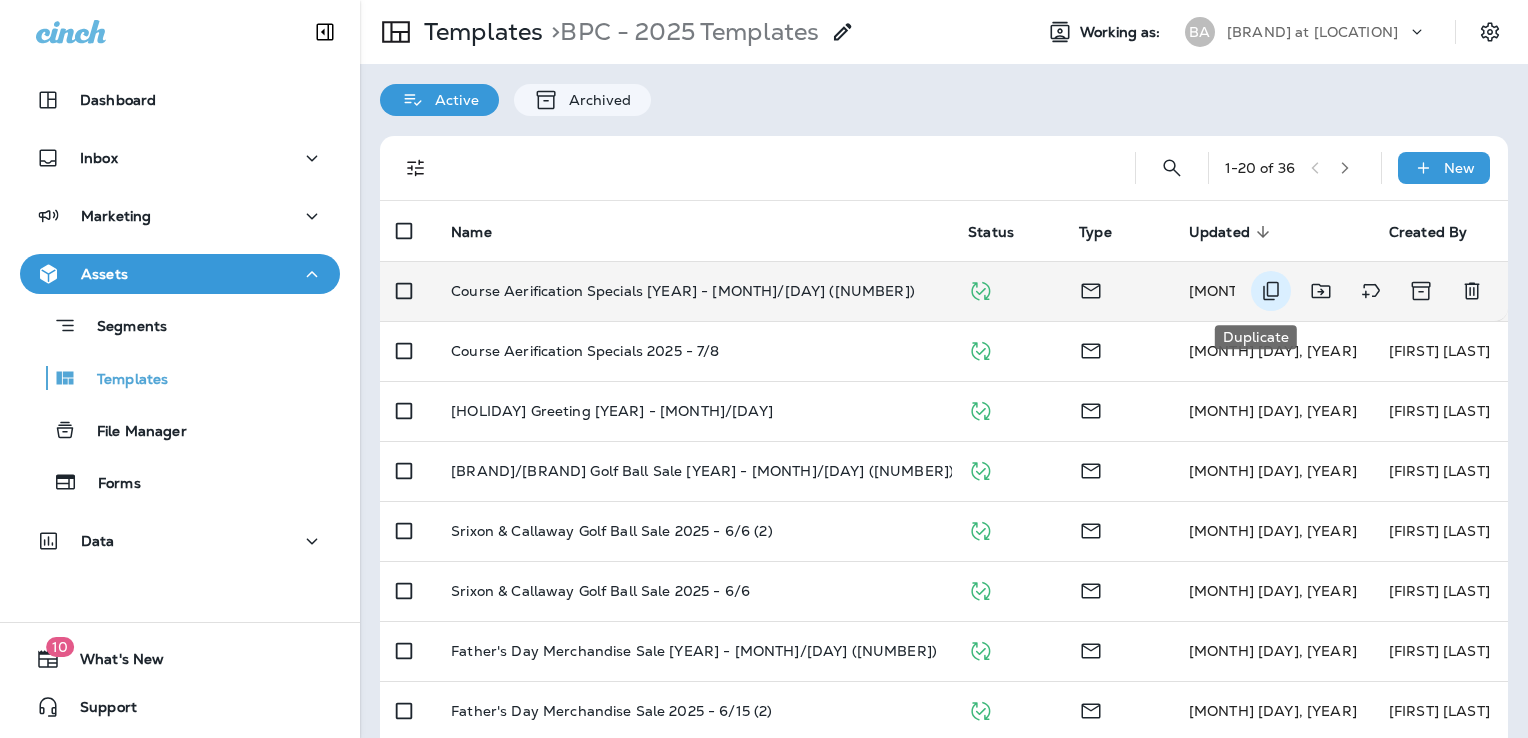click at bounding box center (1271, 291) 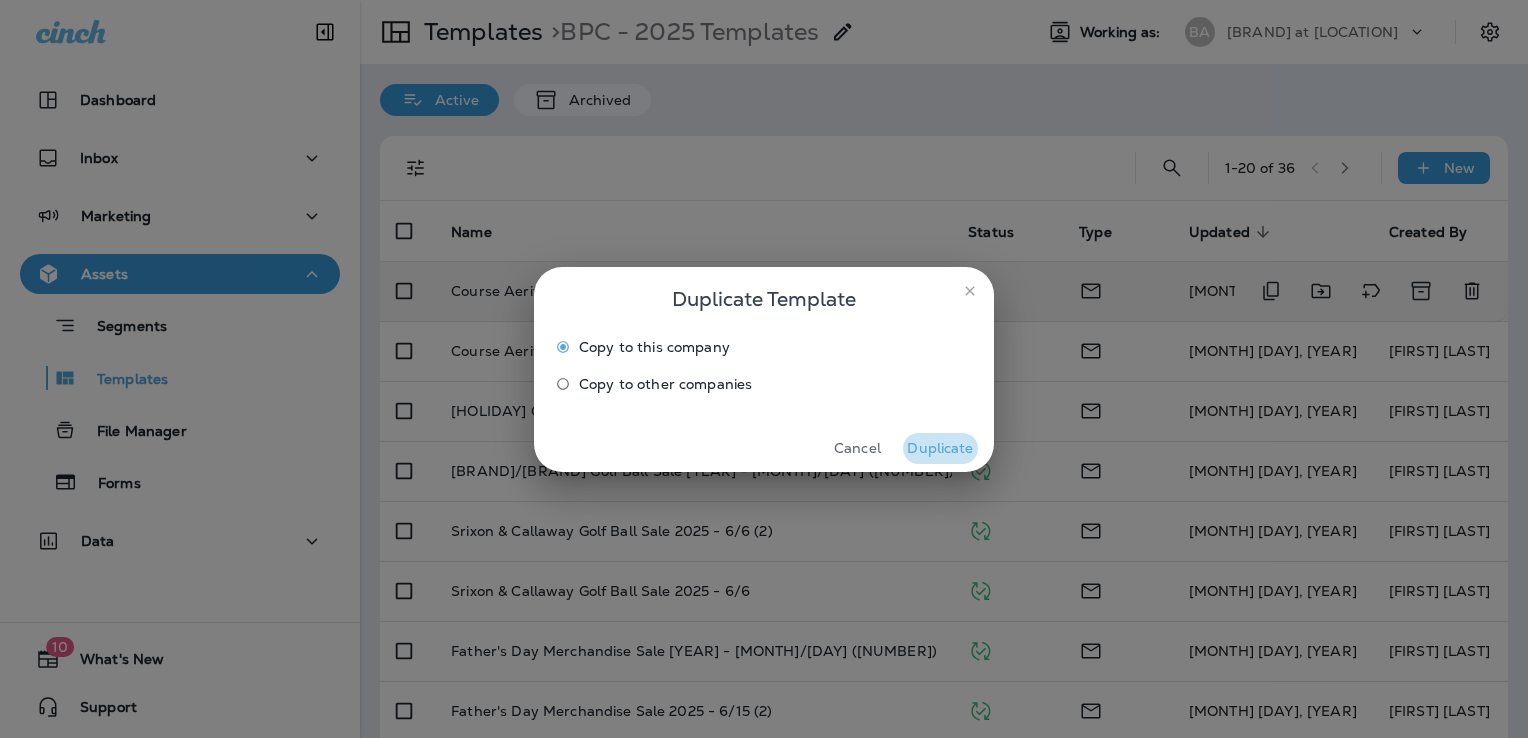 click on "Duplicate" at bounding box center (940, 448) 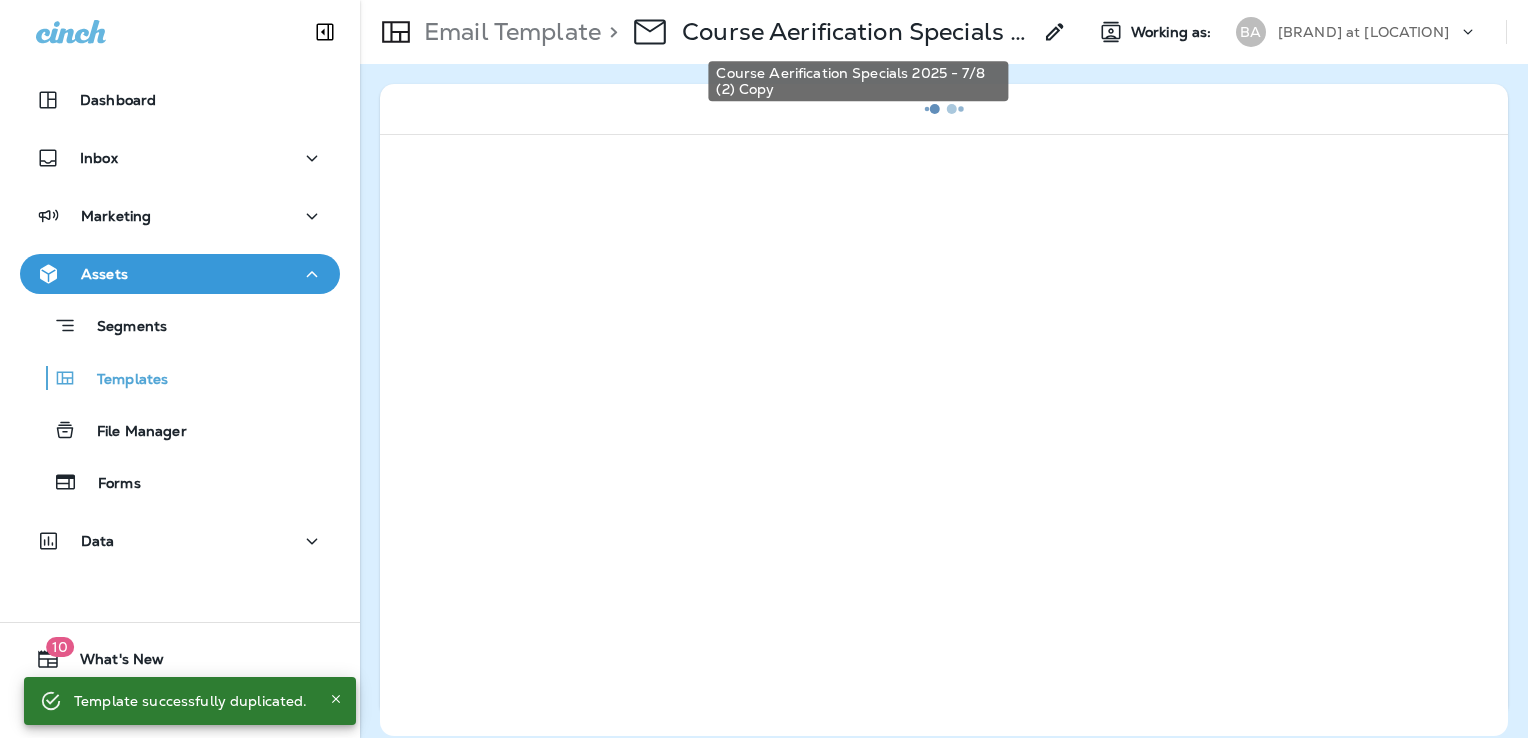 click on "Course Aerification Specials 2025 - 7/8 (2) Copy" at bounding box center [856, 32] 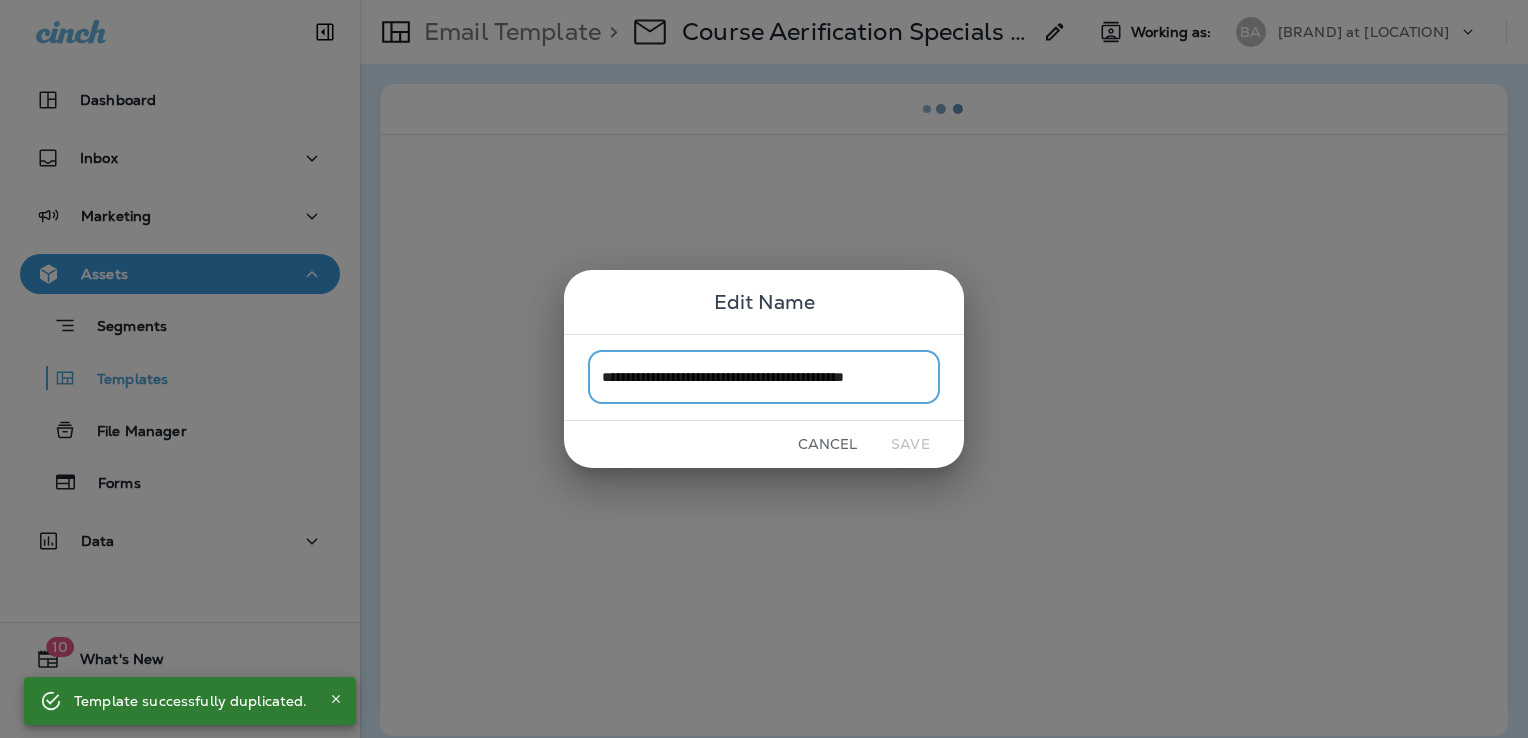 scroll, scrollTop: 0, scrollLeft: 2, axis: horizontal 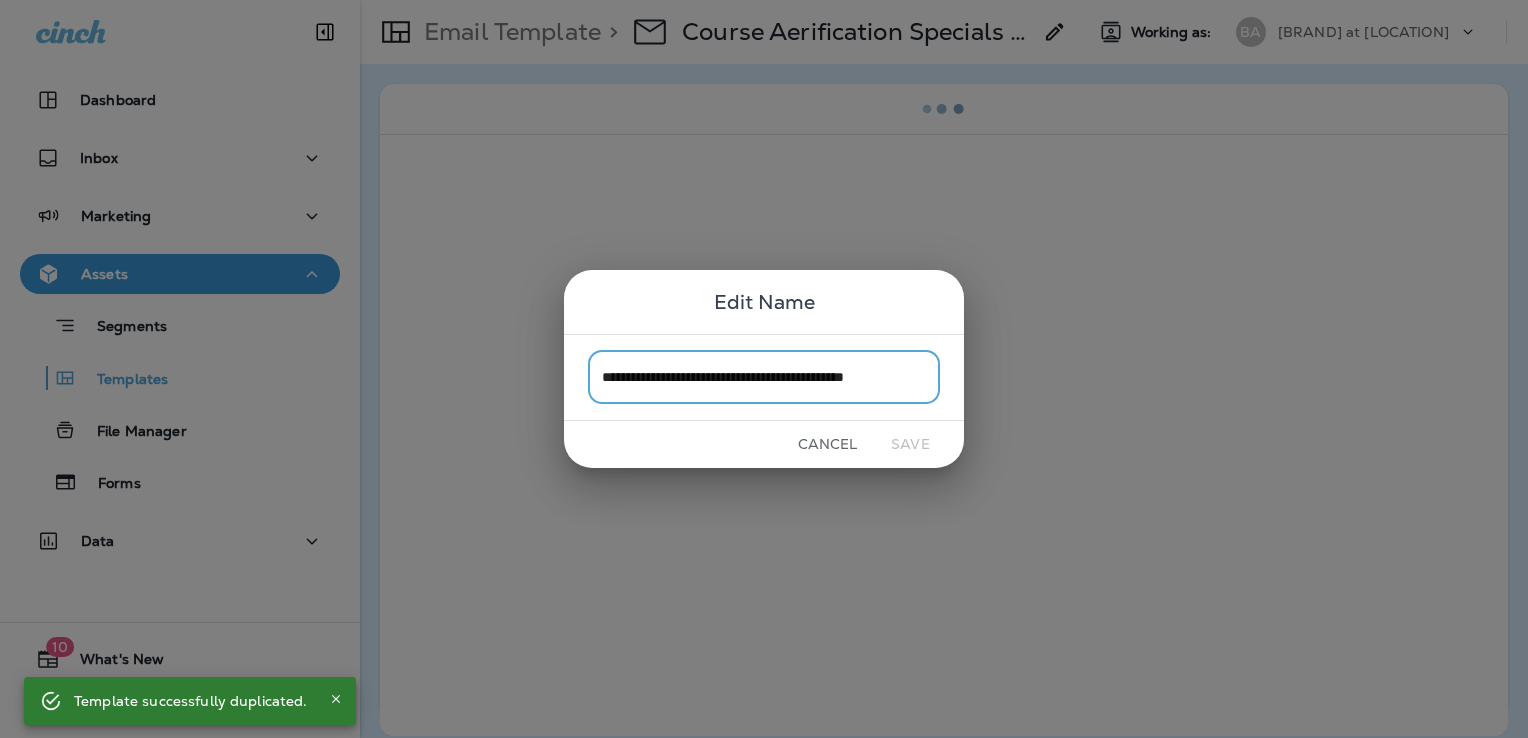 click on "**********" at bounding box center [764, 377] 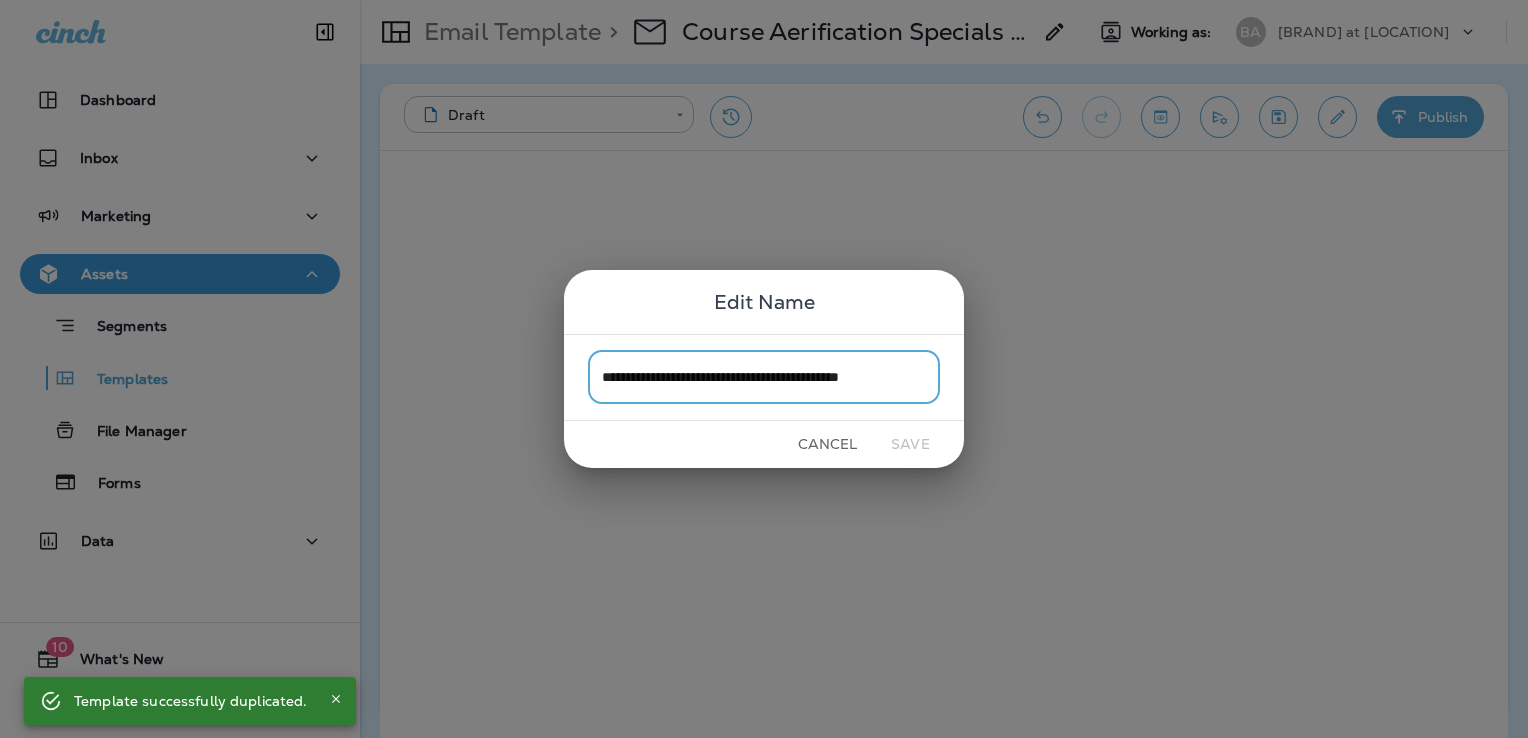 scroll, scrollTop: 0, scrollLeft: 0, axis: both 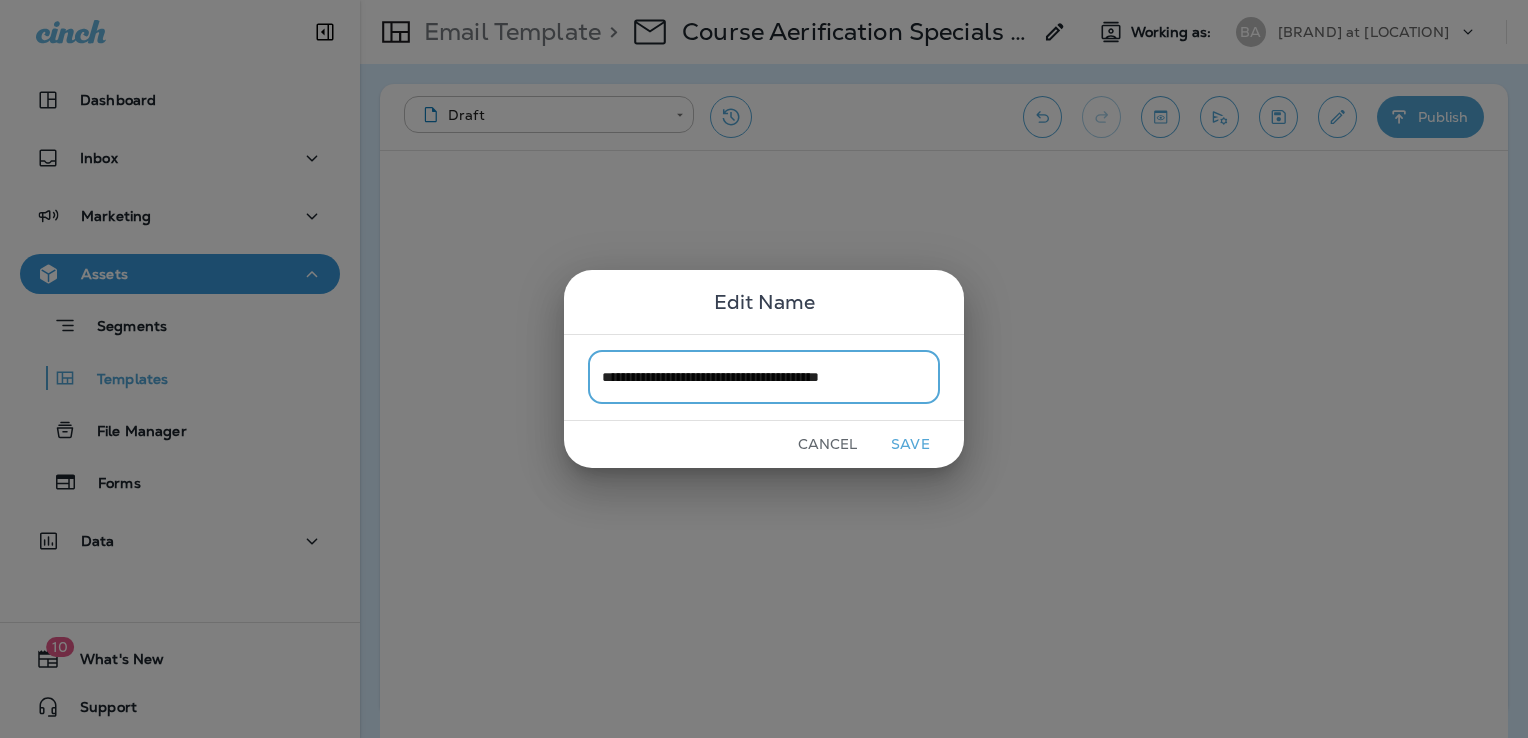 type on "**********" 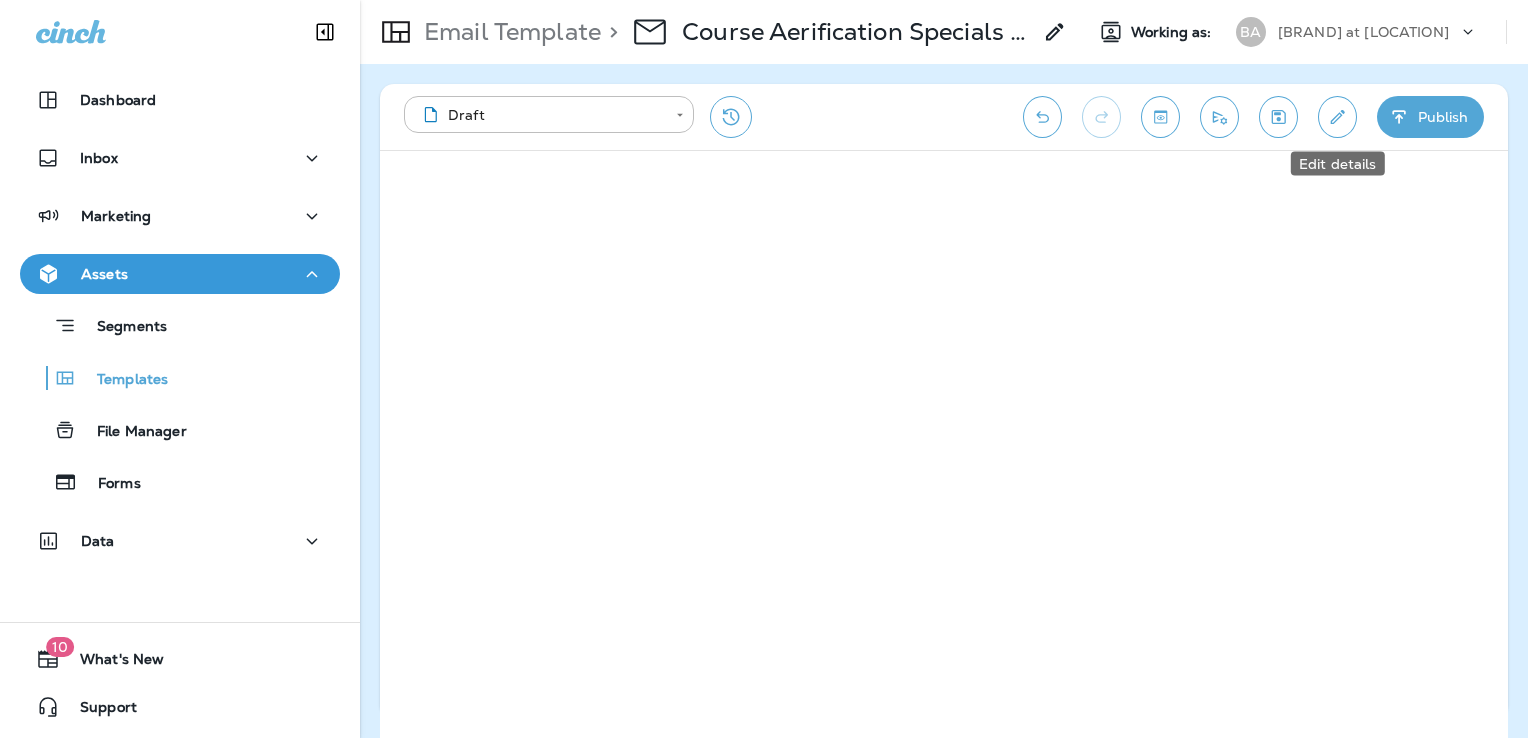 click at bounding box center (1337, 117) 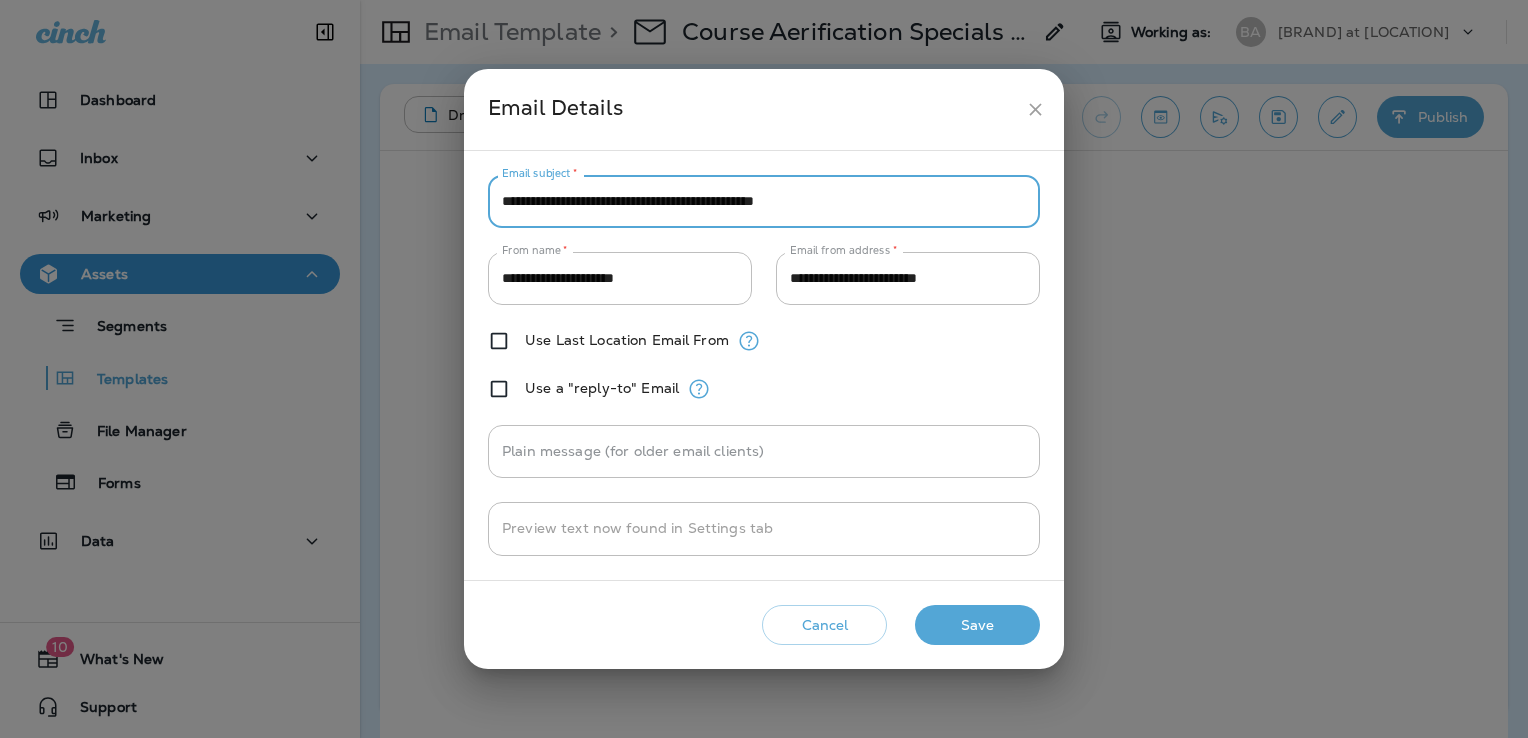 click on "**********" at bounding box center (764, 201) 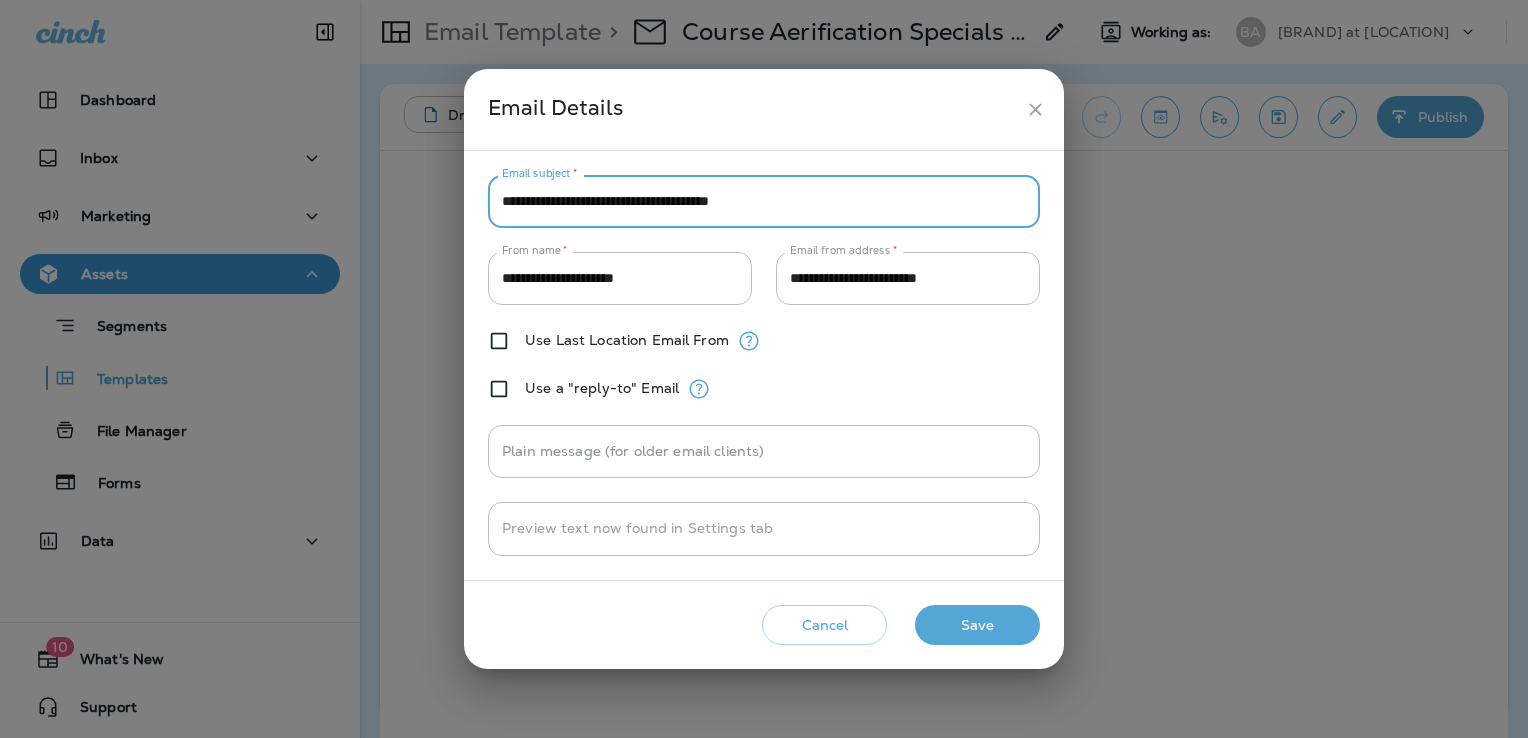 type on "**********" 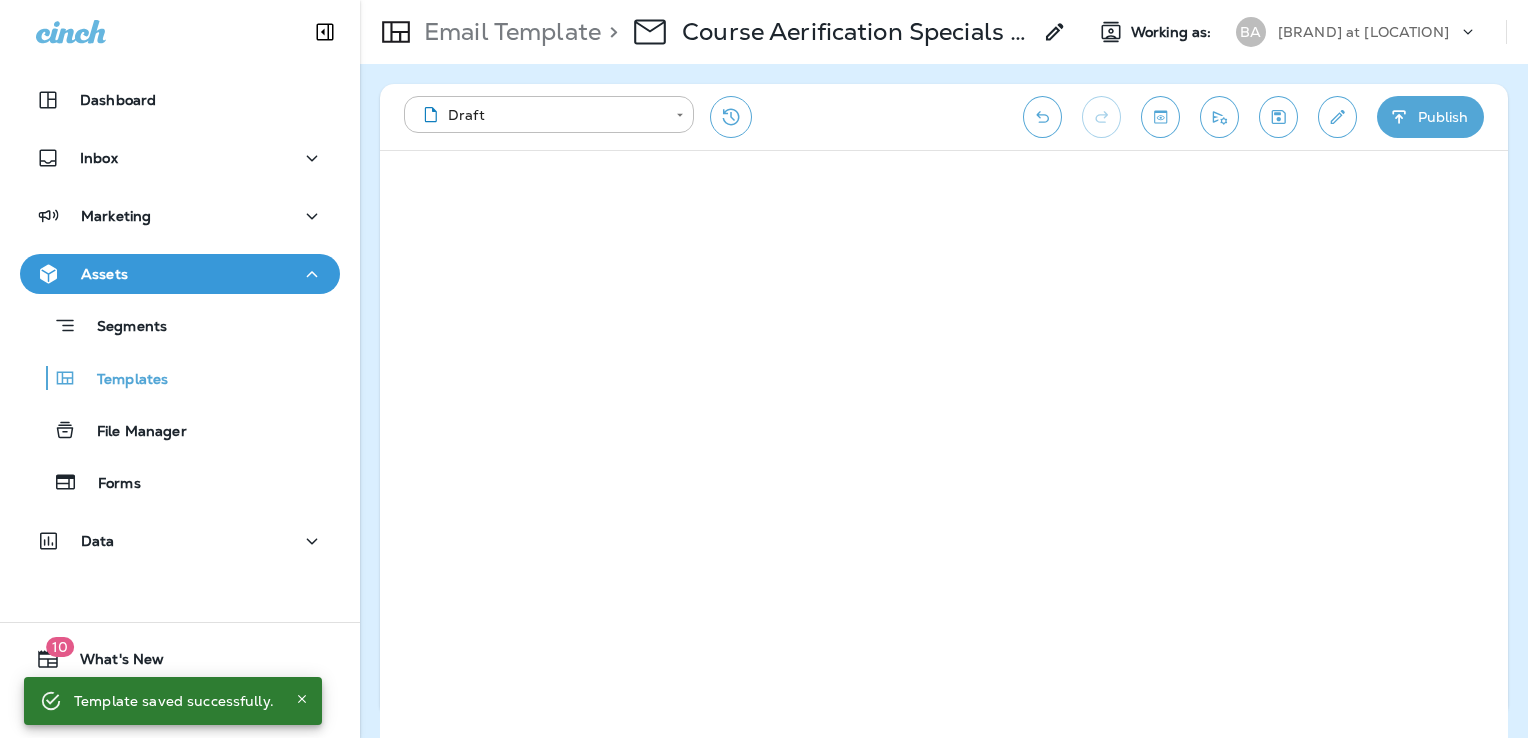 click at bounding box center [1337, 117] 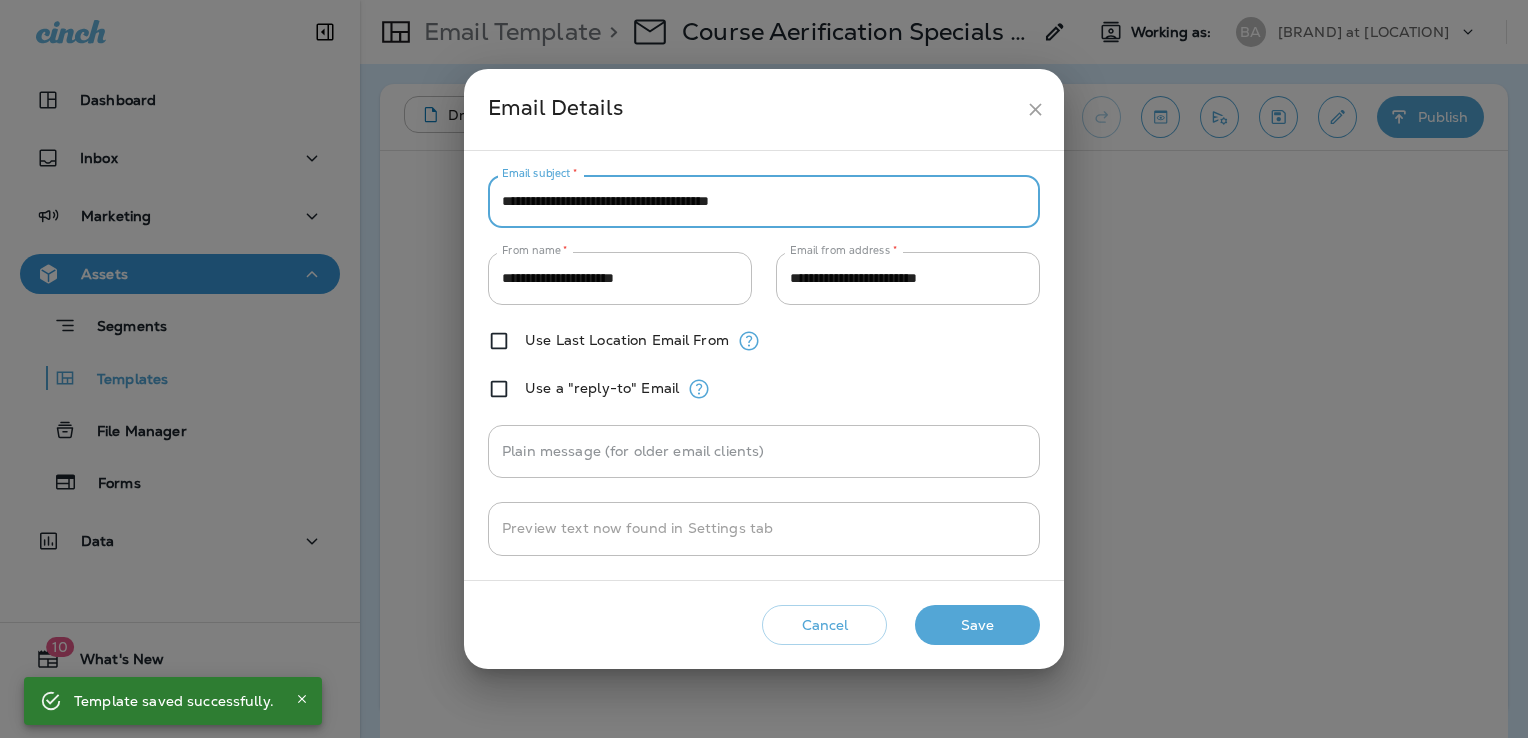 click on "**********" at bounding box center (764, 201) 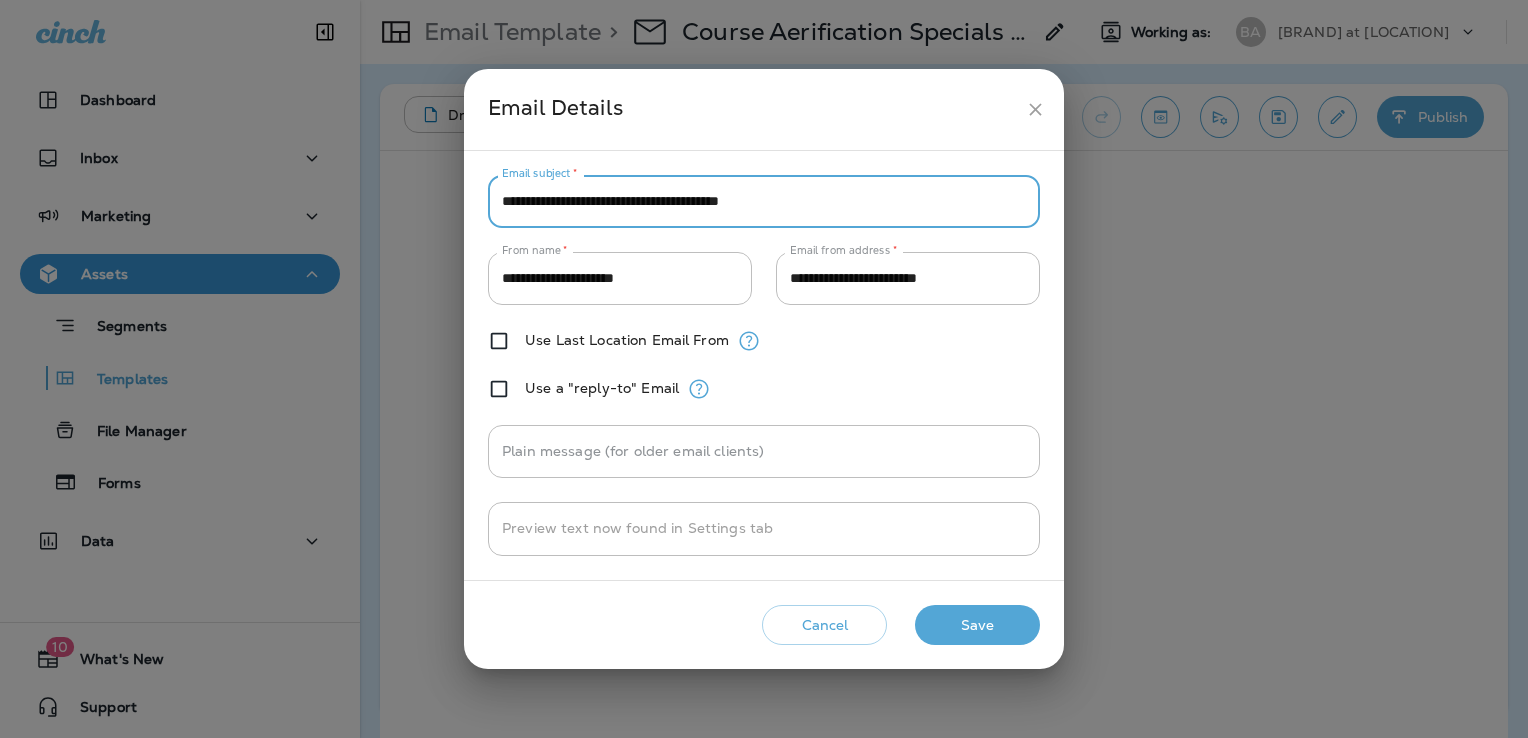 click on "**********" at bounding box center [764, 201] 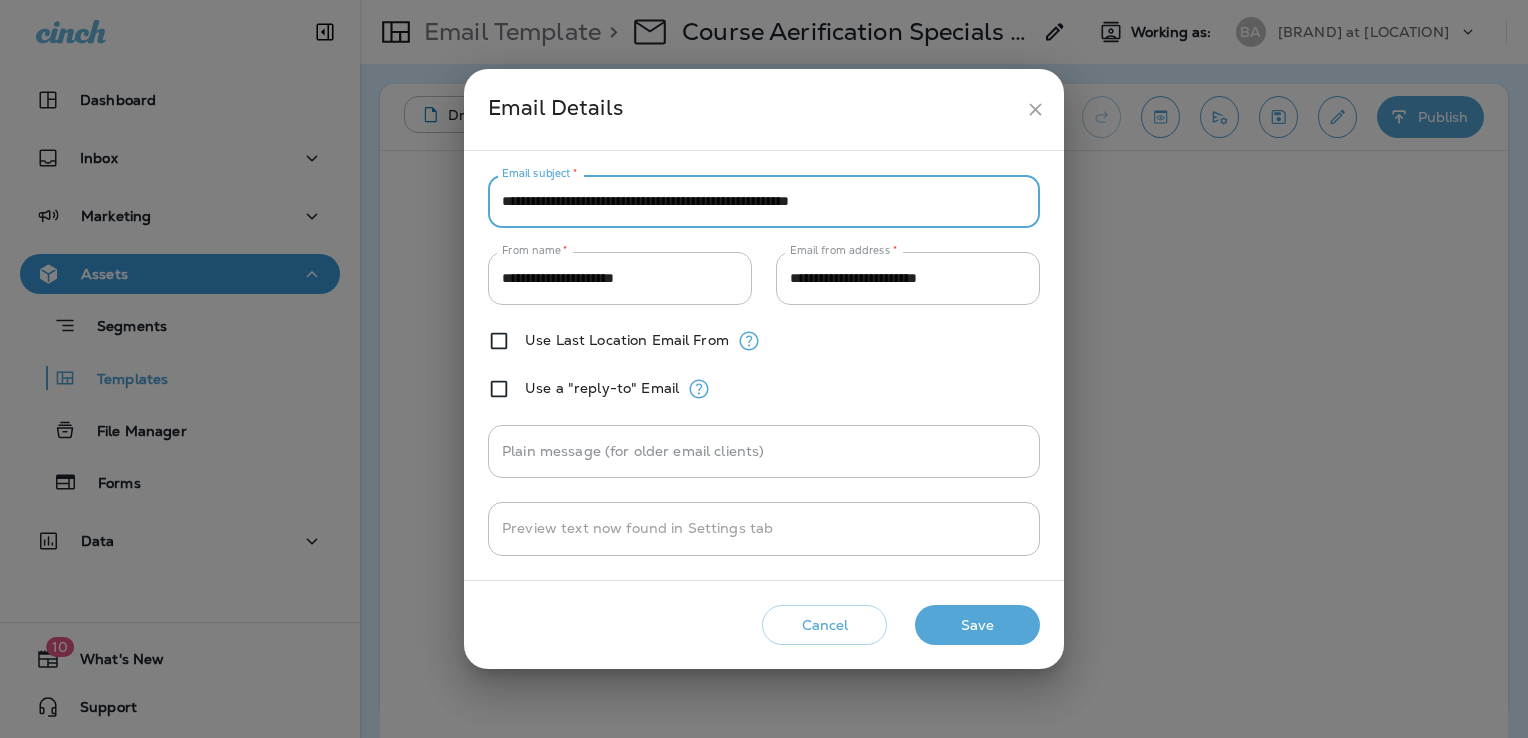 type on "**********" 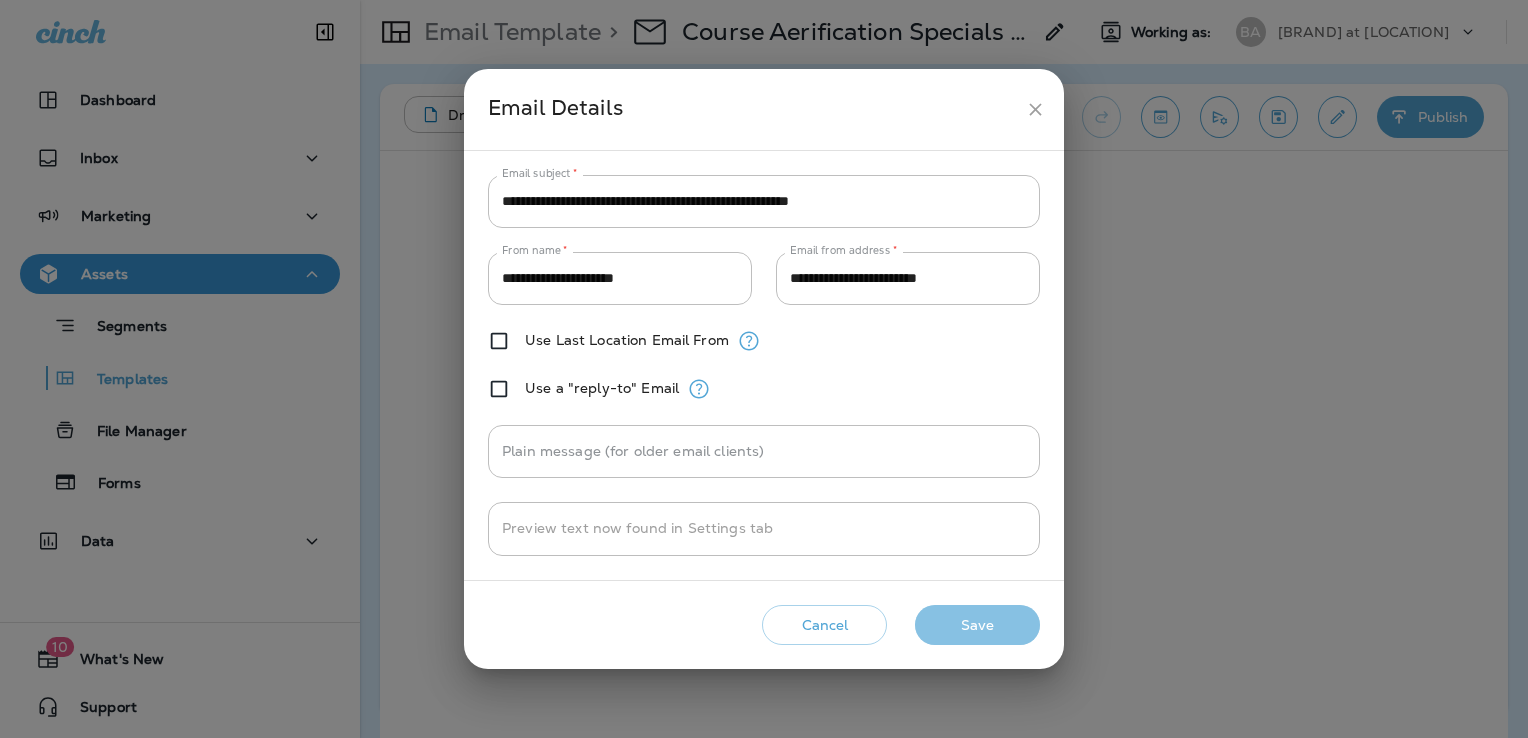 click on "Save" at bounding box center (977, 625) 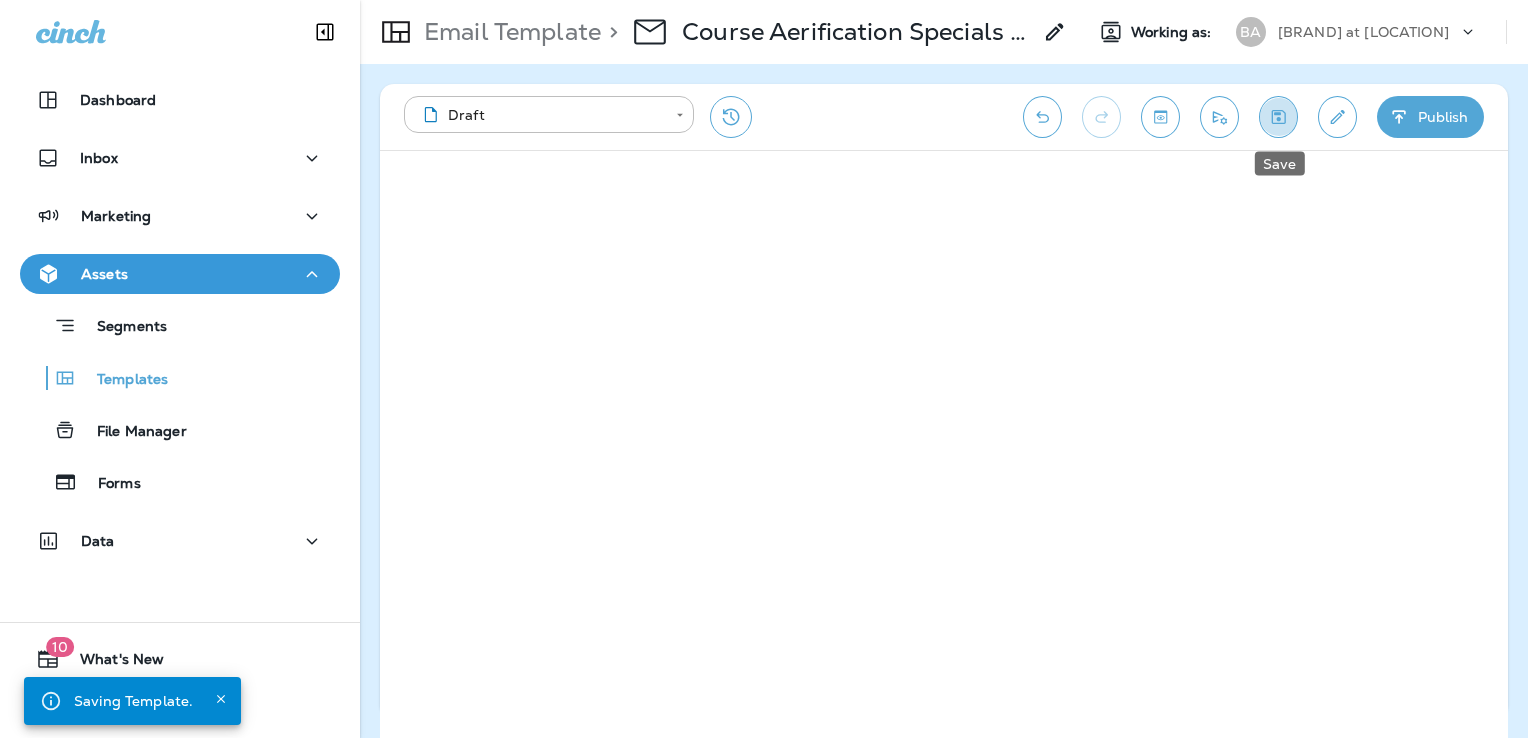click at bounding box center (1279, 117) 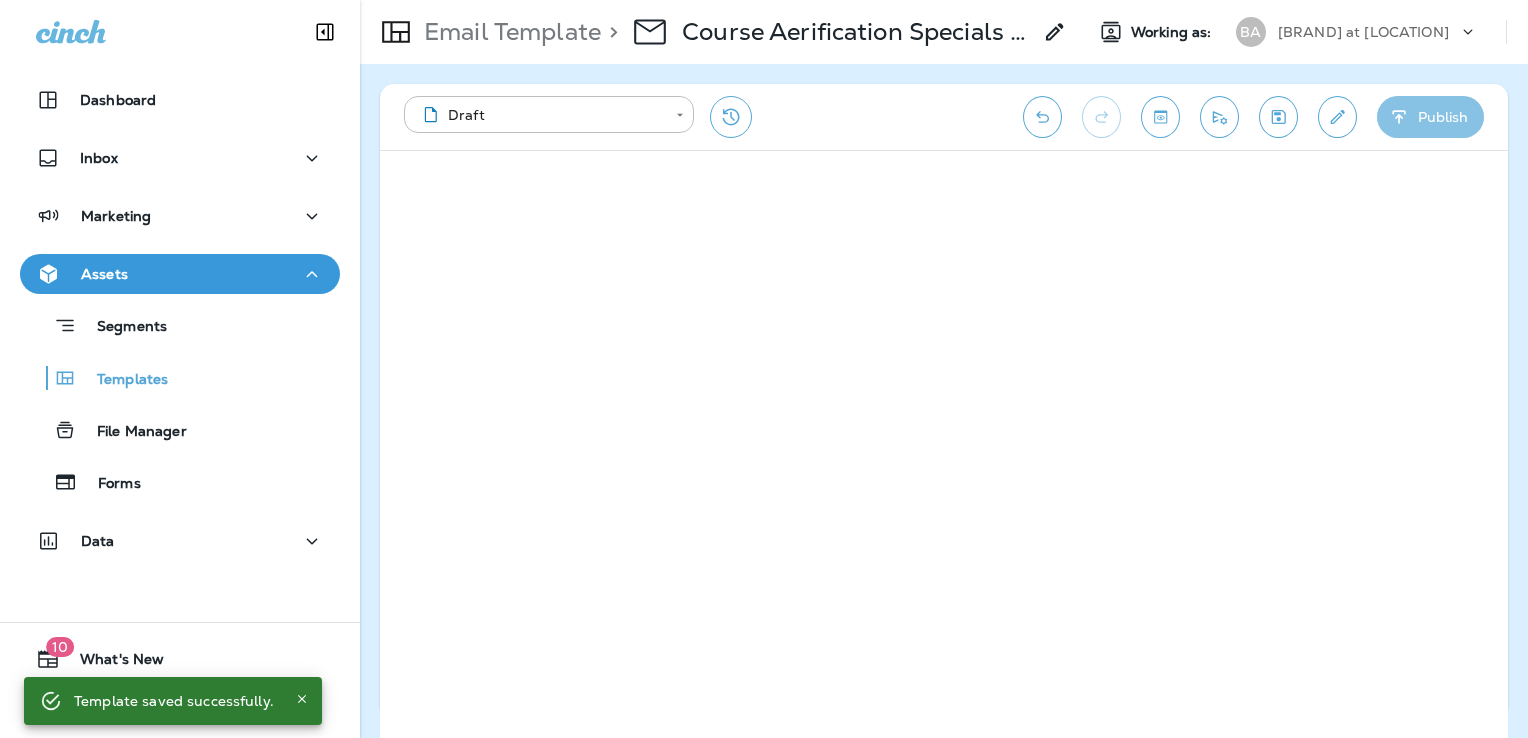 click on "Publish" at bounding box center [1430, 117] 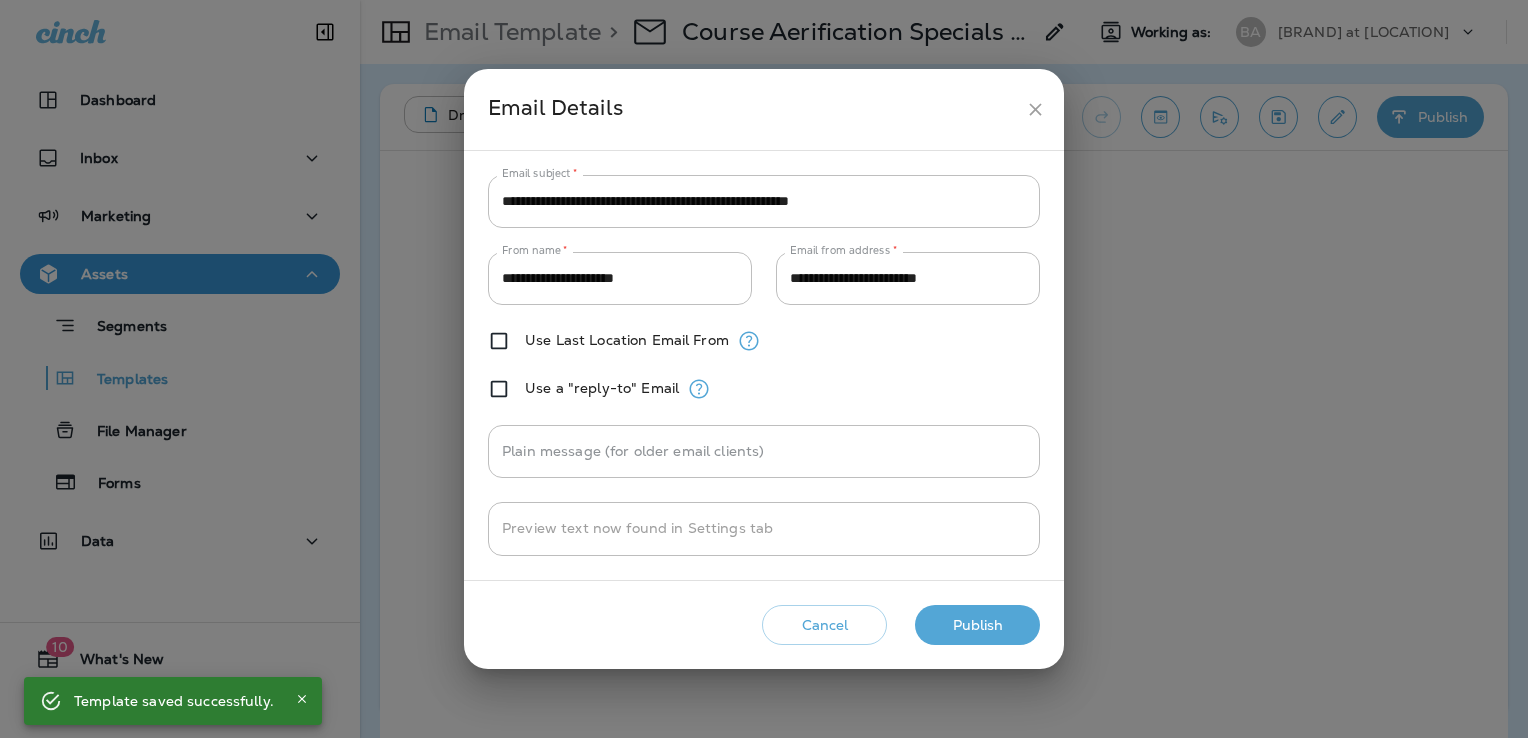 click on "Publish" at bounding box center [977, 625] 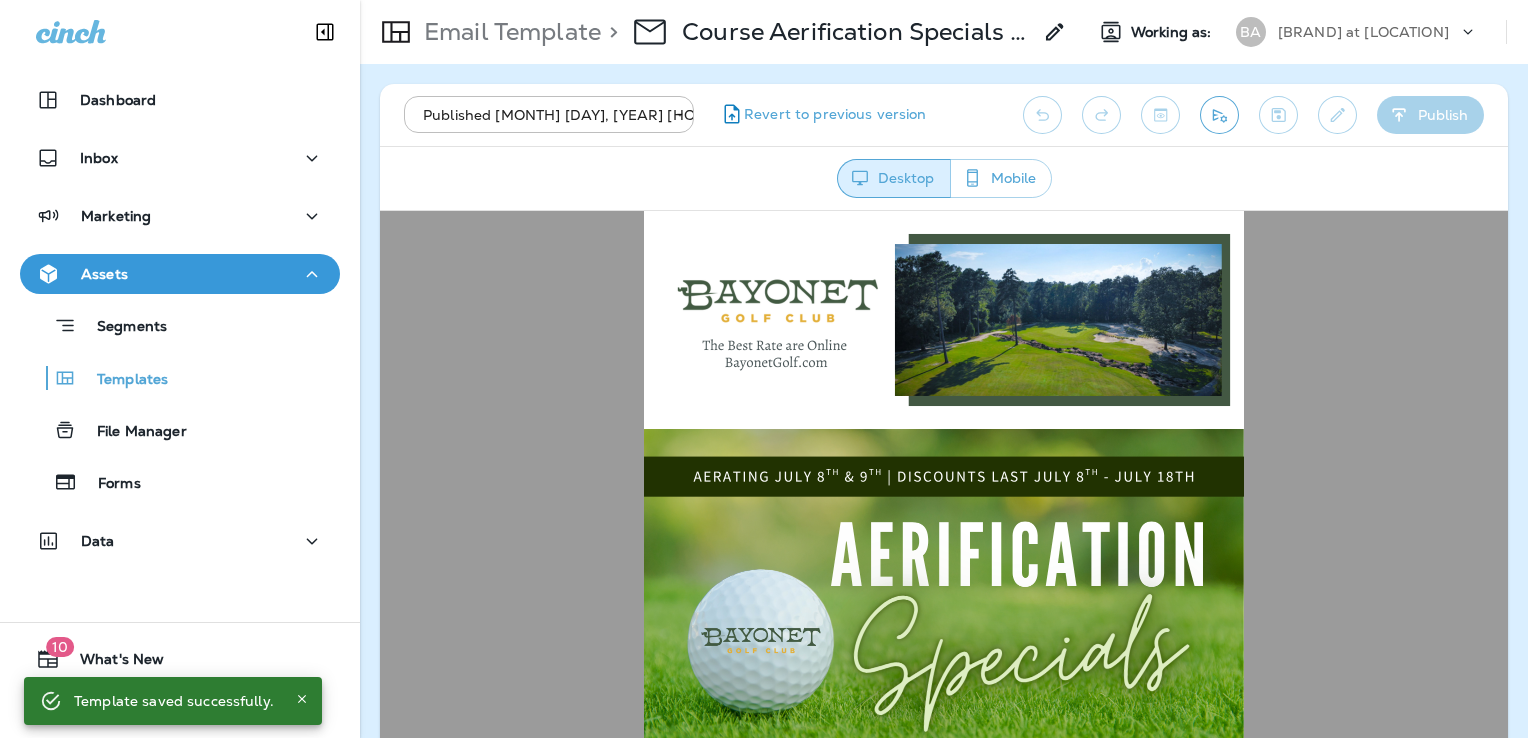 scroll, scrollTop: 0, scrollLeft: 0, axis: both 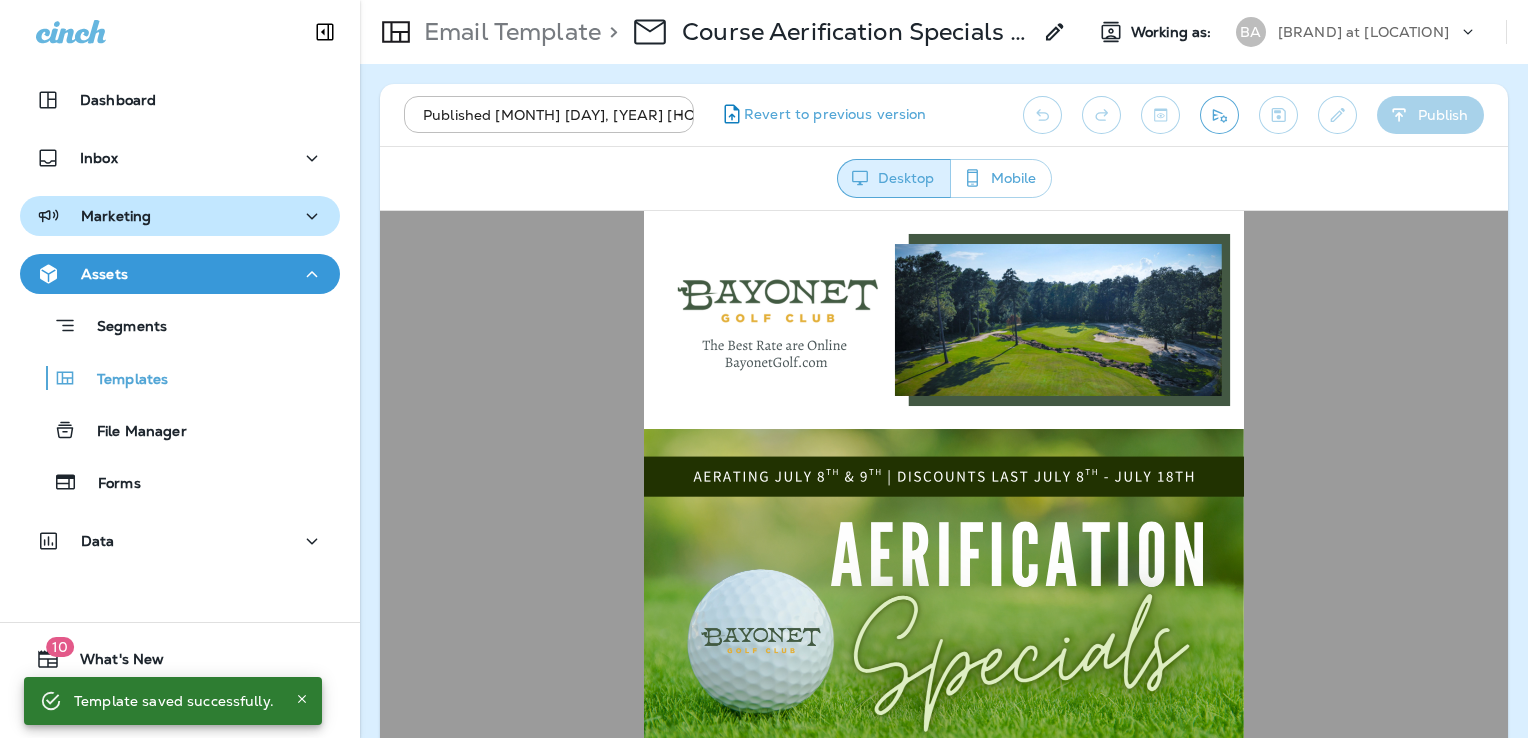 click on "Marketing" at bounding box center (96, 100) 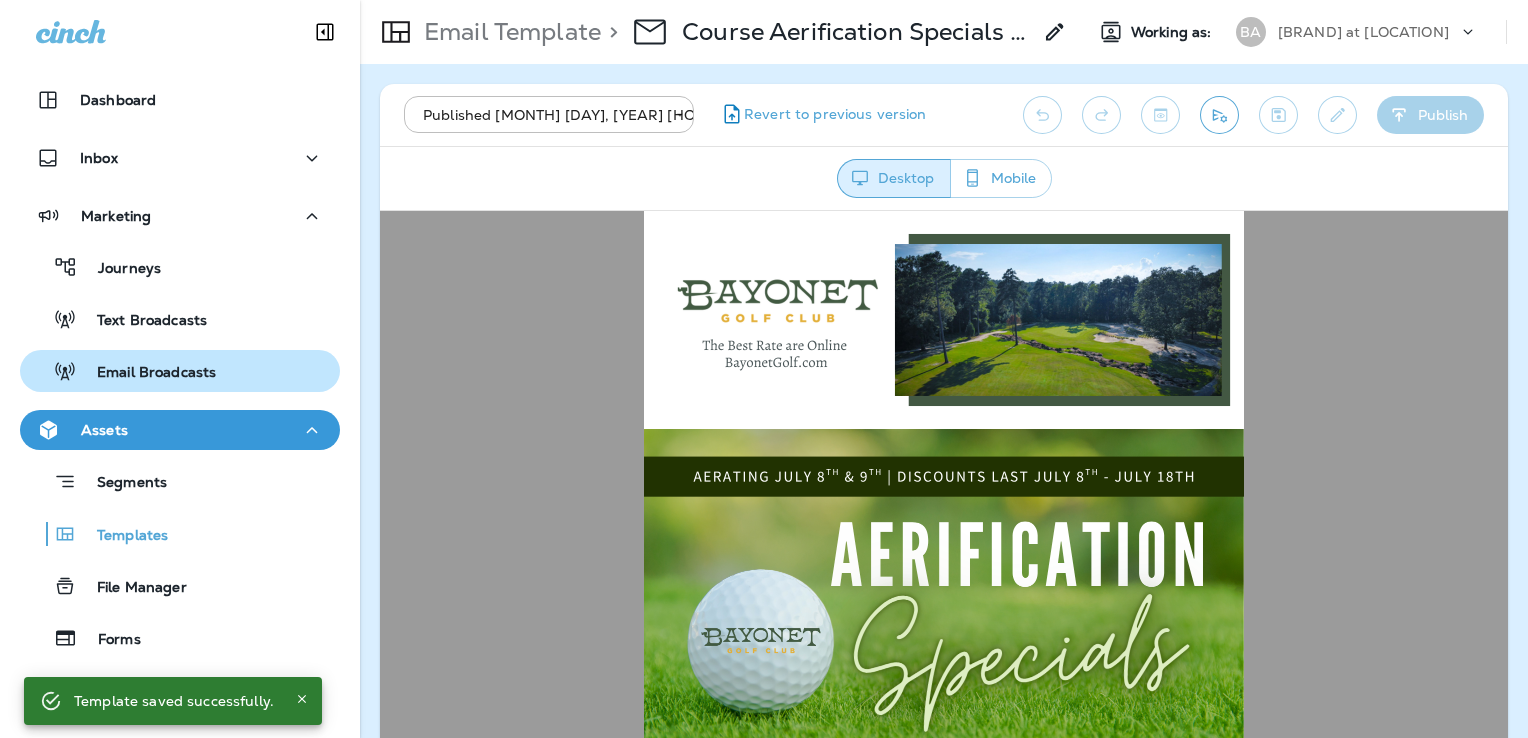 click on "Email Broadcasts" at bounding box center (119, 269) 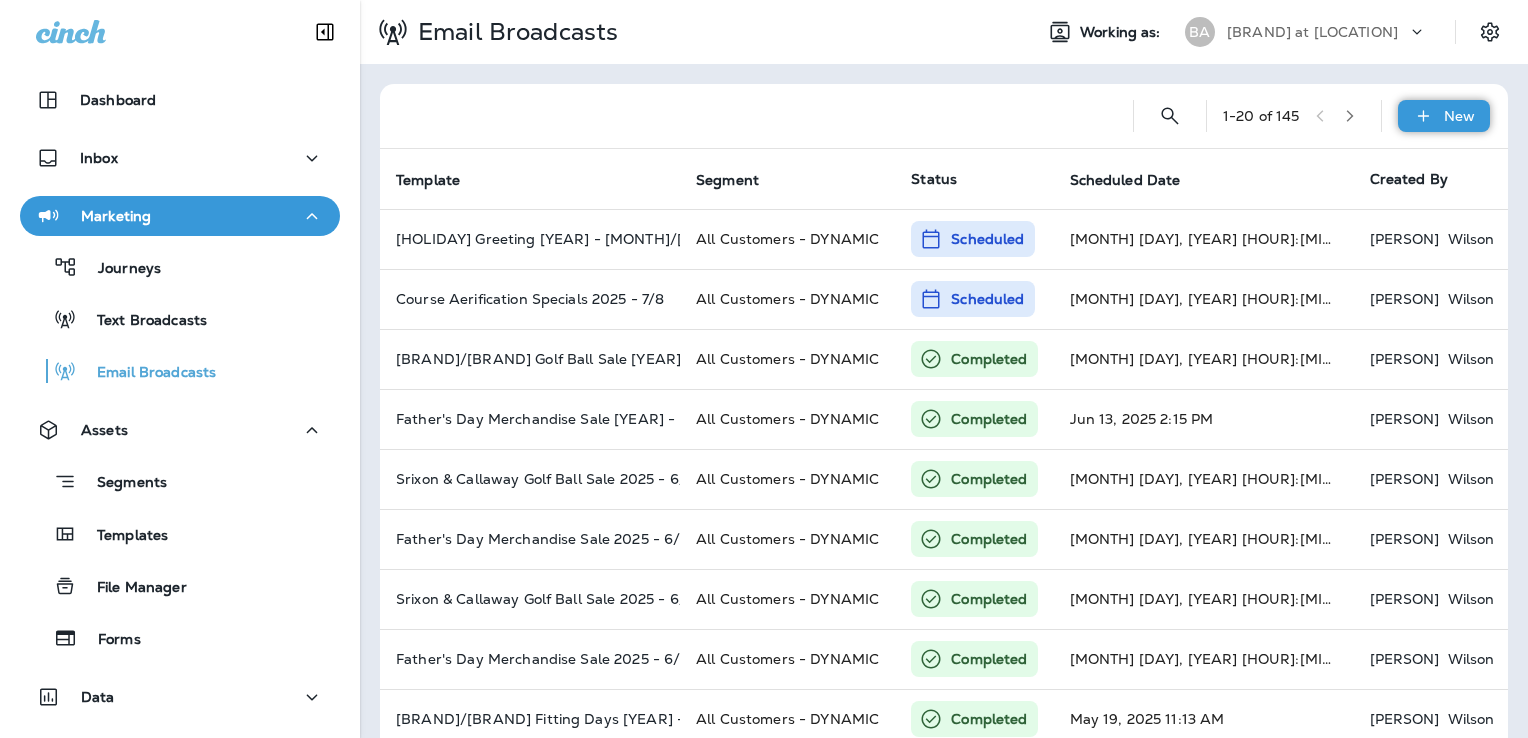 click at bounding box center [1423, 116] 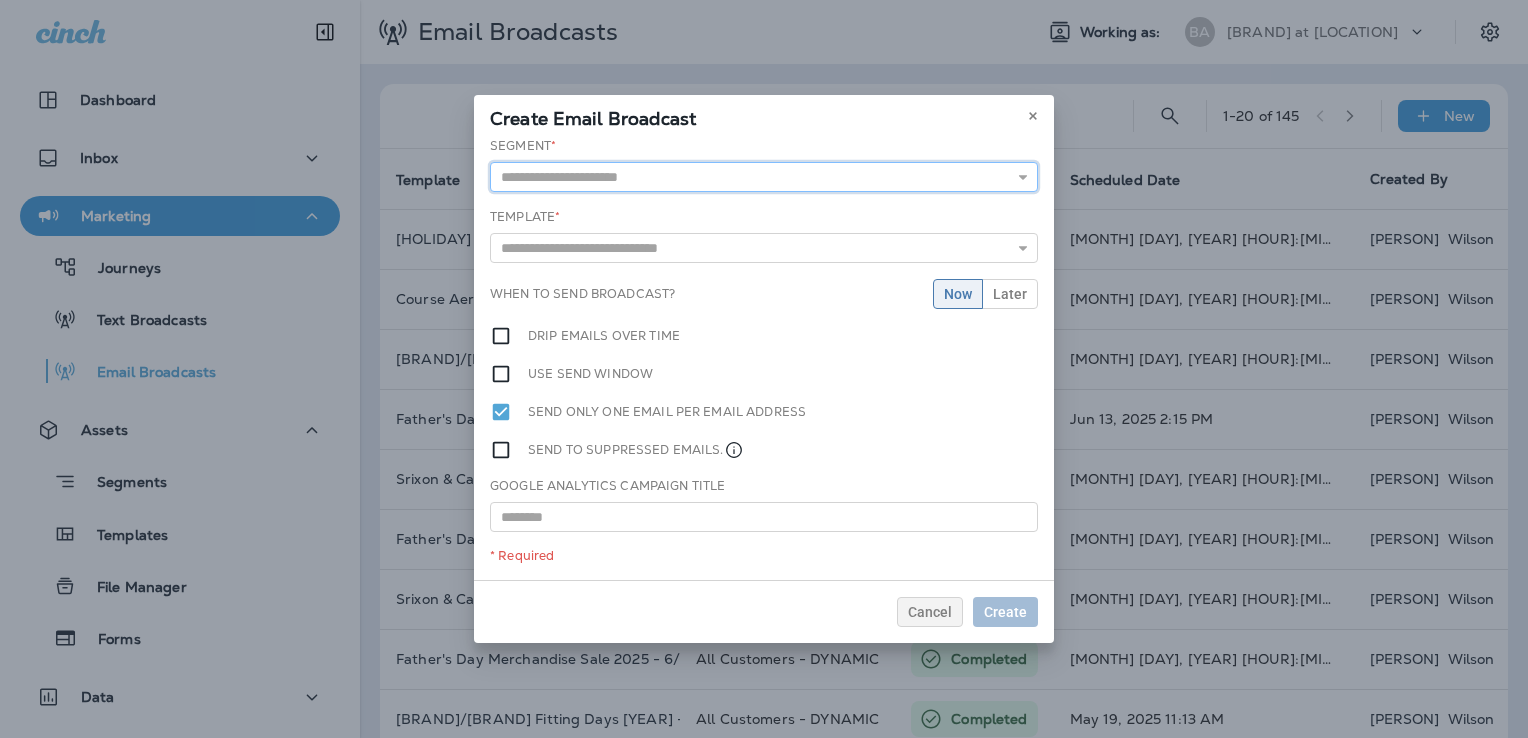 click at bounding box center (764, 177) 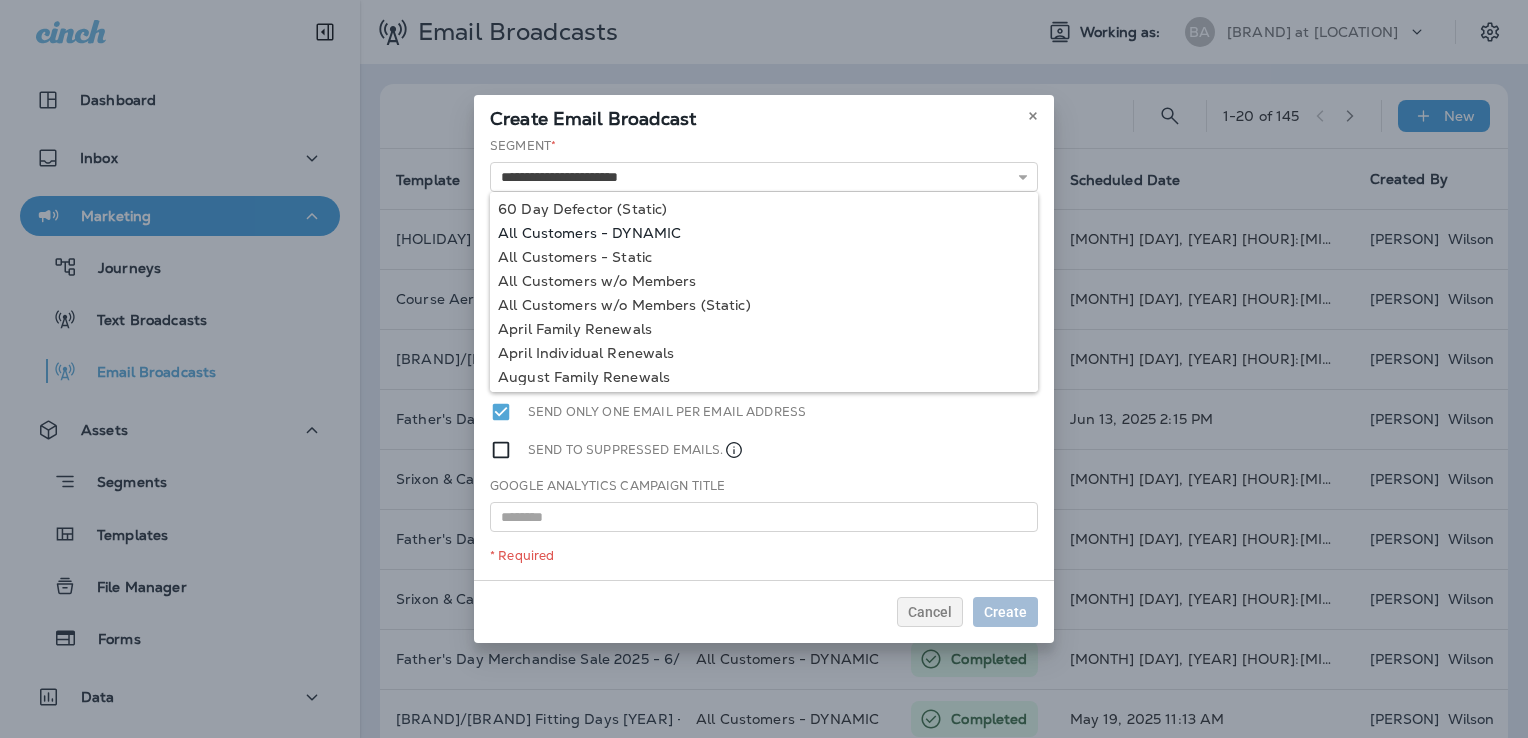 click on "**********" at bounding box center (764, 358) 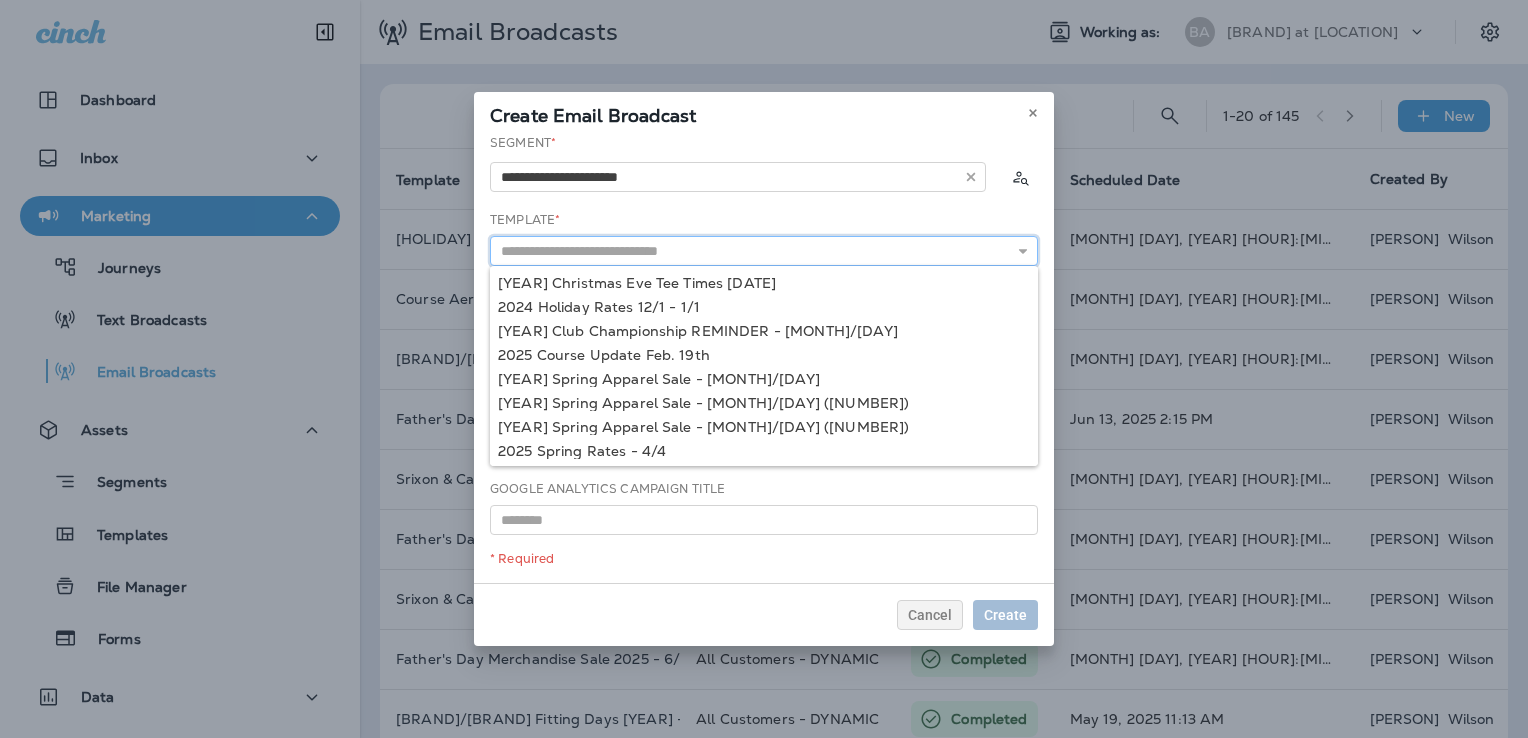 click at bounding box center [764, 251] 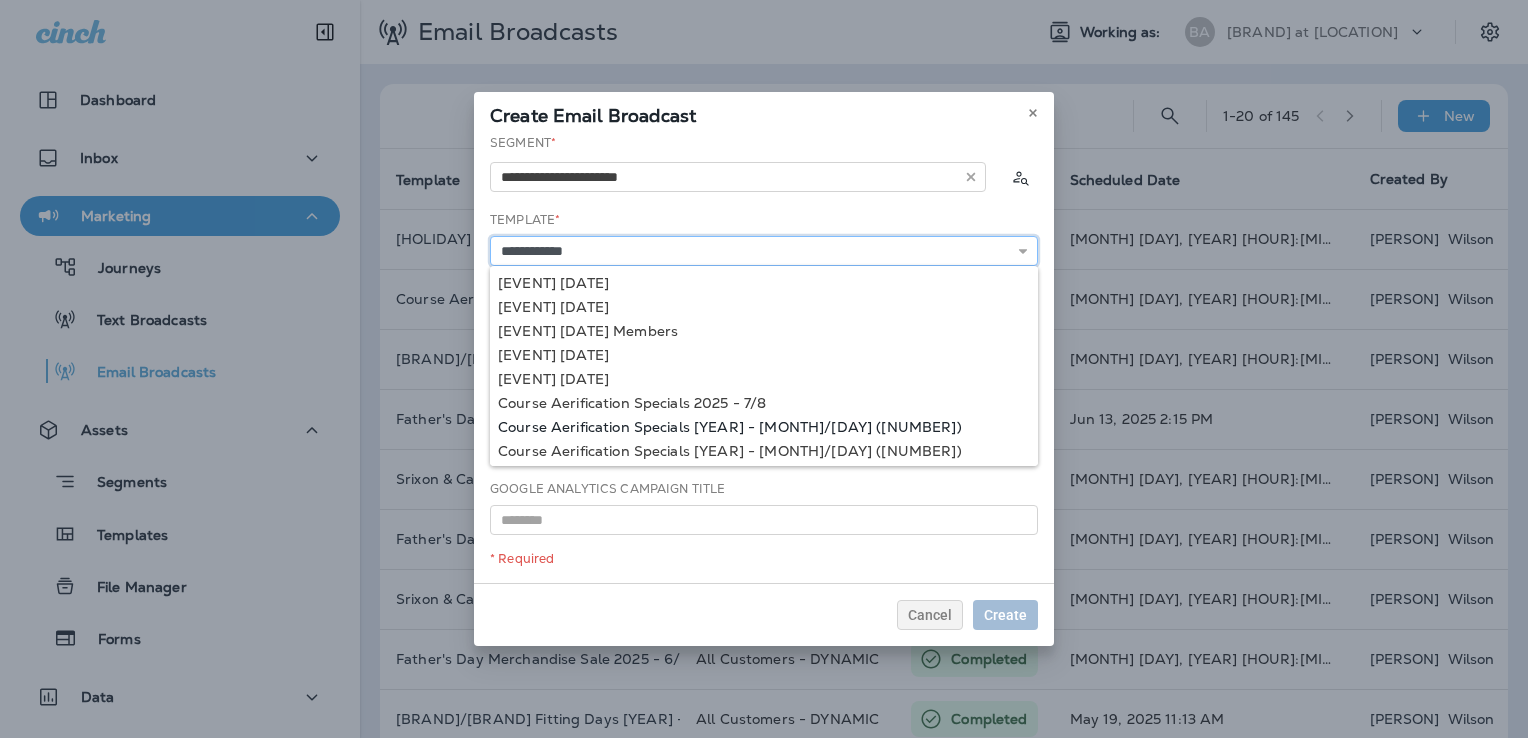 type on "**********" 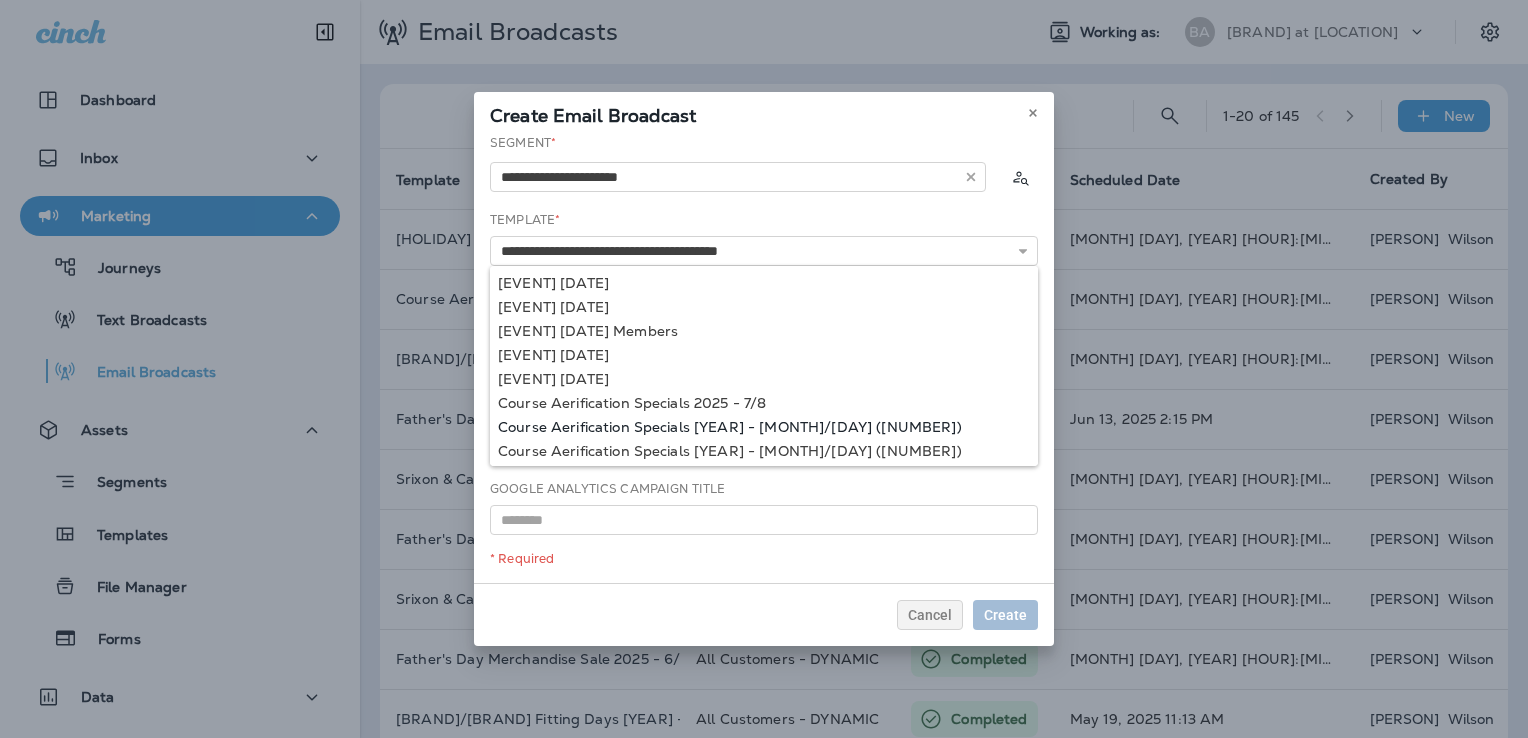 click on "**********" at bounding box center (764, 358) 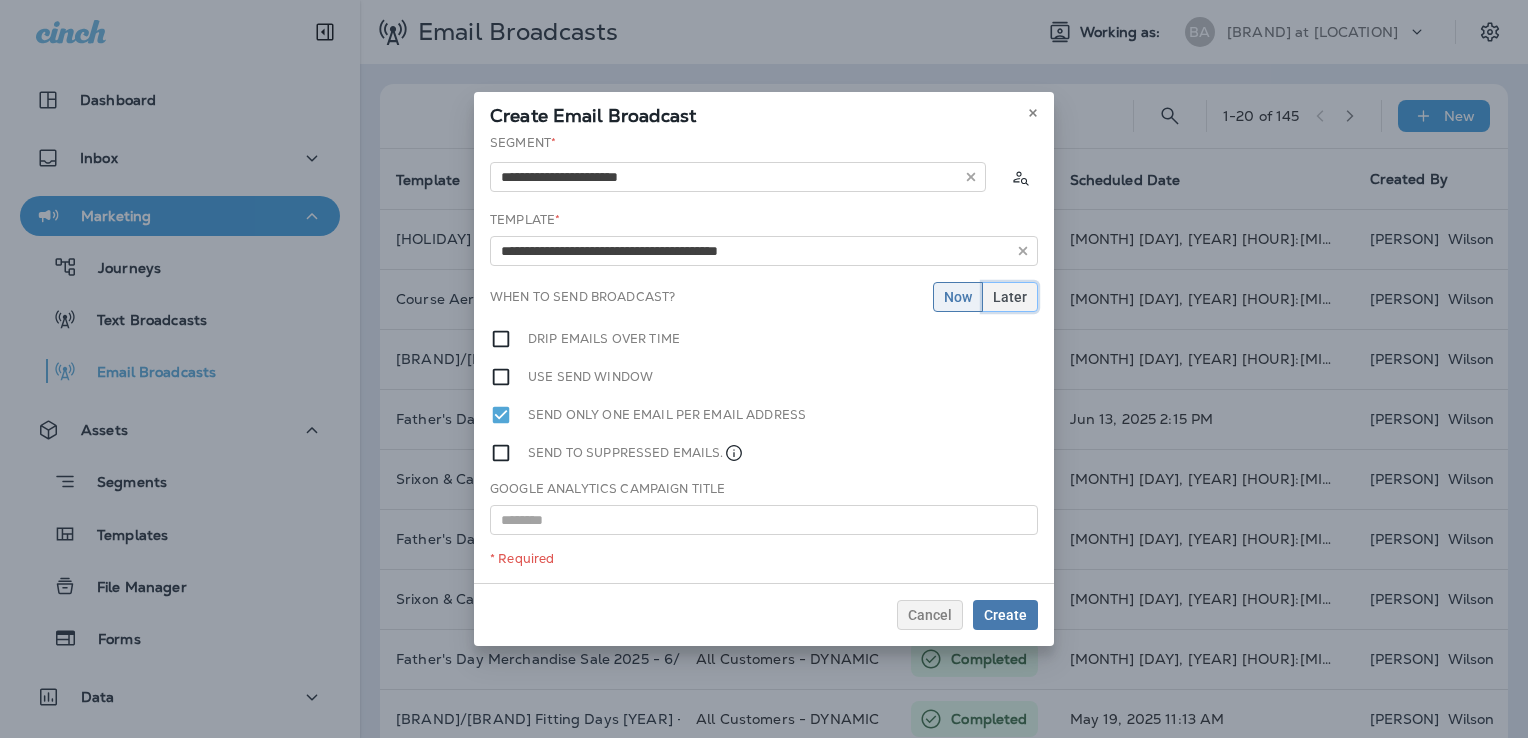 click on "Later" at bounding box center [958, 297] 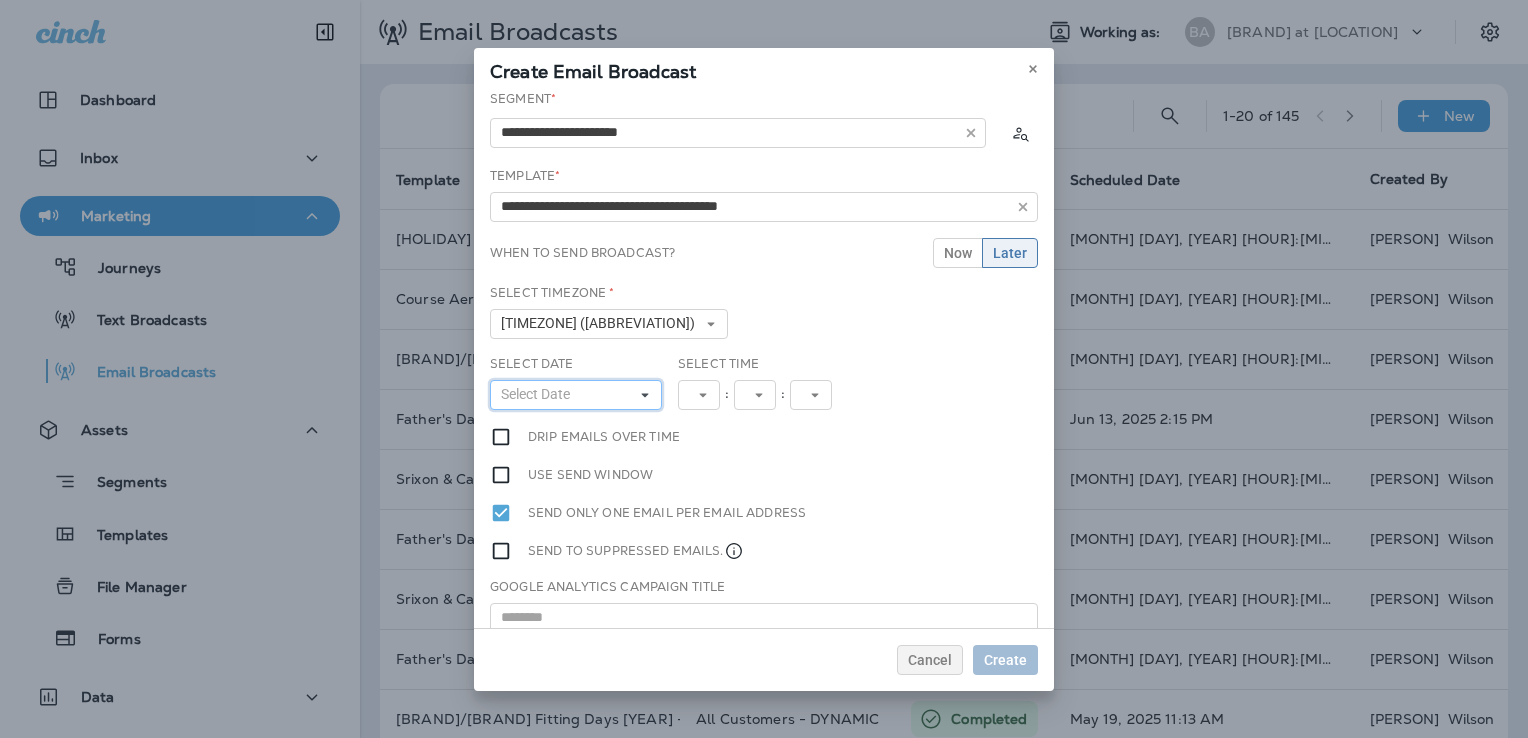 click on "Select Date" at bounding box center [576, 395] 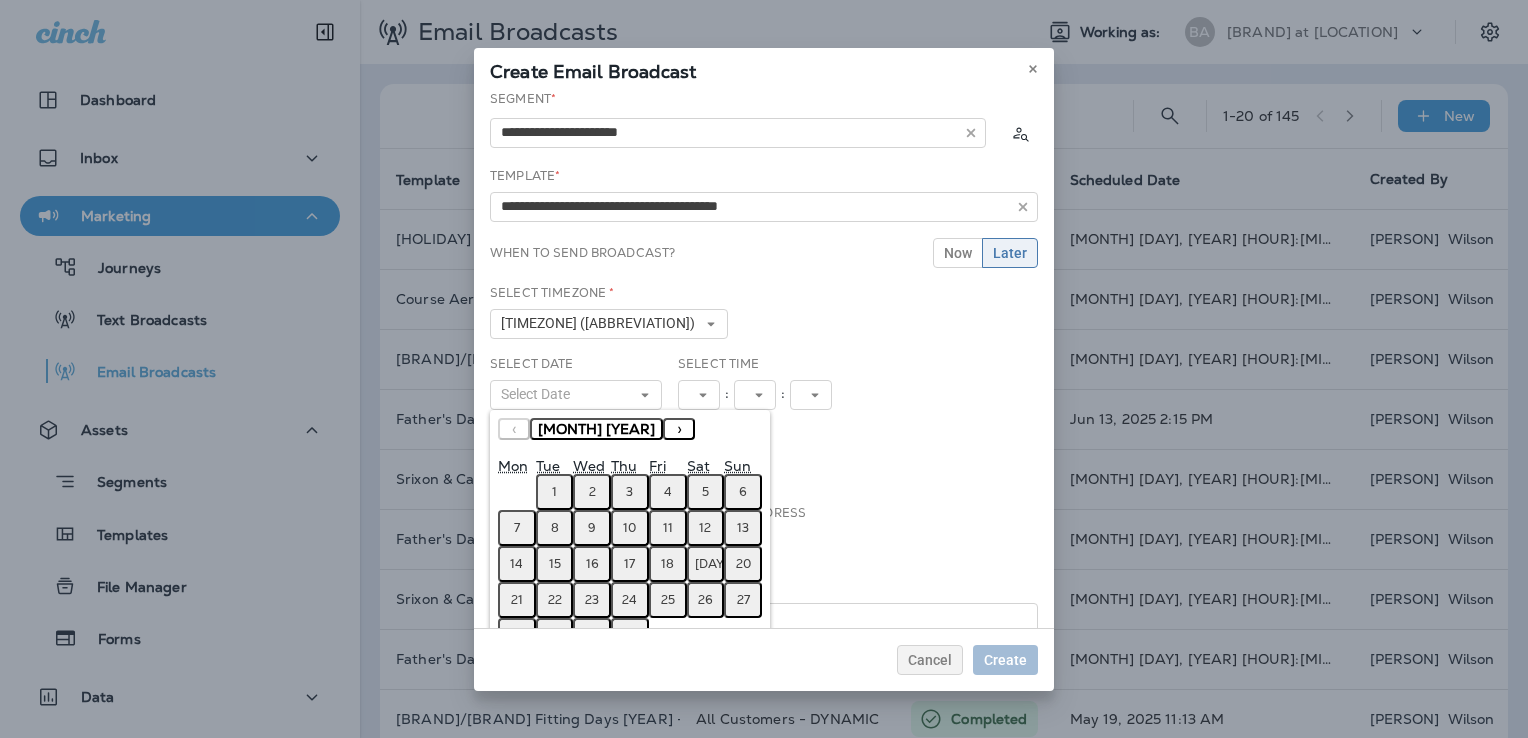 click on "8" at bounding box center [555, 528] 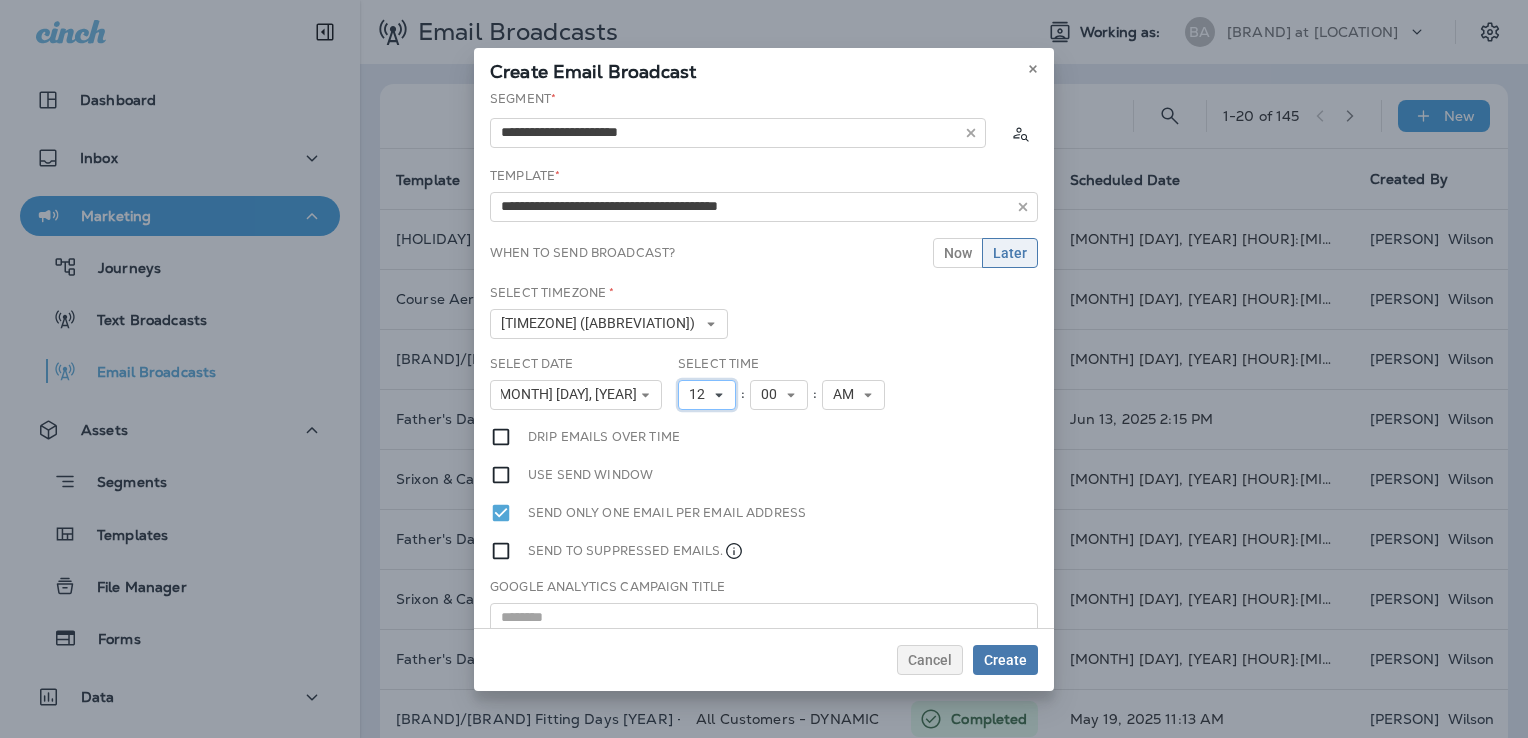 click on "12" at bounding box center [701, 394] 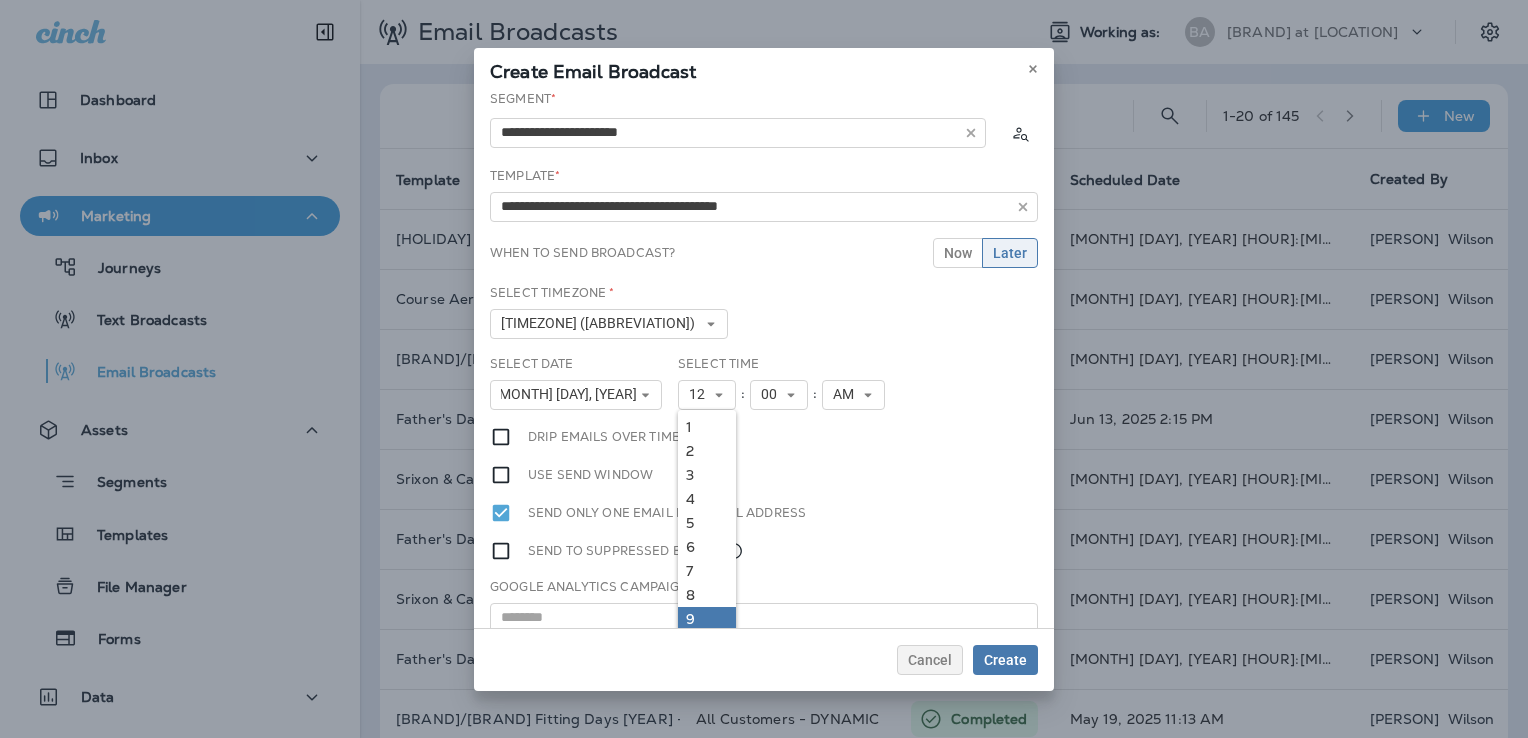 click on "9" at bounding box center [707, 427] 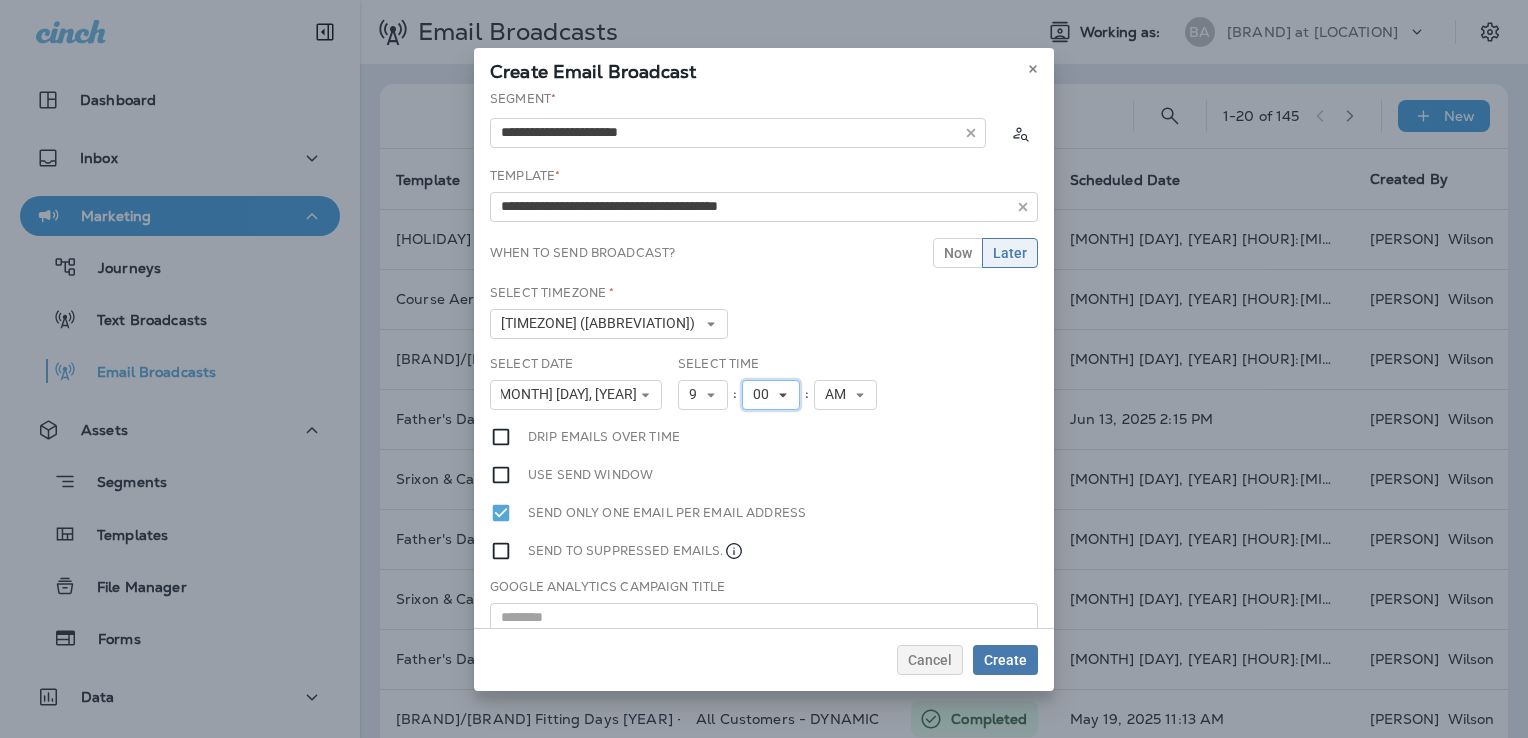 click on "00" at bounding box center [697, 394] 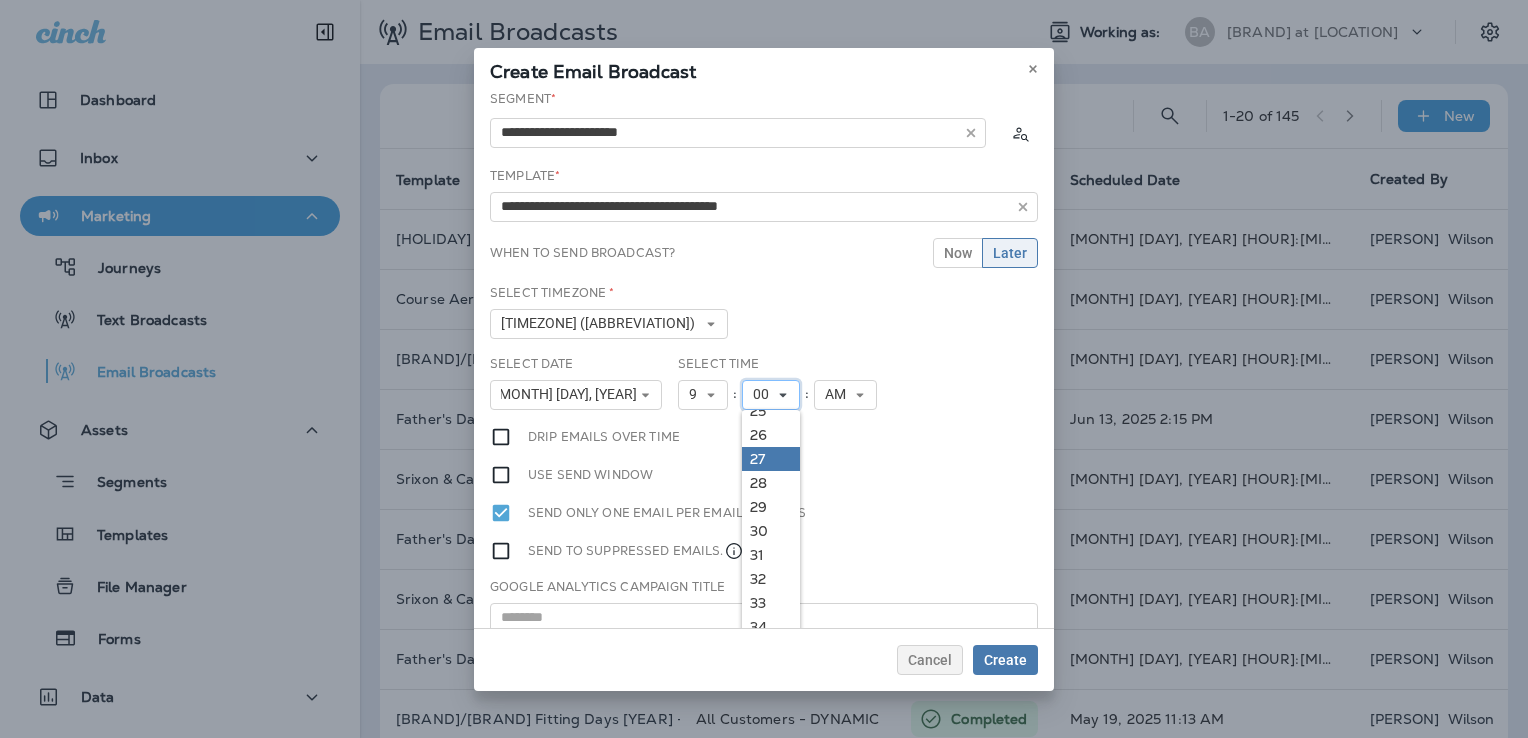 scroll, scrollTop: 700, scrollLeft: 0, axis: vertical 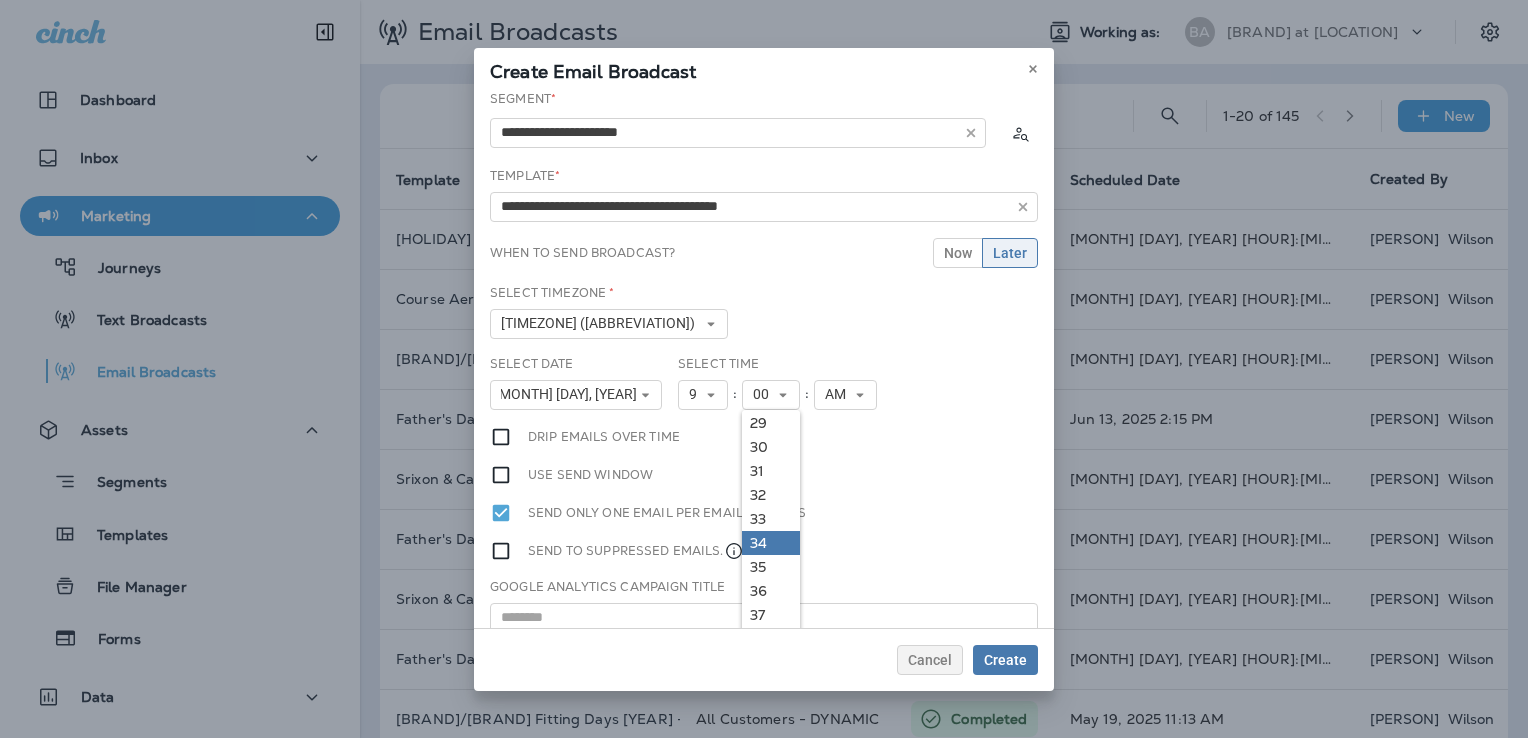 click on "34" at bounding box center (0, 0) 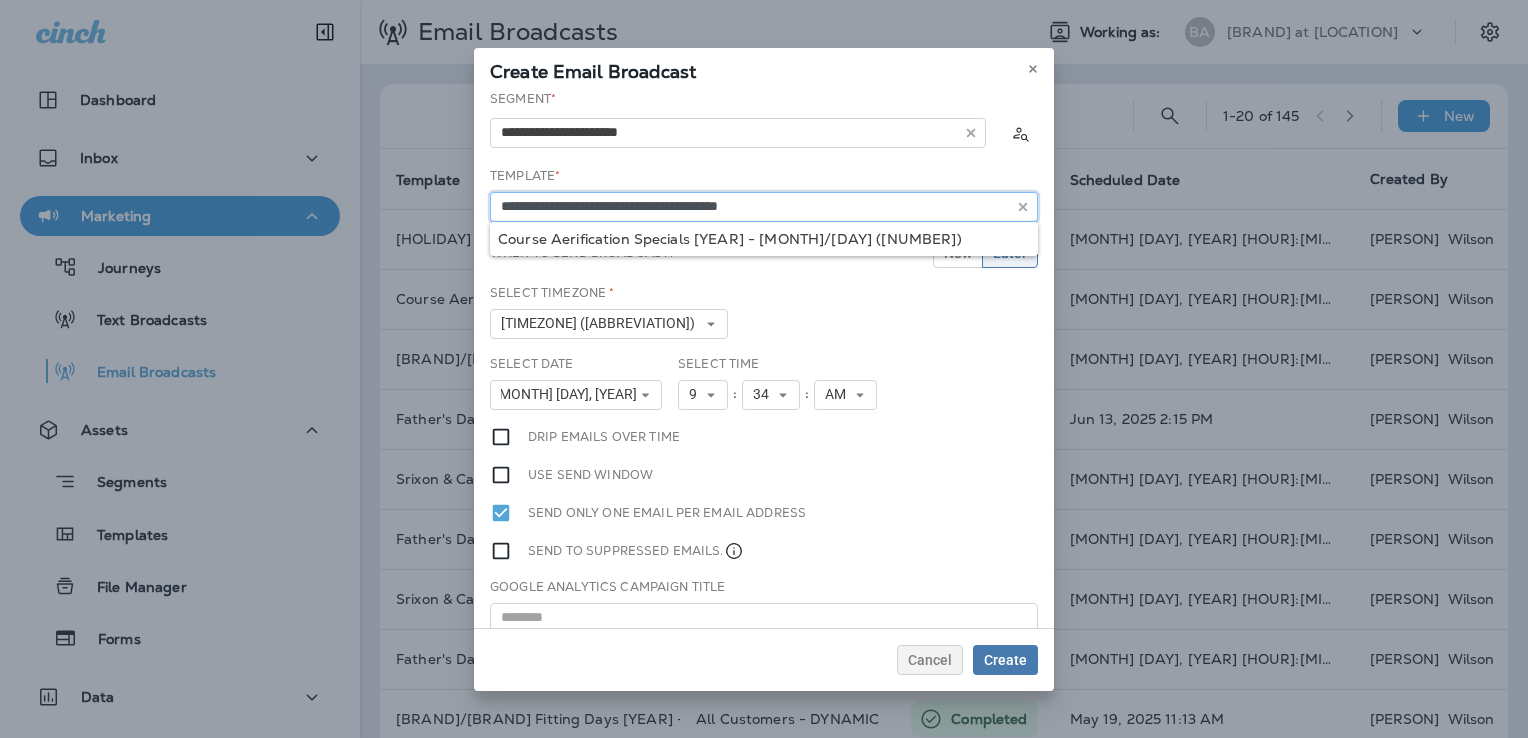 click on "**********" at bounding box center (738, 133) 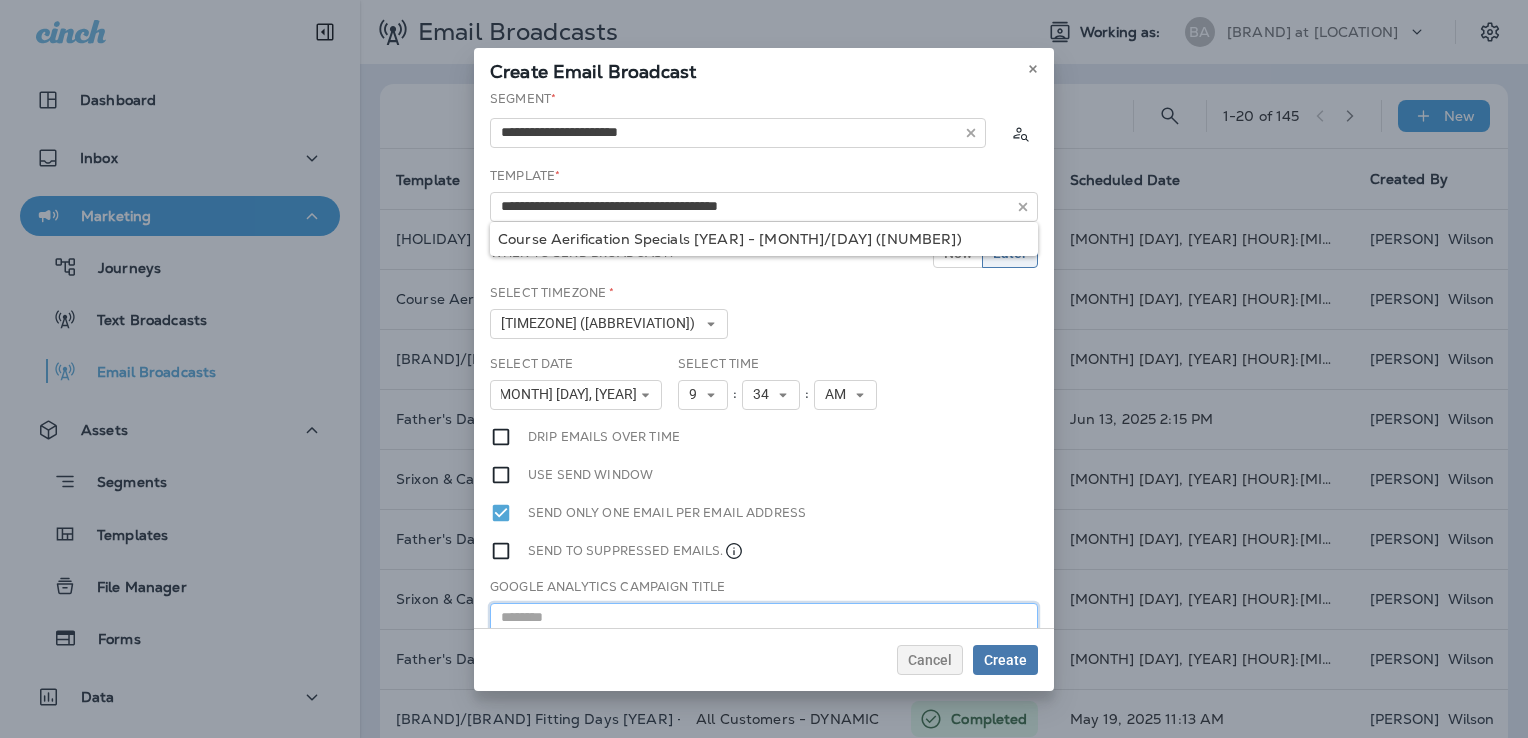 click at bounding box center (764, 618) 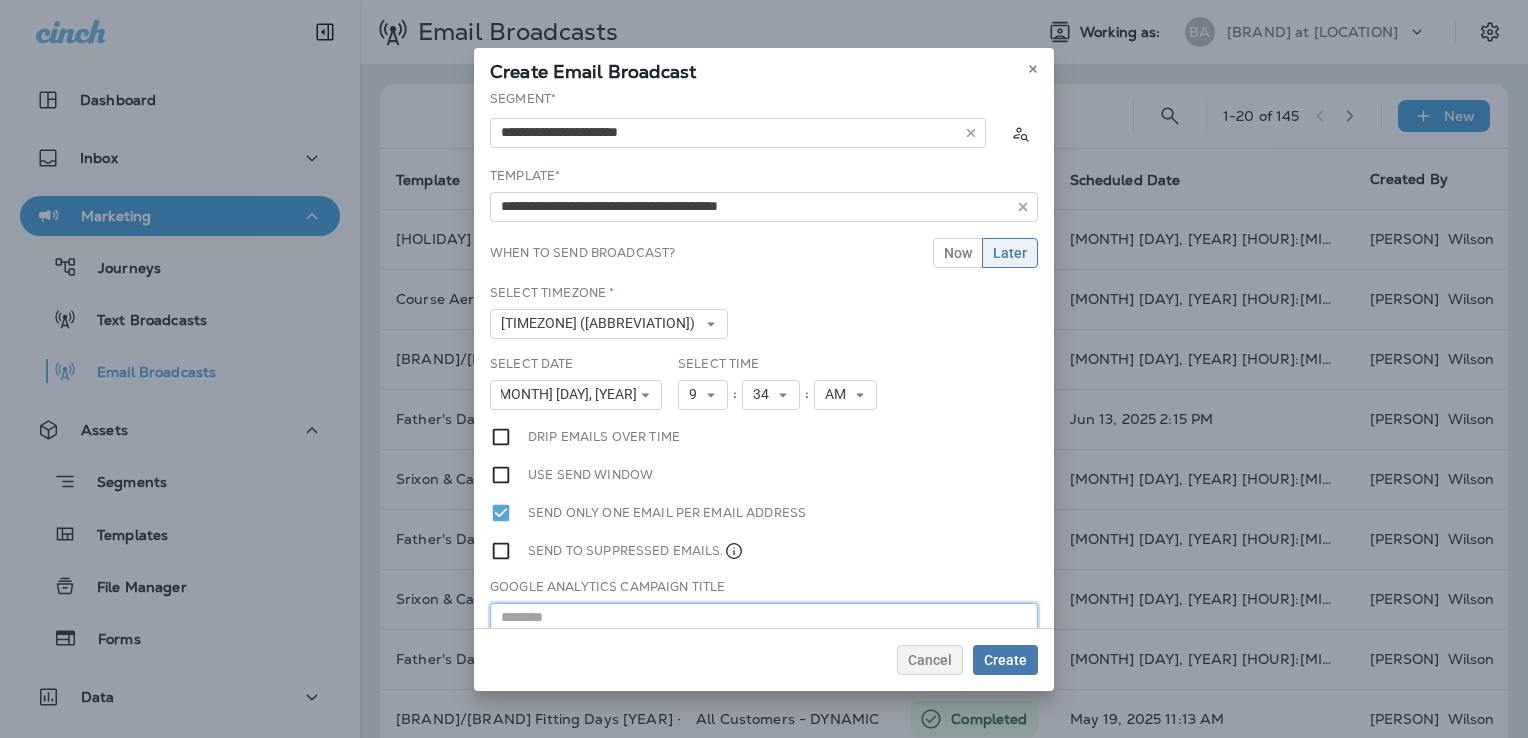 paste on "**********" 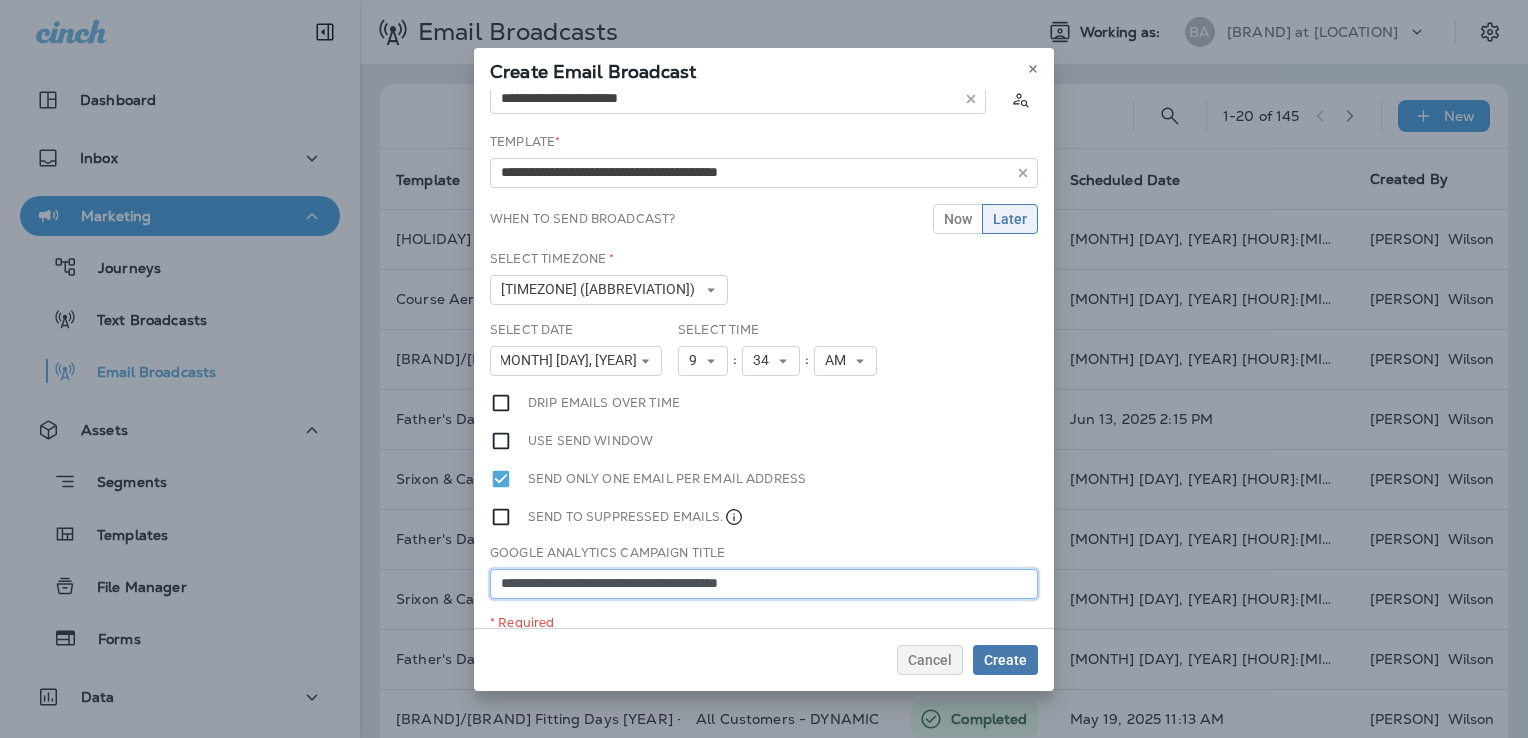 scroll, scrollTop: 52, scrollLeft: 0, axis: vertical 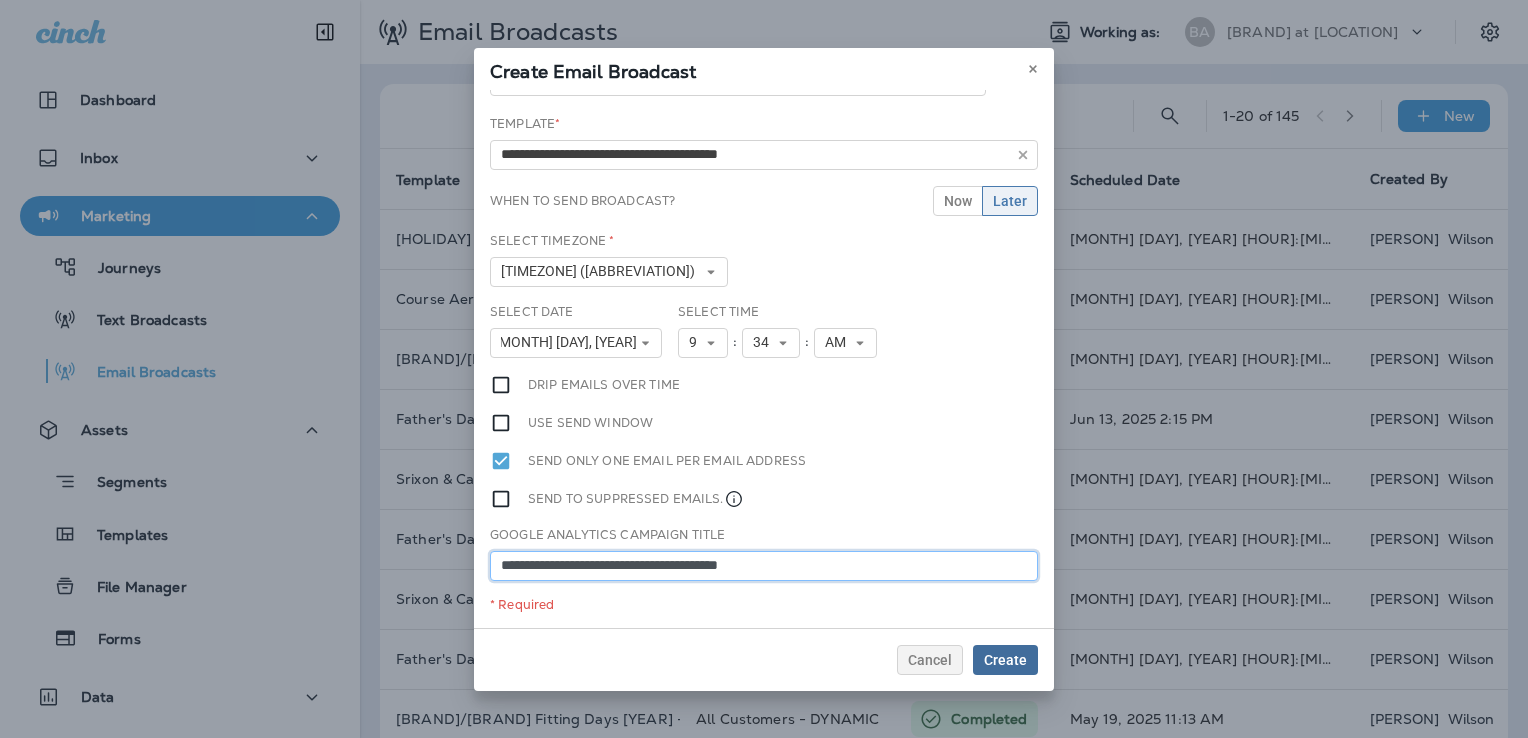 type on "**********" 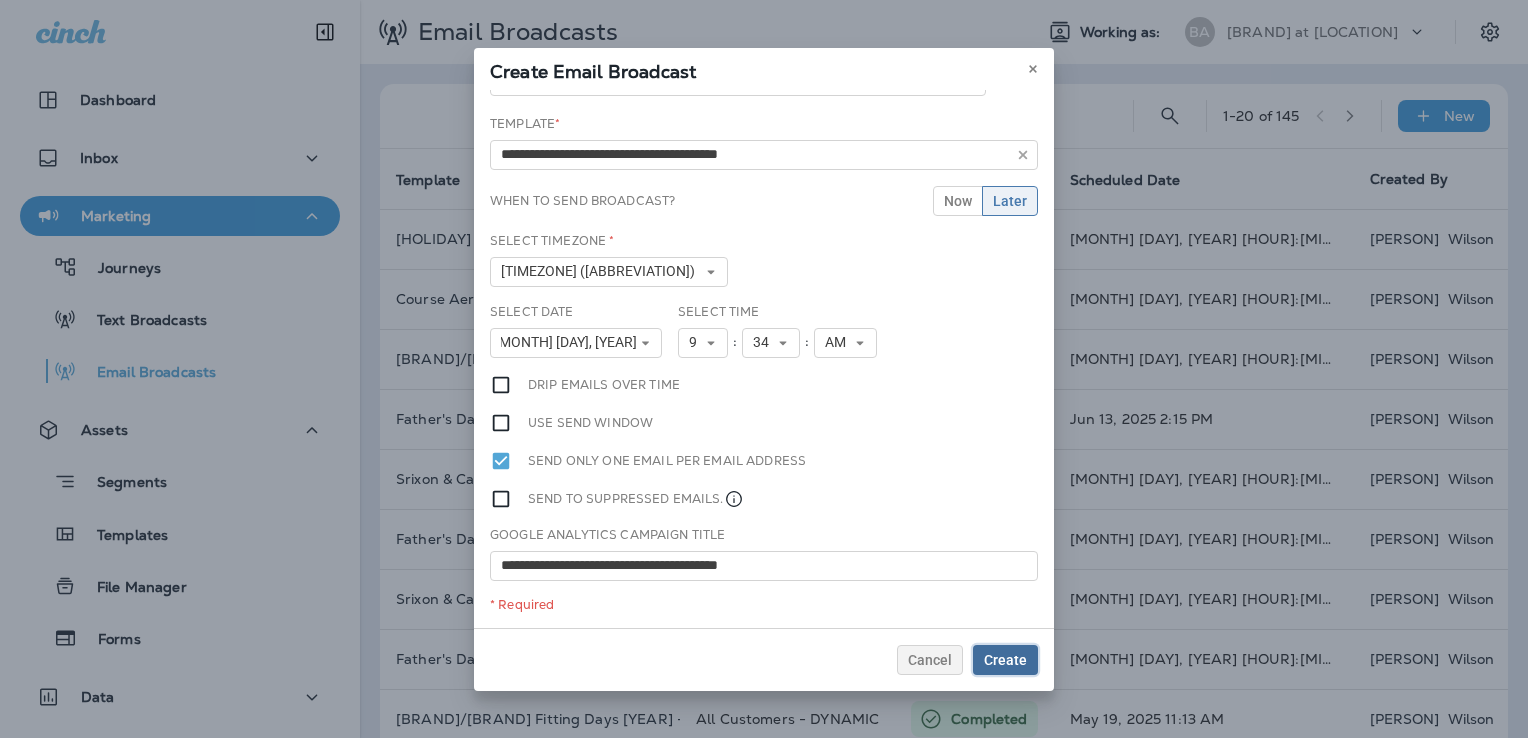 click on "Create" at bounding box center (1005, 660) 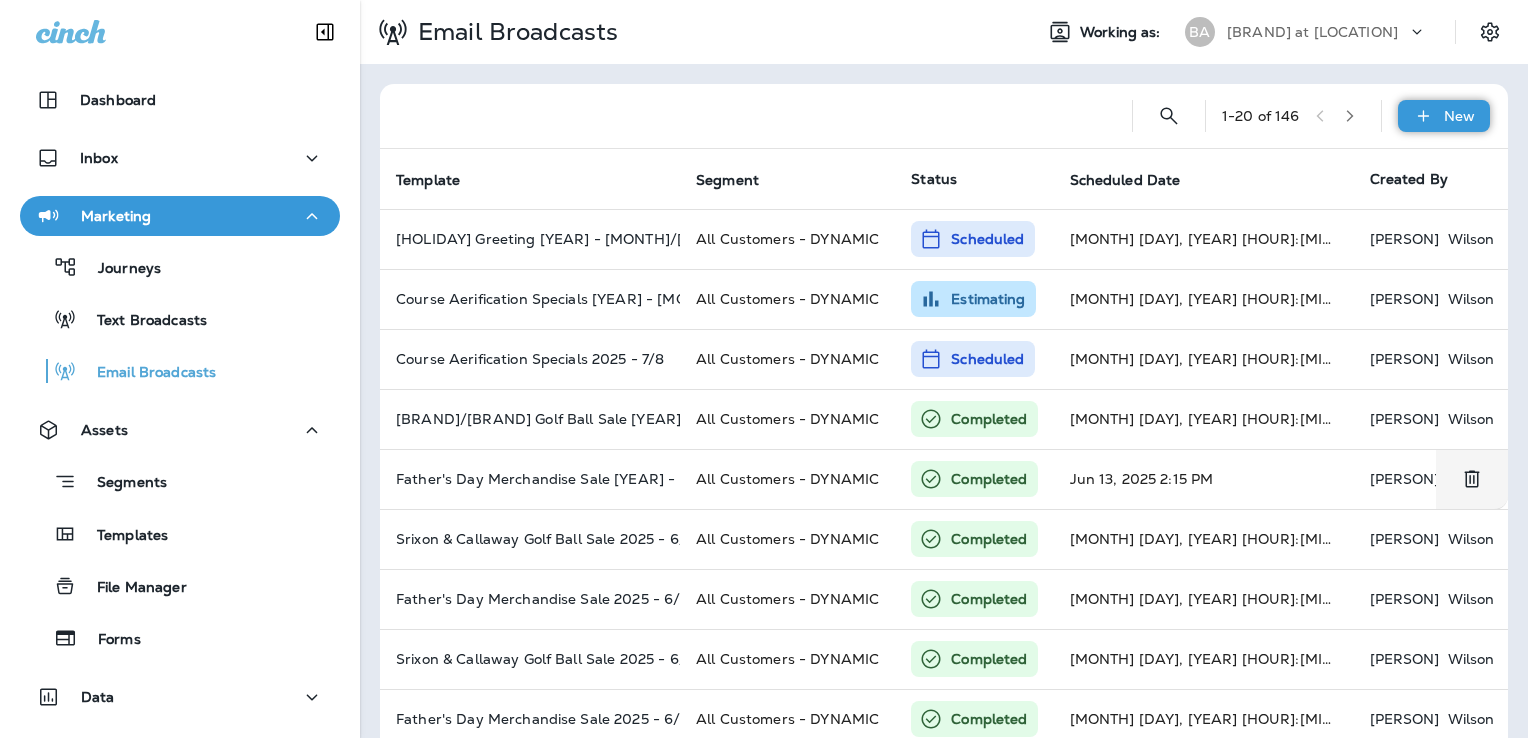 click at bounding box center [1423, 116] 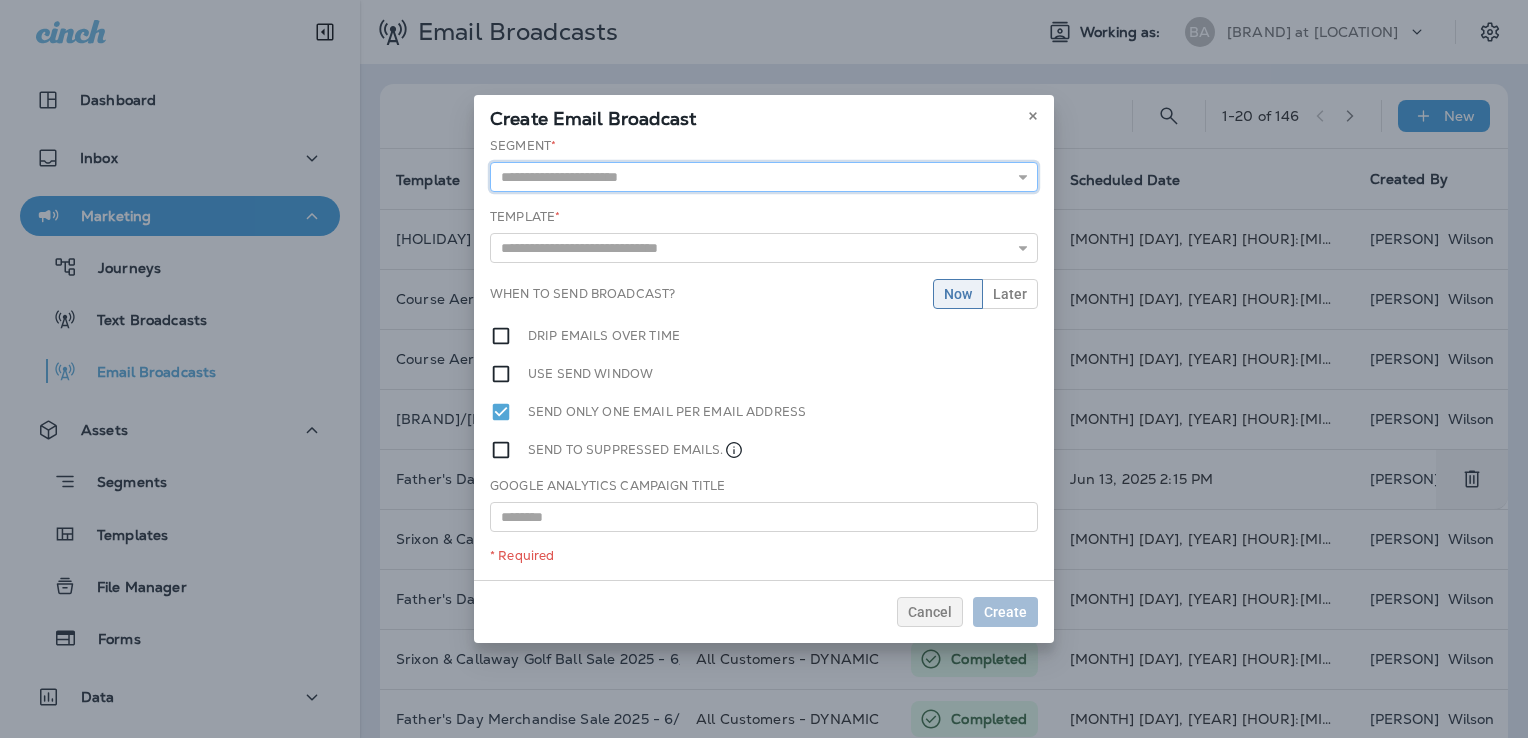 click at bounding box center [764, 177] 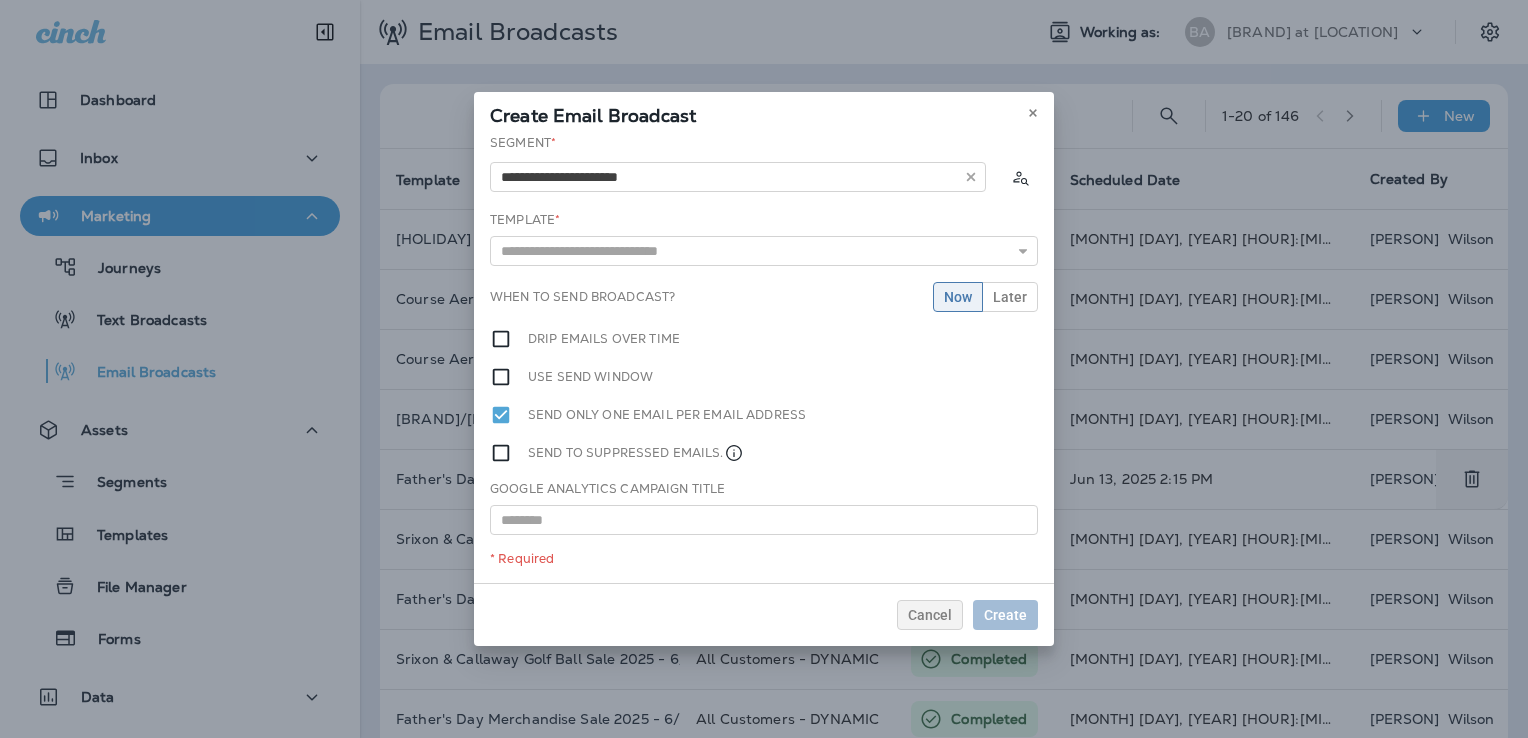click on "**********" at bounding box center [764, 358] 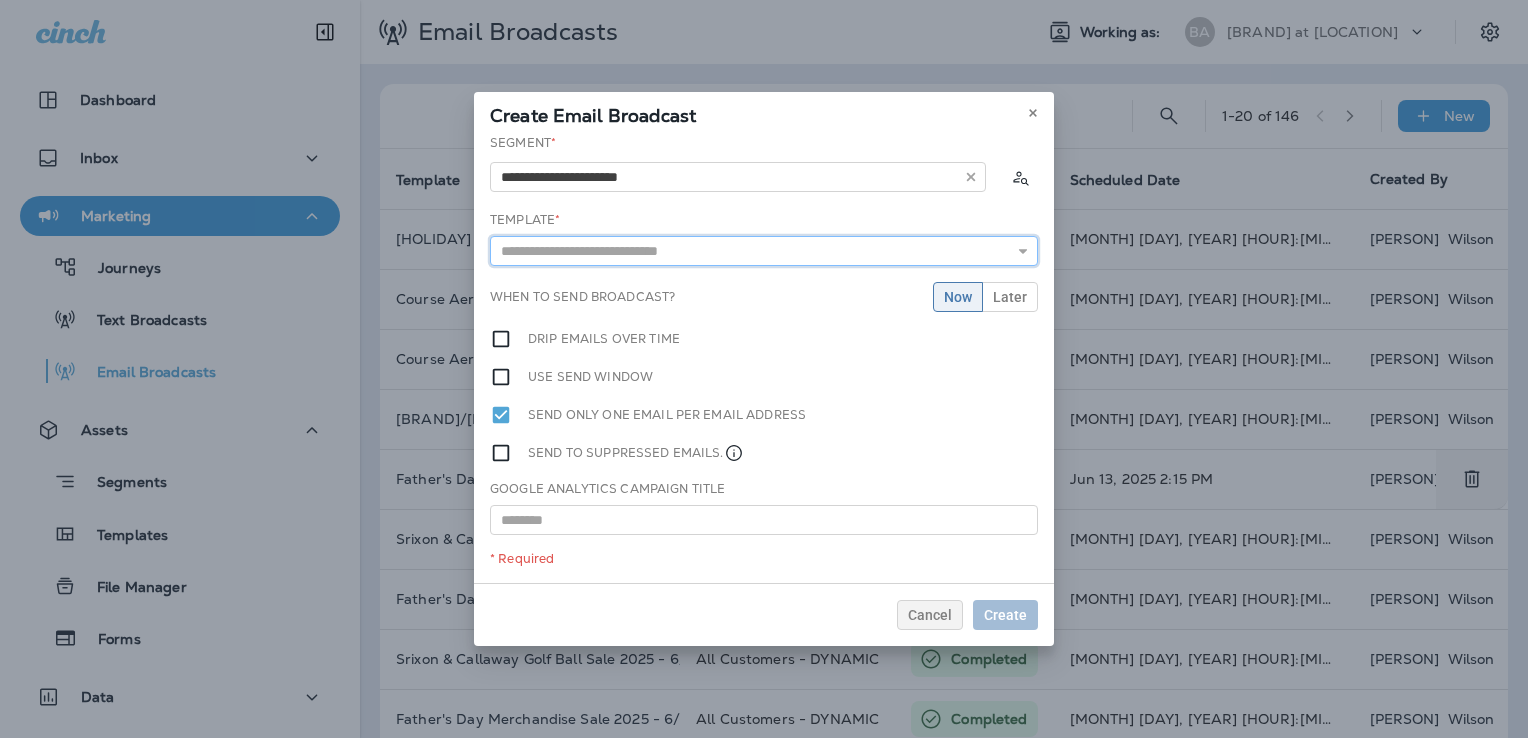 click at bounding box center [764, 251] 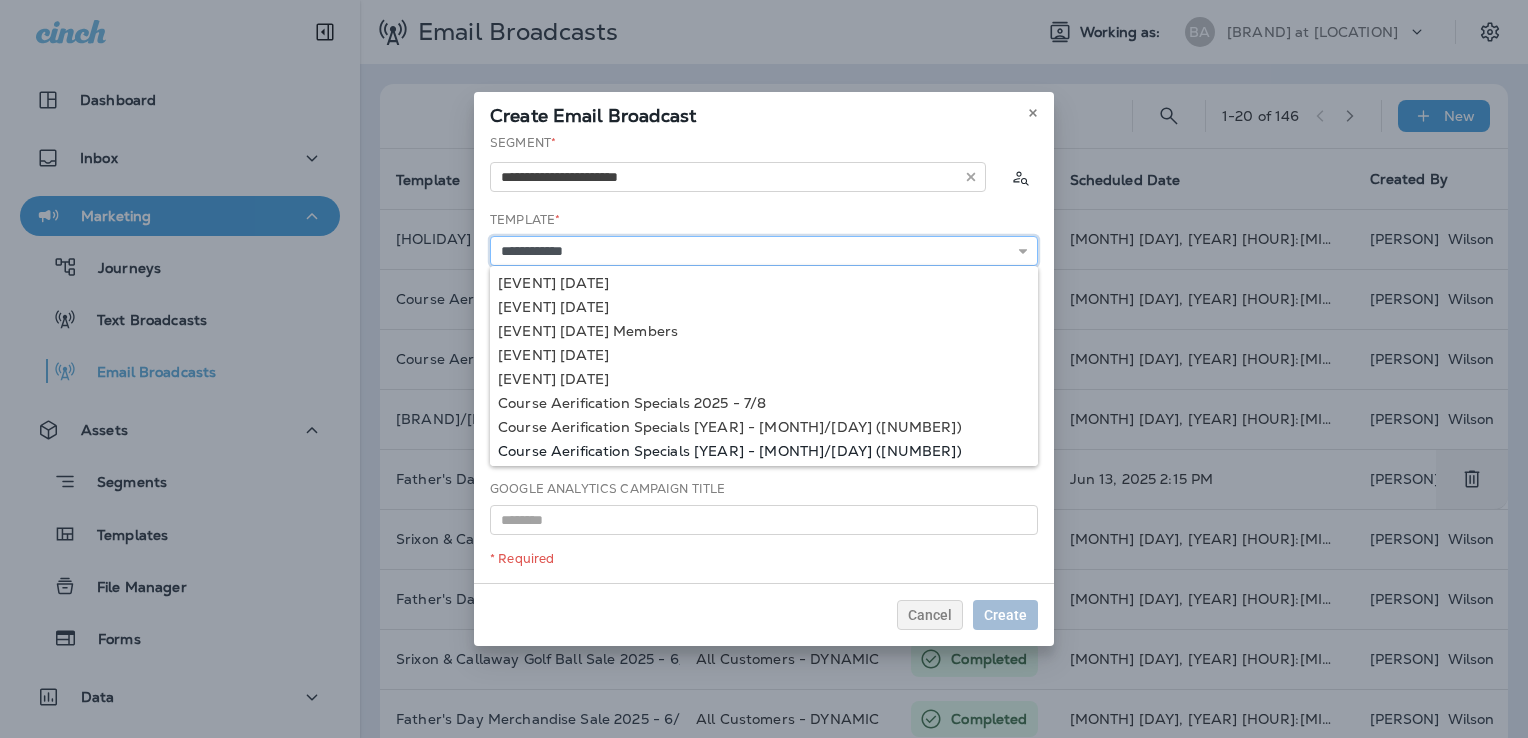 type on "**********" 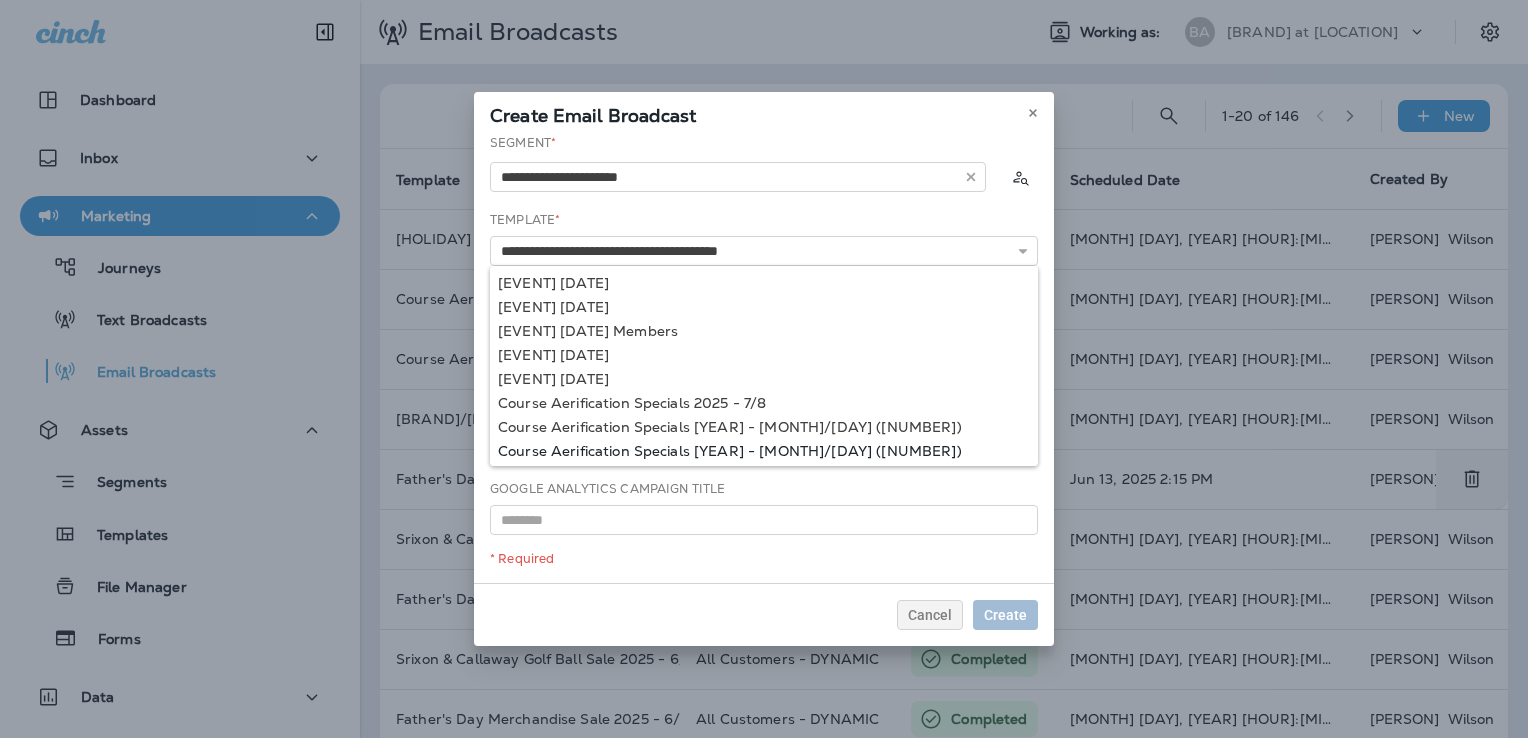 click on "**********" at bounding box center [764, 358] 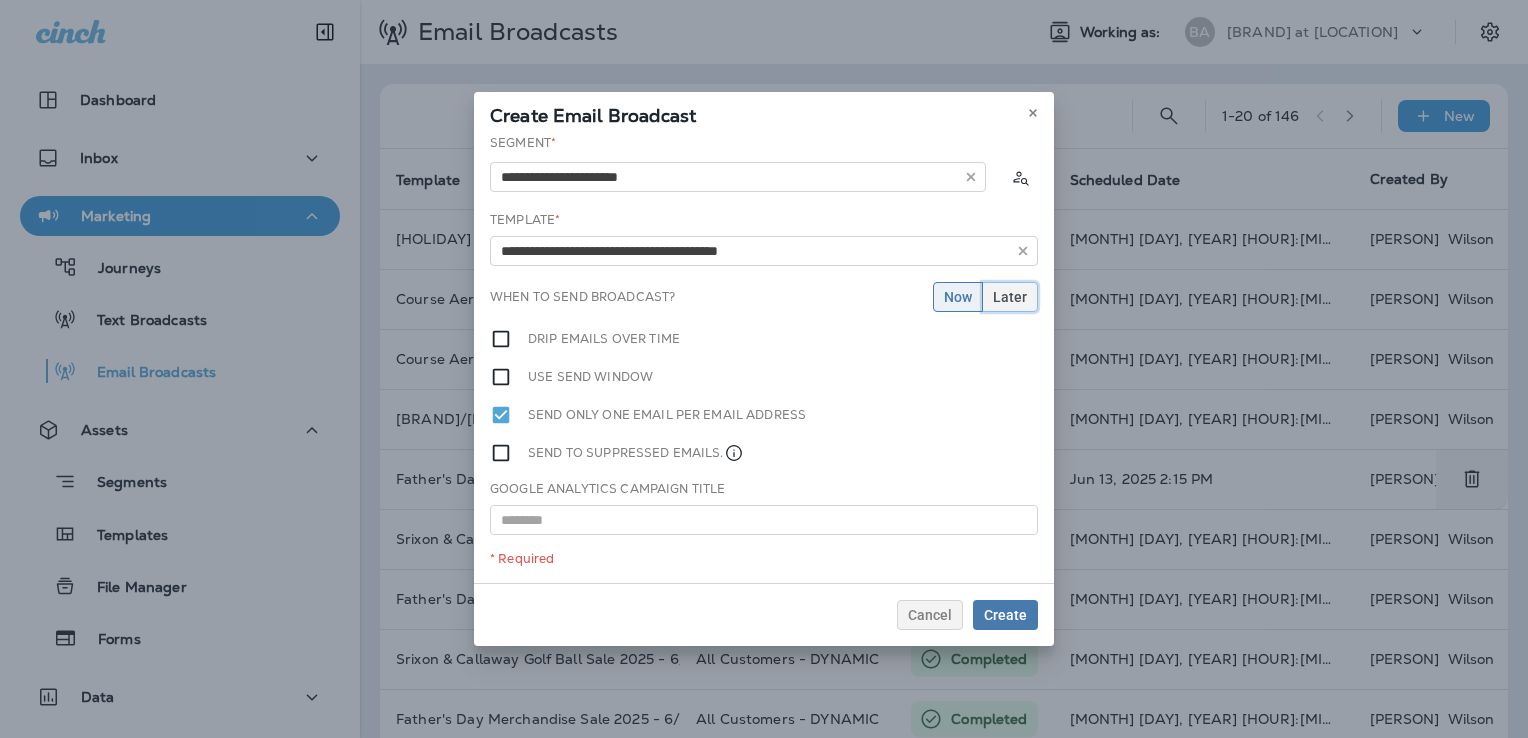 click on "Later" at bounding box center [958, 297] 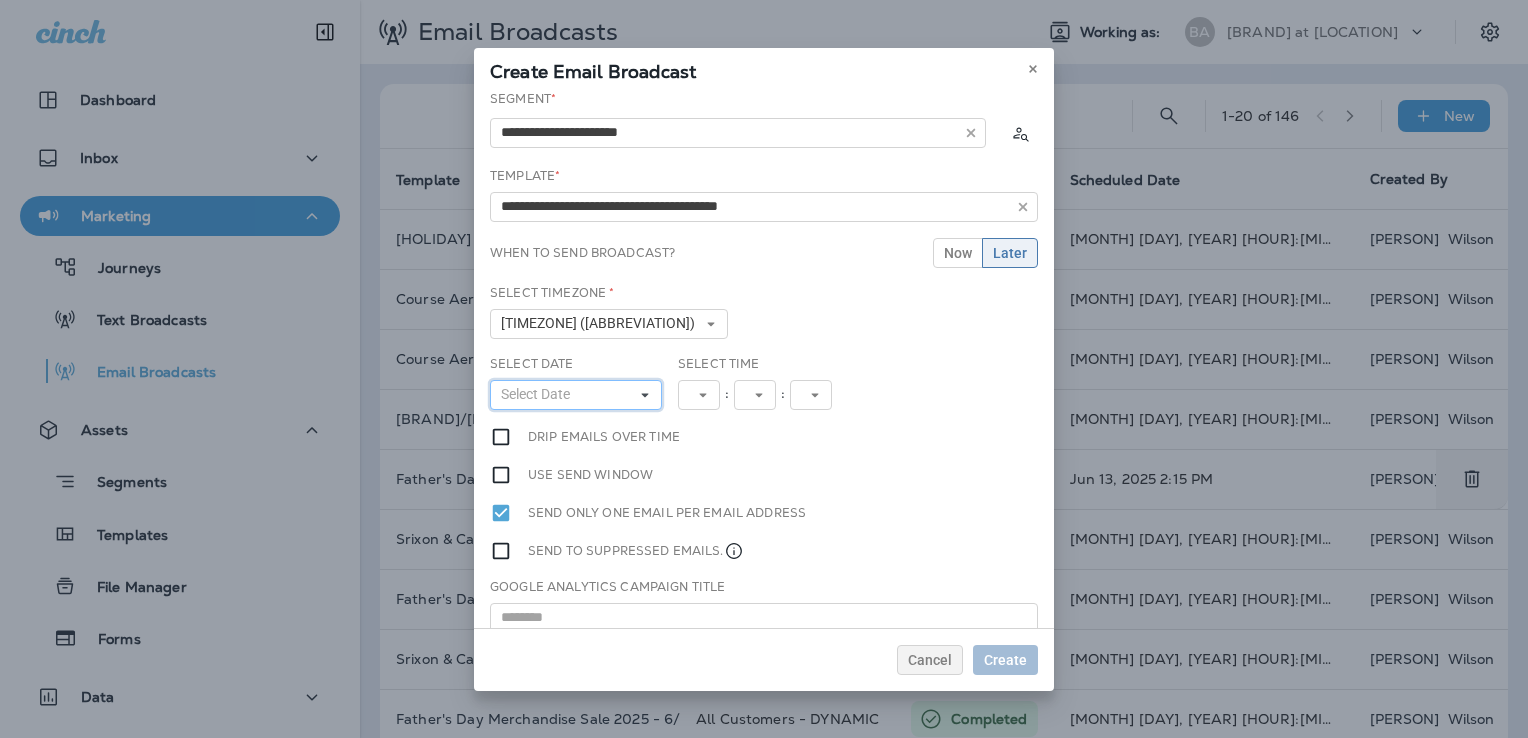 click on "Select Date" at bounding box center (576, 395) 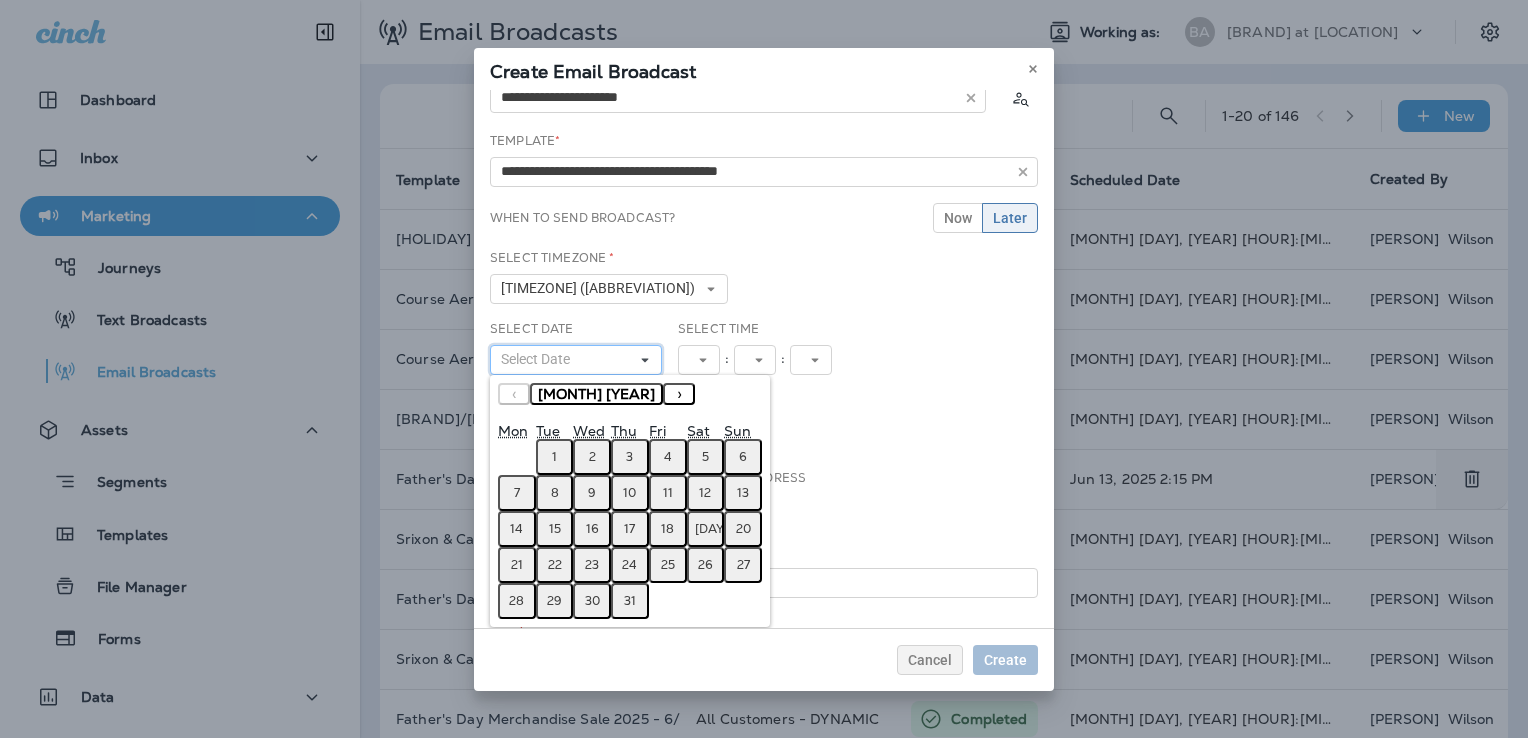 scroll, scrollTop: 52, scrollLeft: 0, axis: vertical 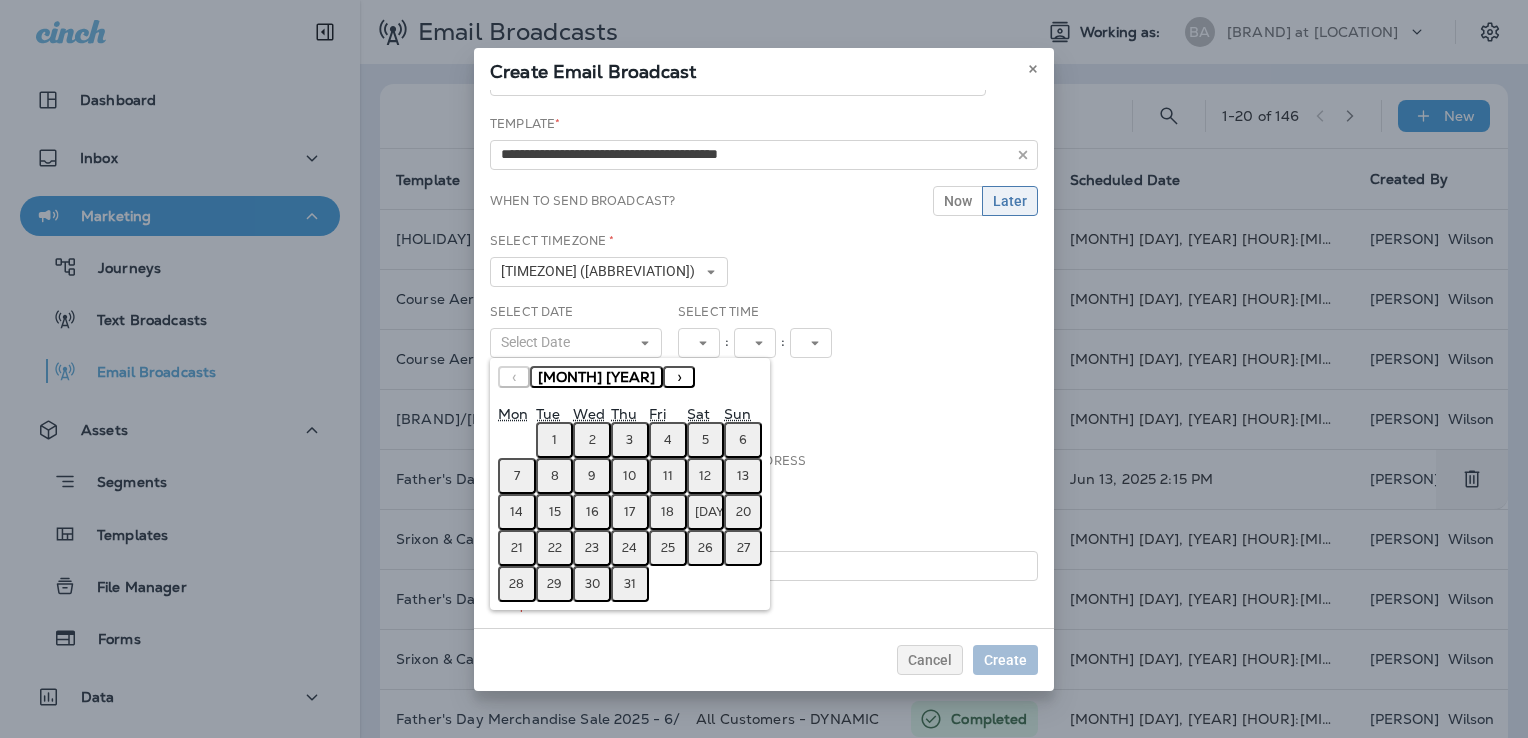 click on "16" at bounding box center (592, 512) 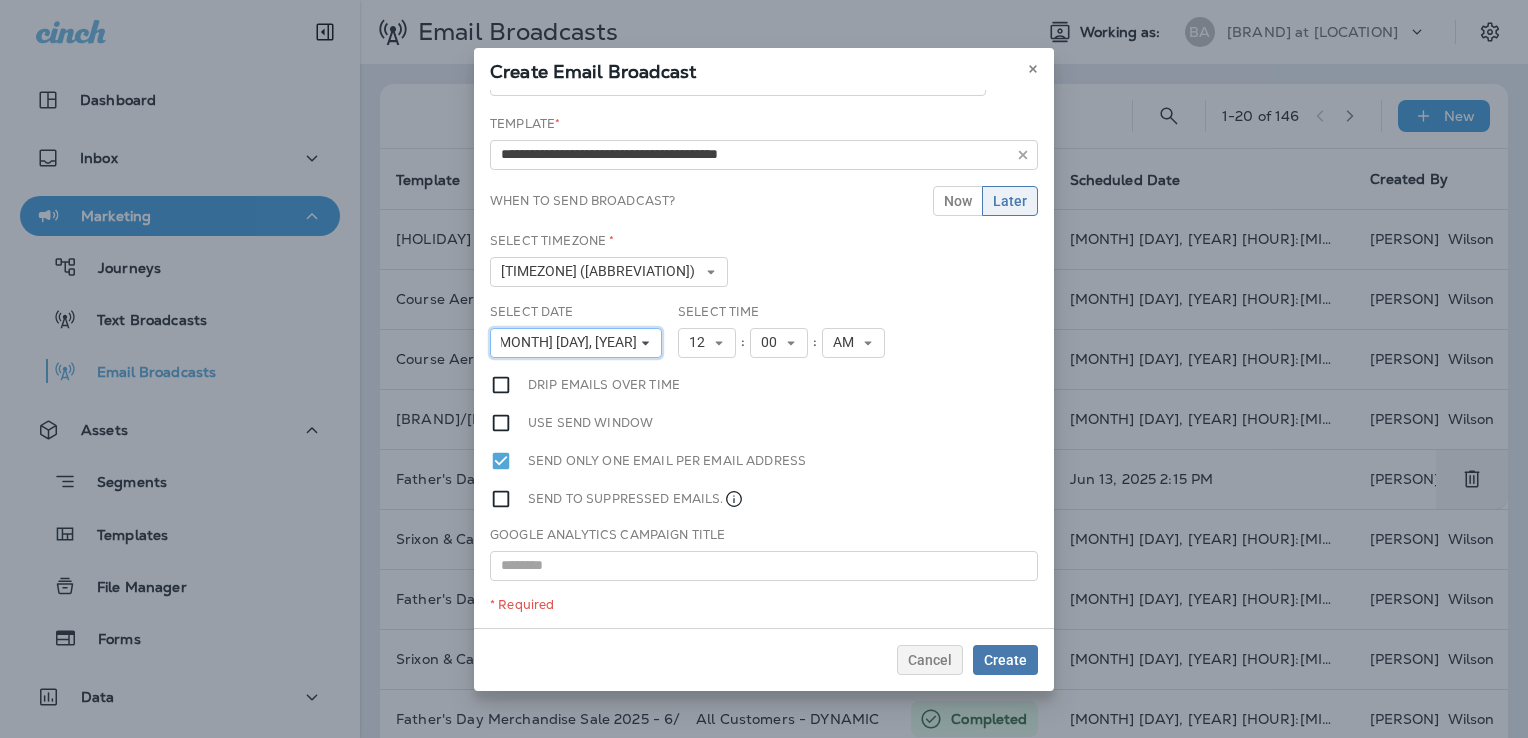 click at bounding box center [645, 343] 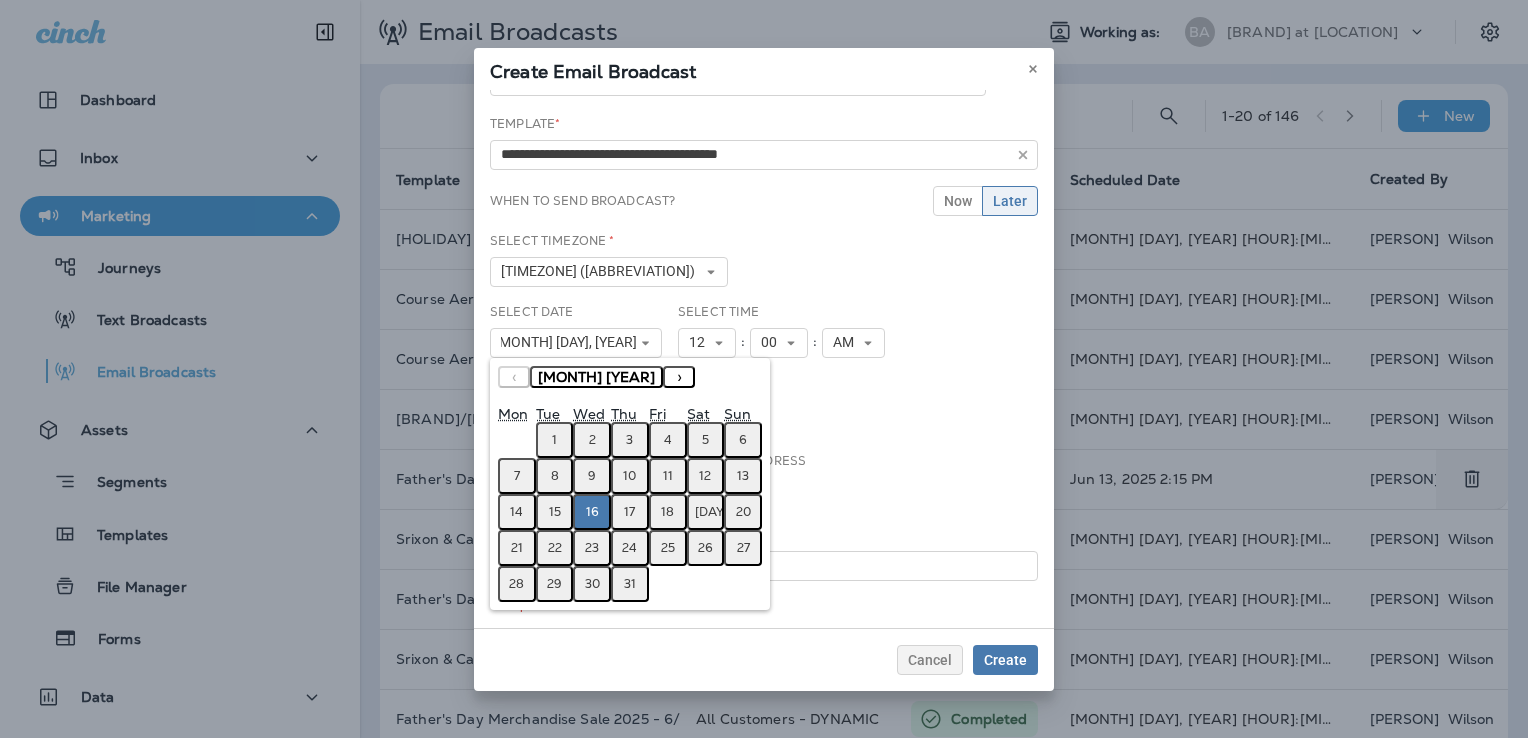 click on "15" at bounding box center (555, 512) 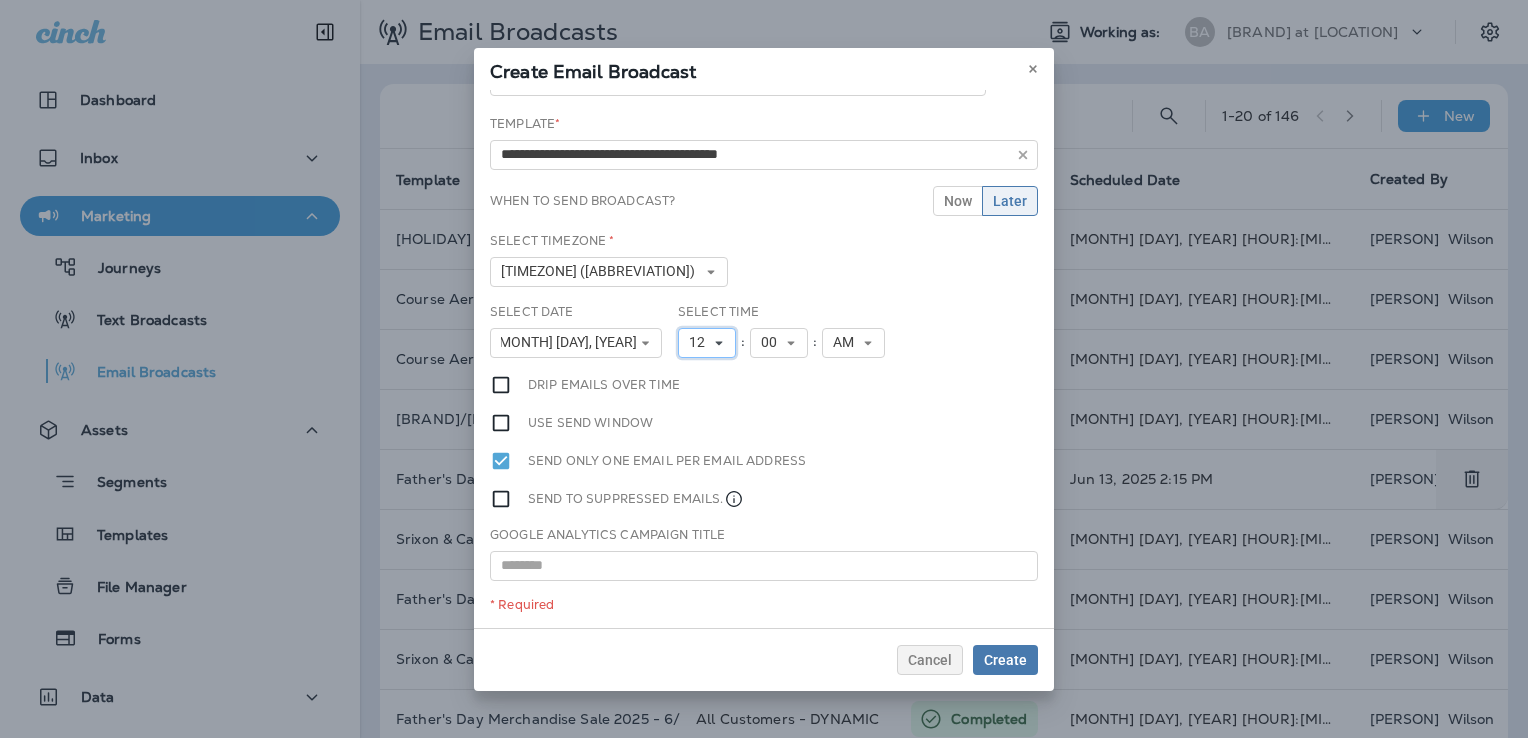 click on "12" at bounding box center (701, 342) 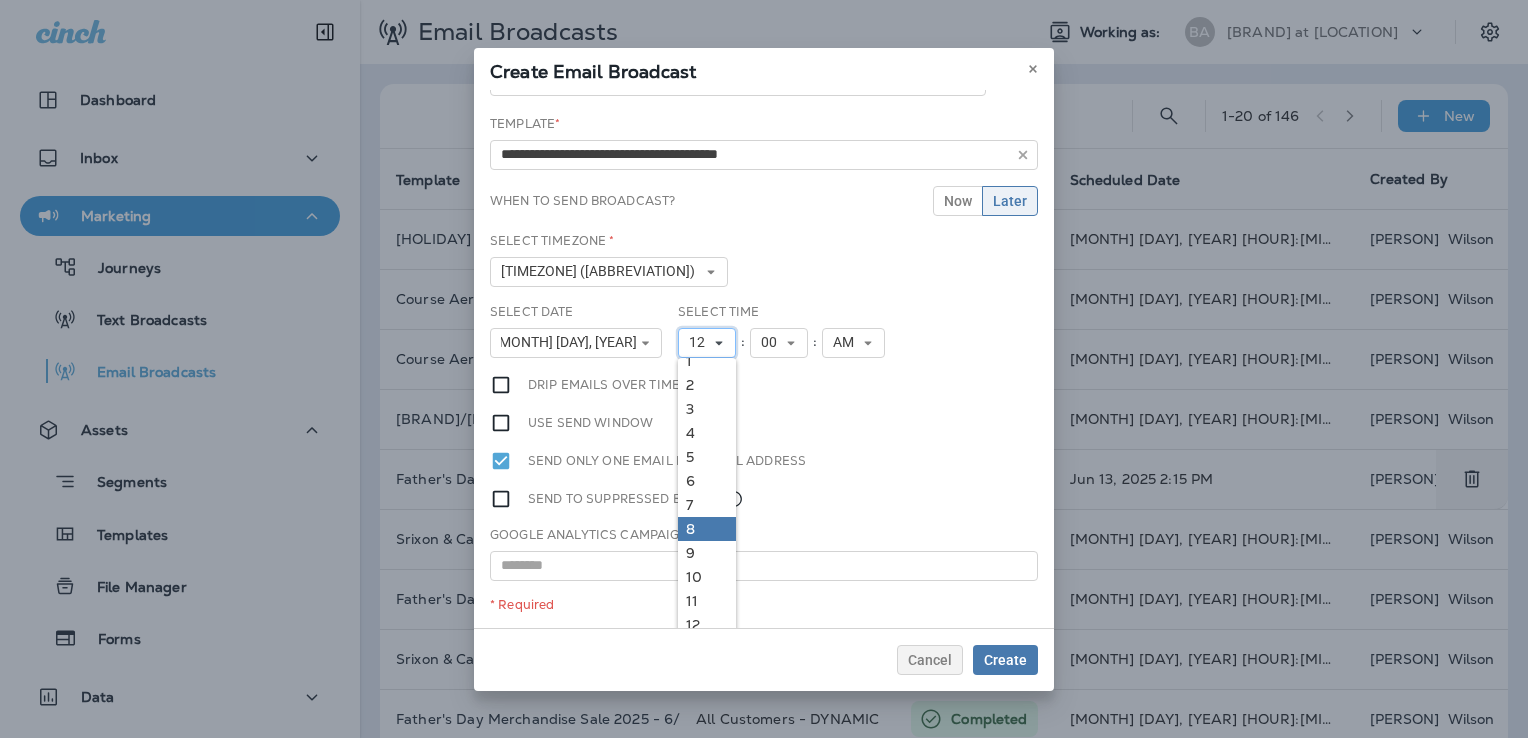 scroll, scrollTop: 18, scrollLeft: 0, axis: vertical 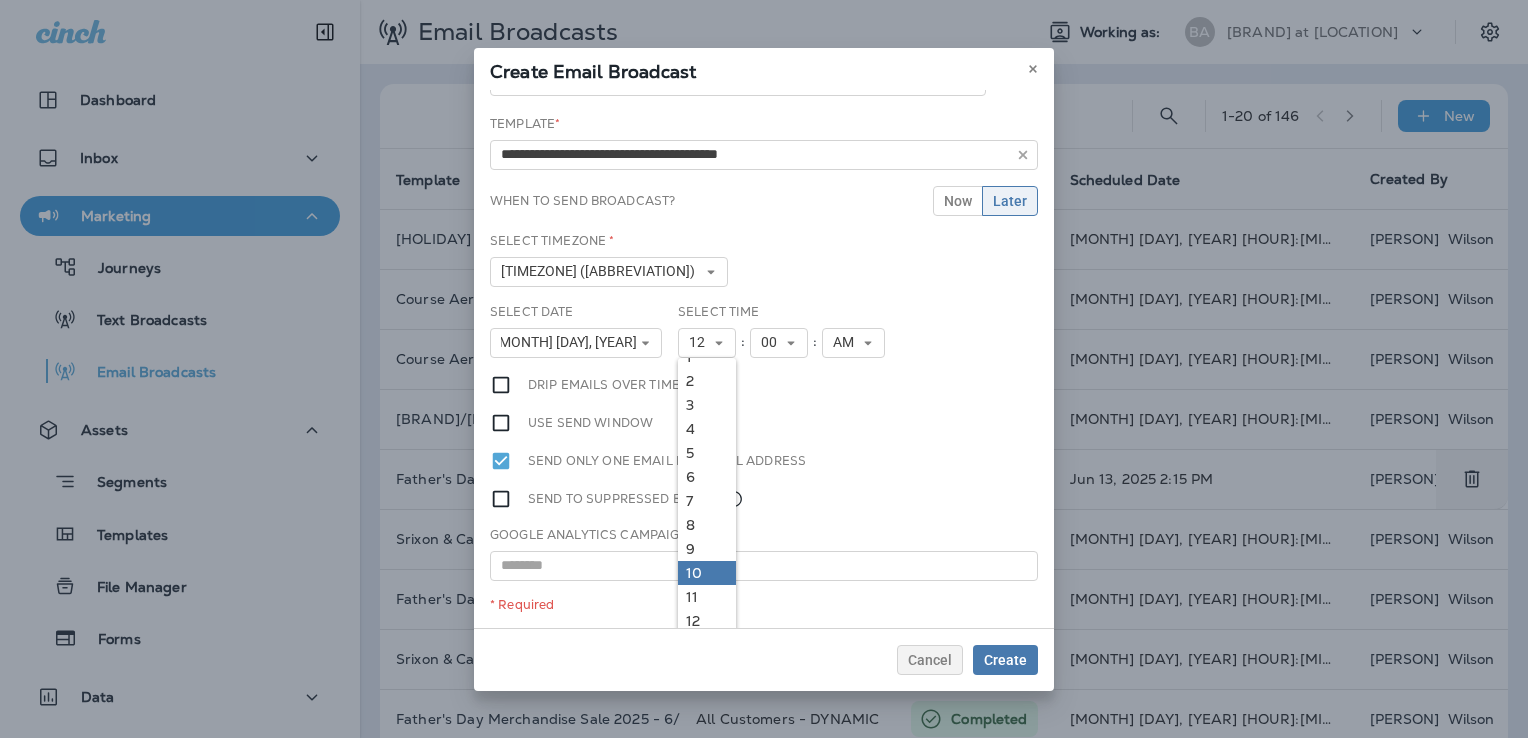 click on "10" at bounding box center (707, 357) 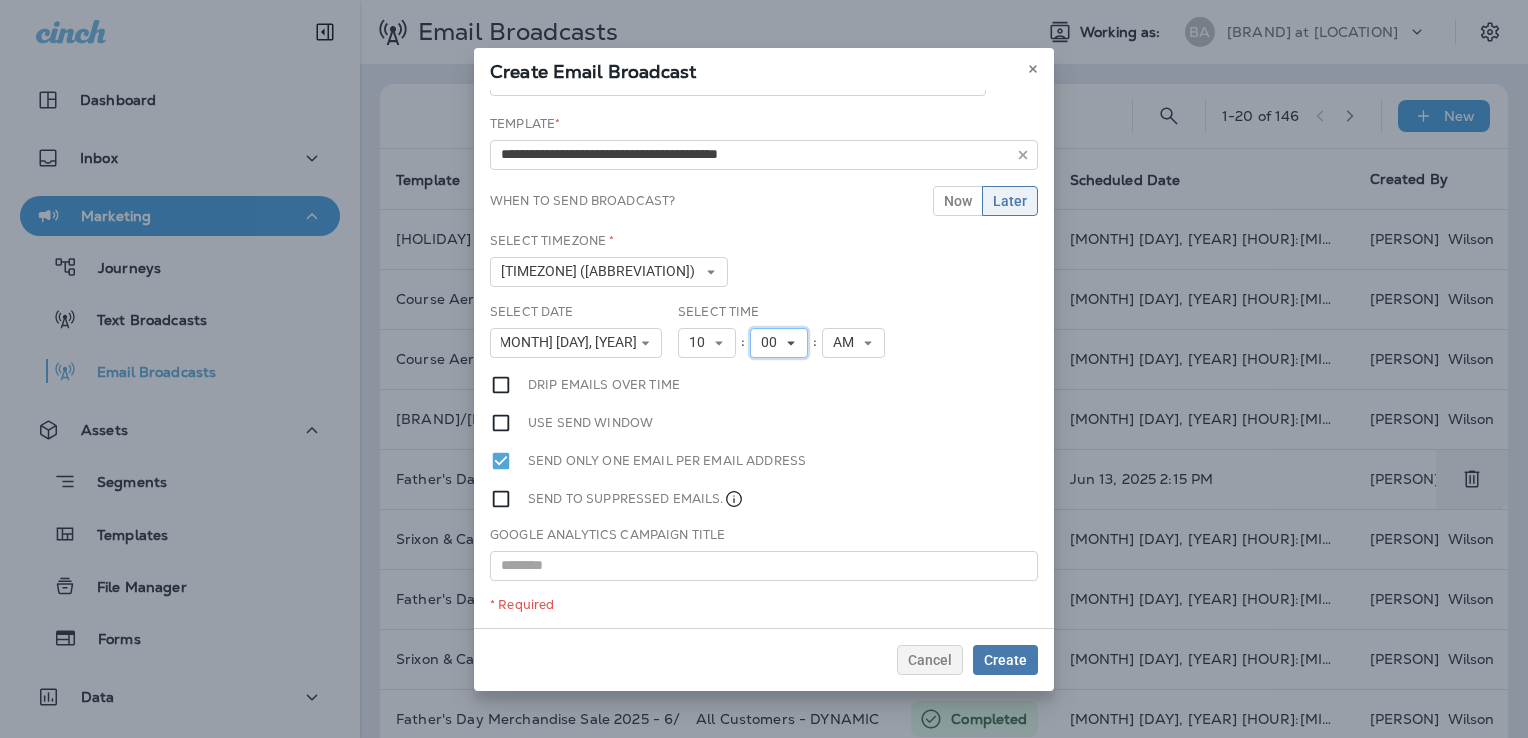 click on "00" at bounding box center [701, 342] 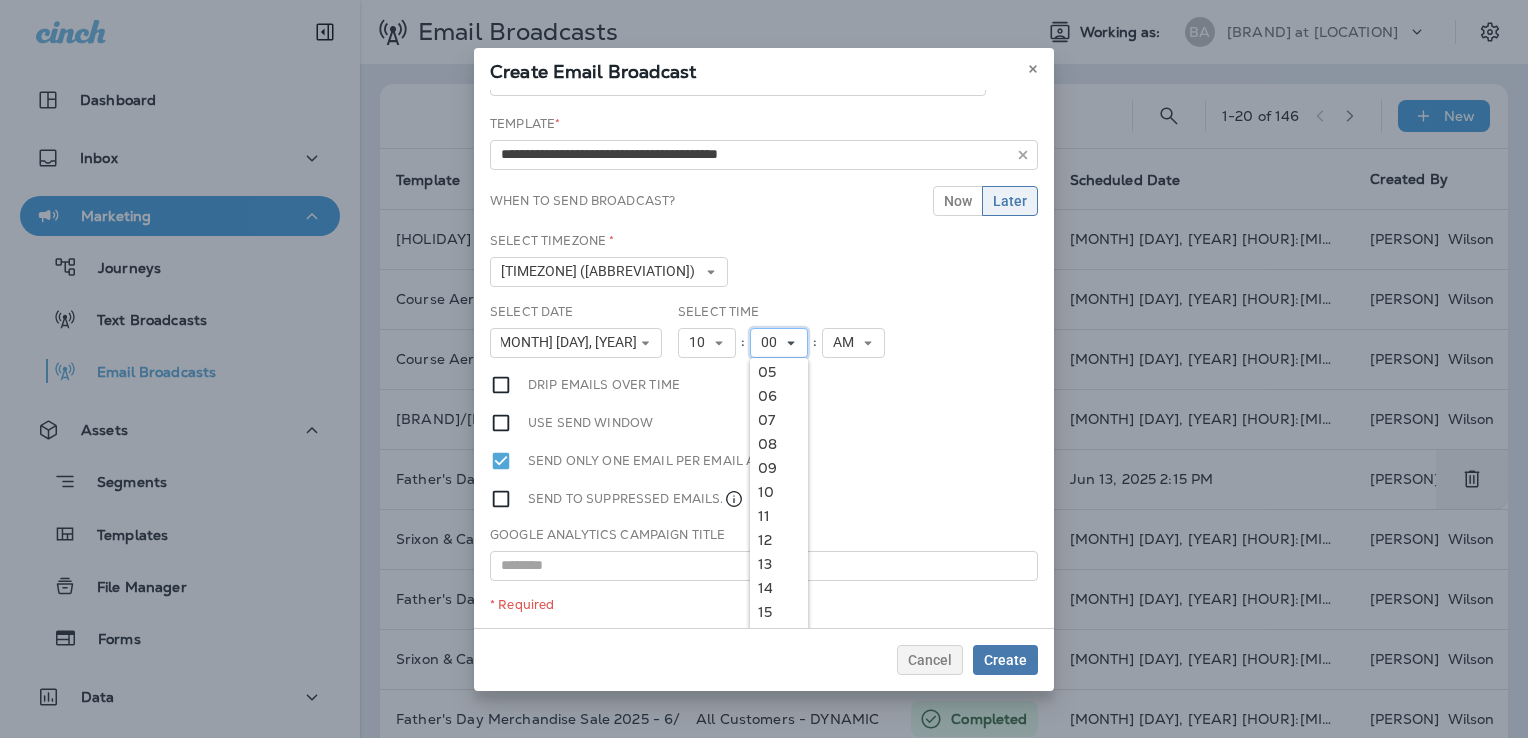 scroll, scrollTop: 300, scrollLeft: 0, axis: vertical 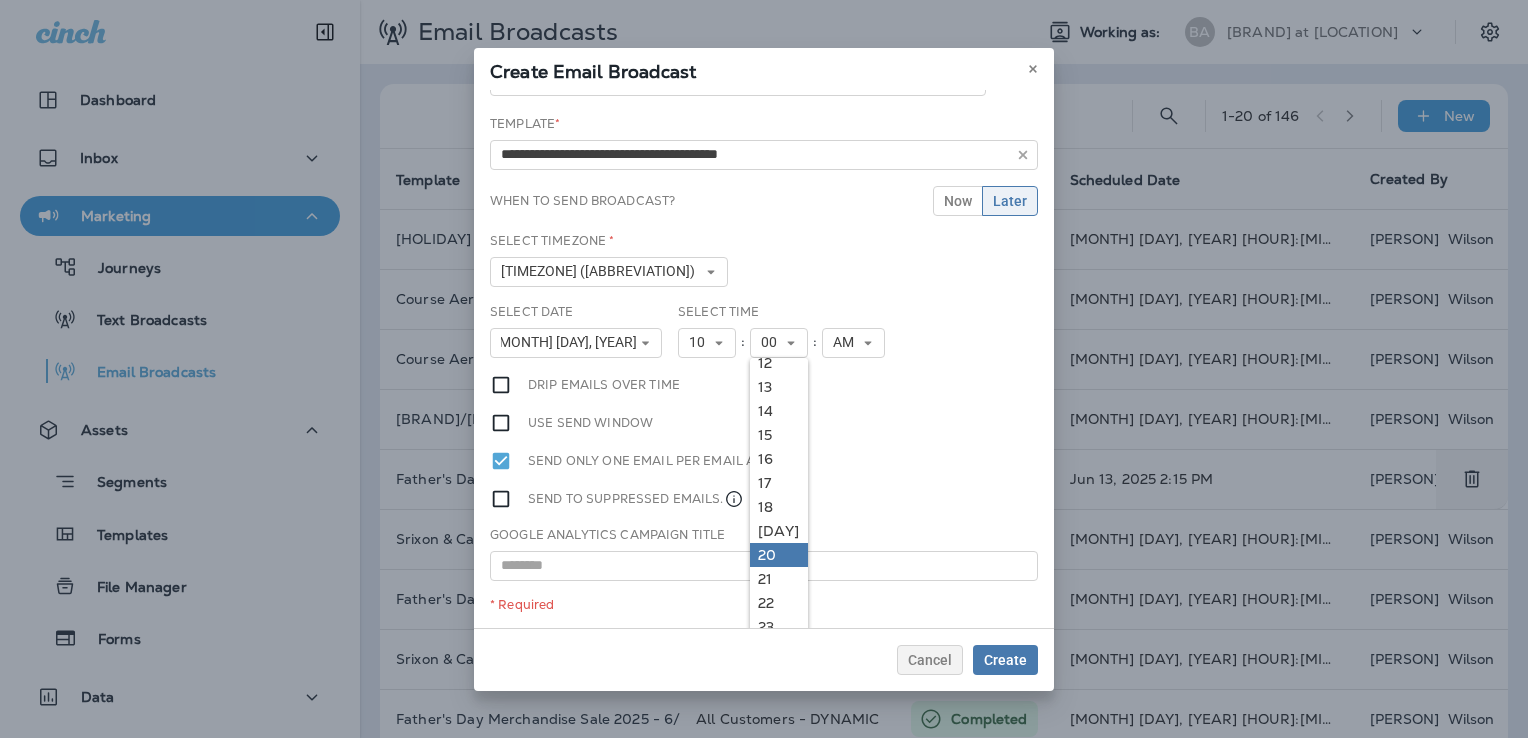 click on "20" at bounding box center (0, 0) 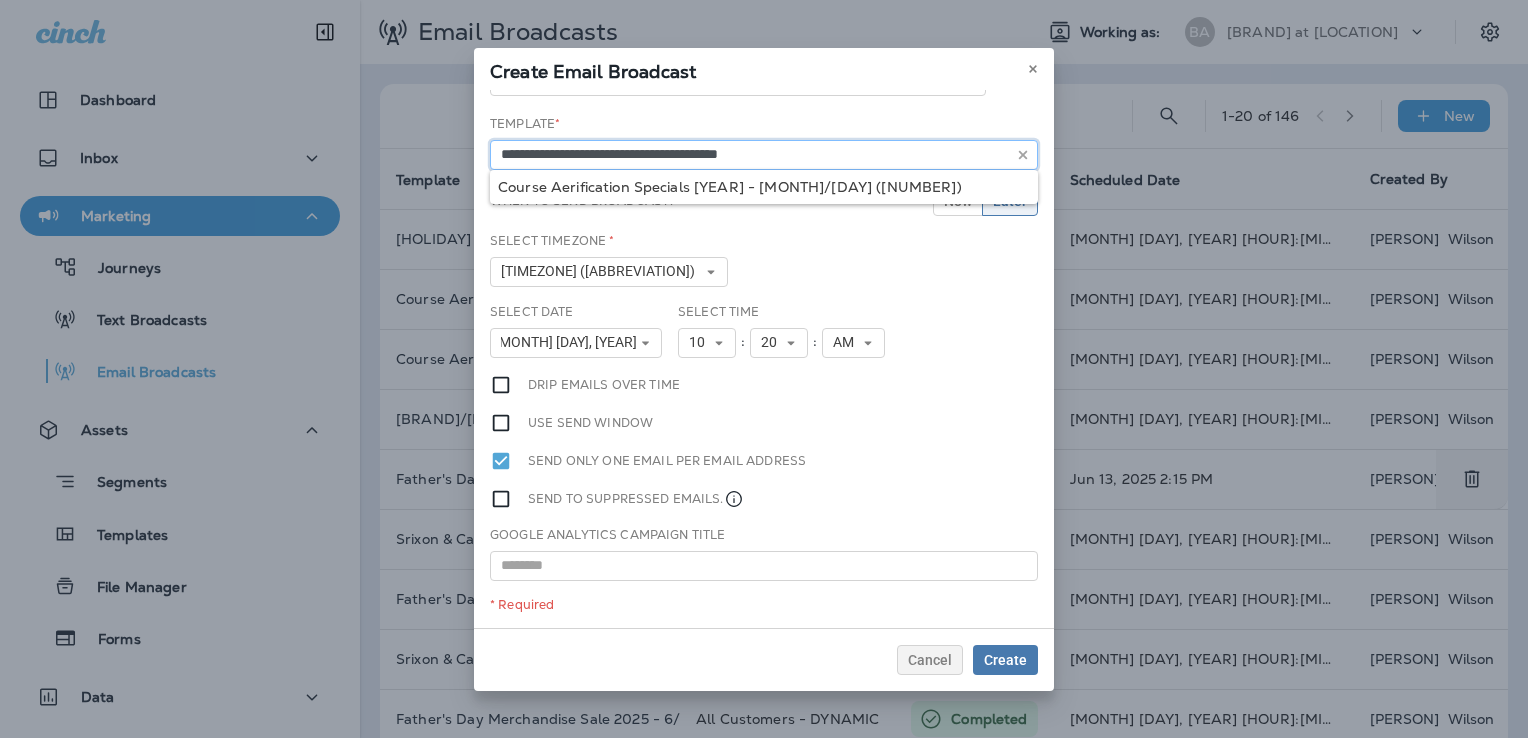click on "**********" at bounding box center (738, 81) 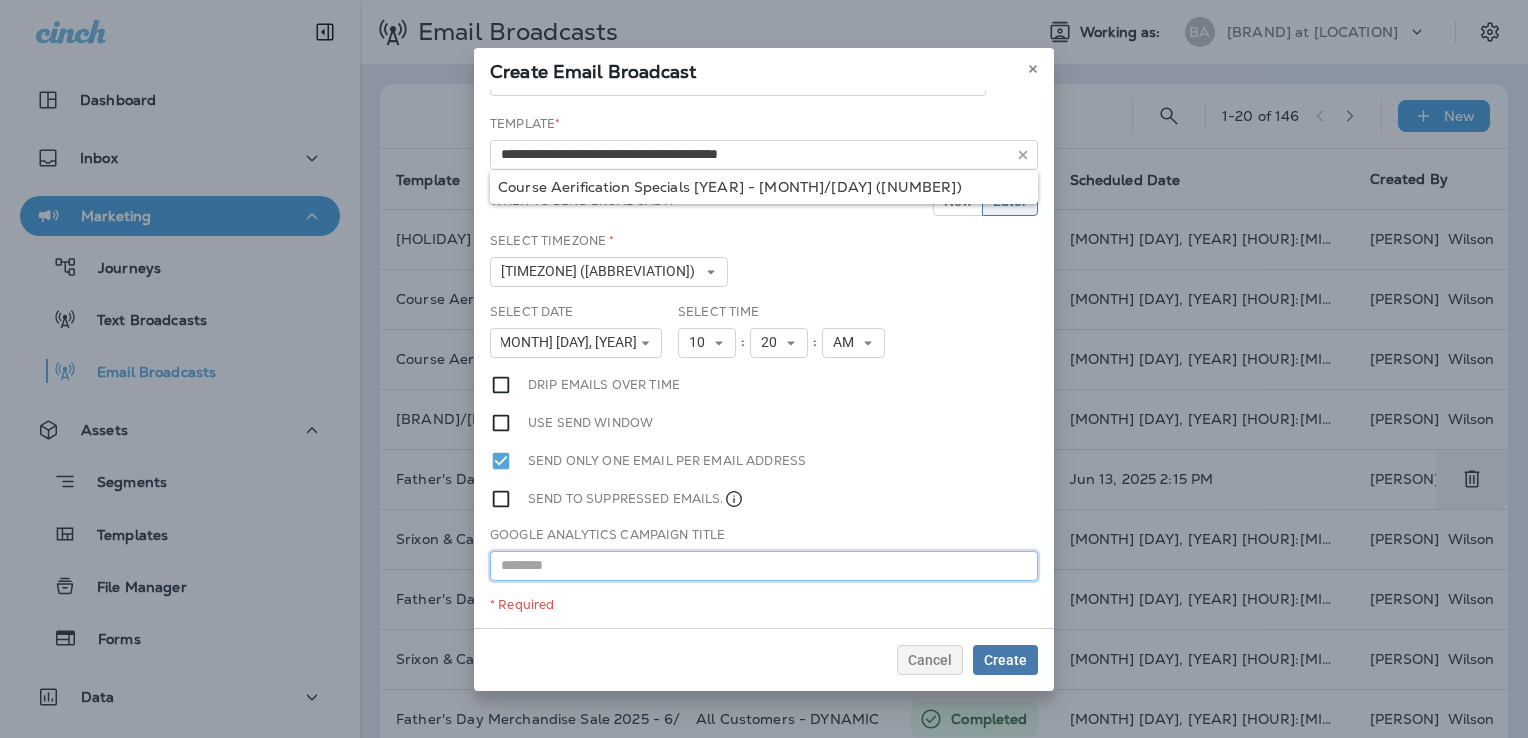 click at bounding box center [764, 566] 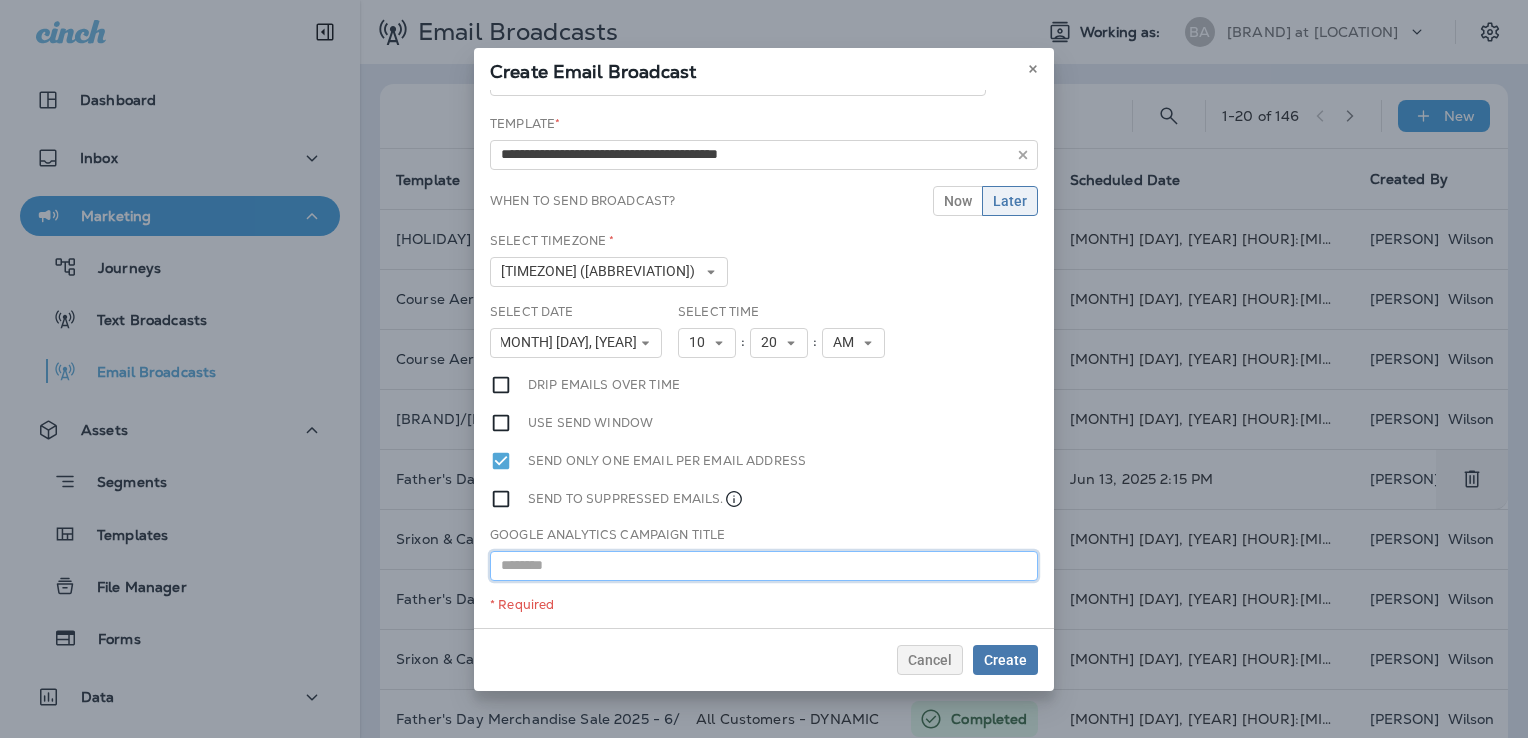paste on "**********" 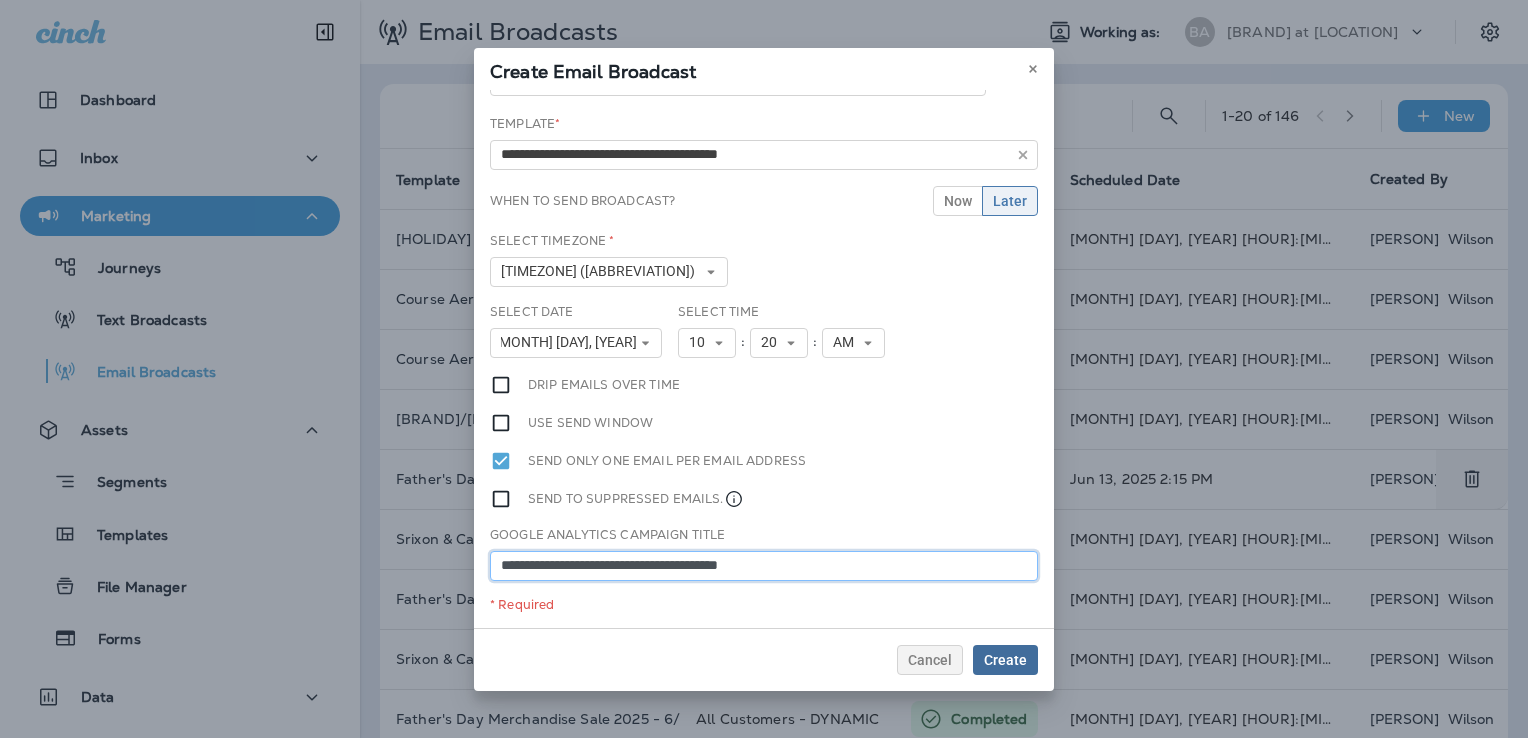 type on "**********" 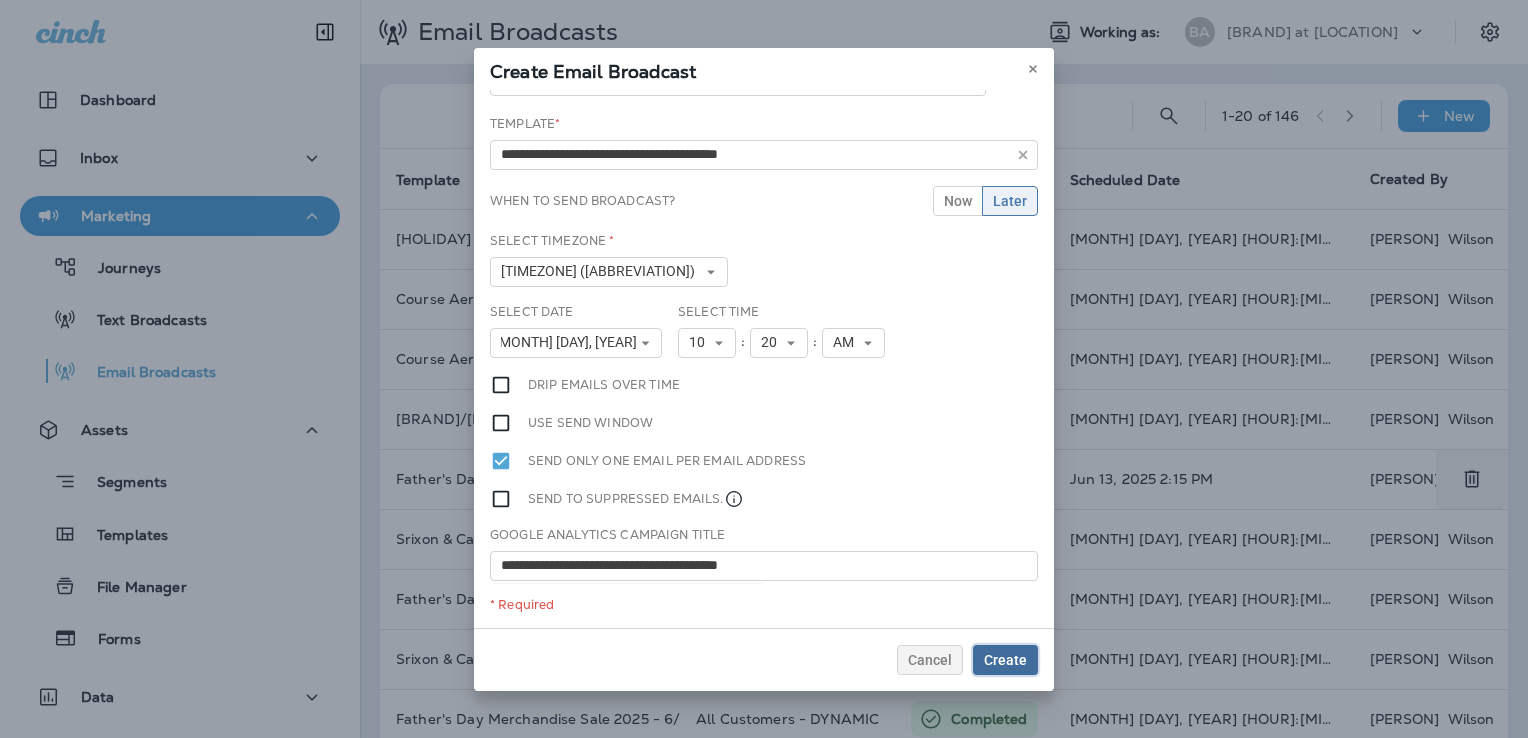 click on "Create" at bounding box center (1005, 660) 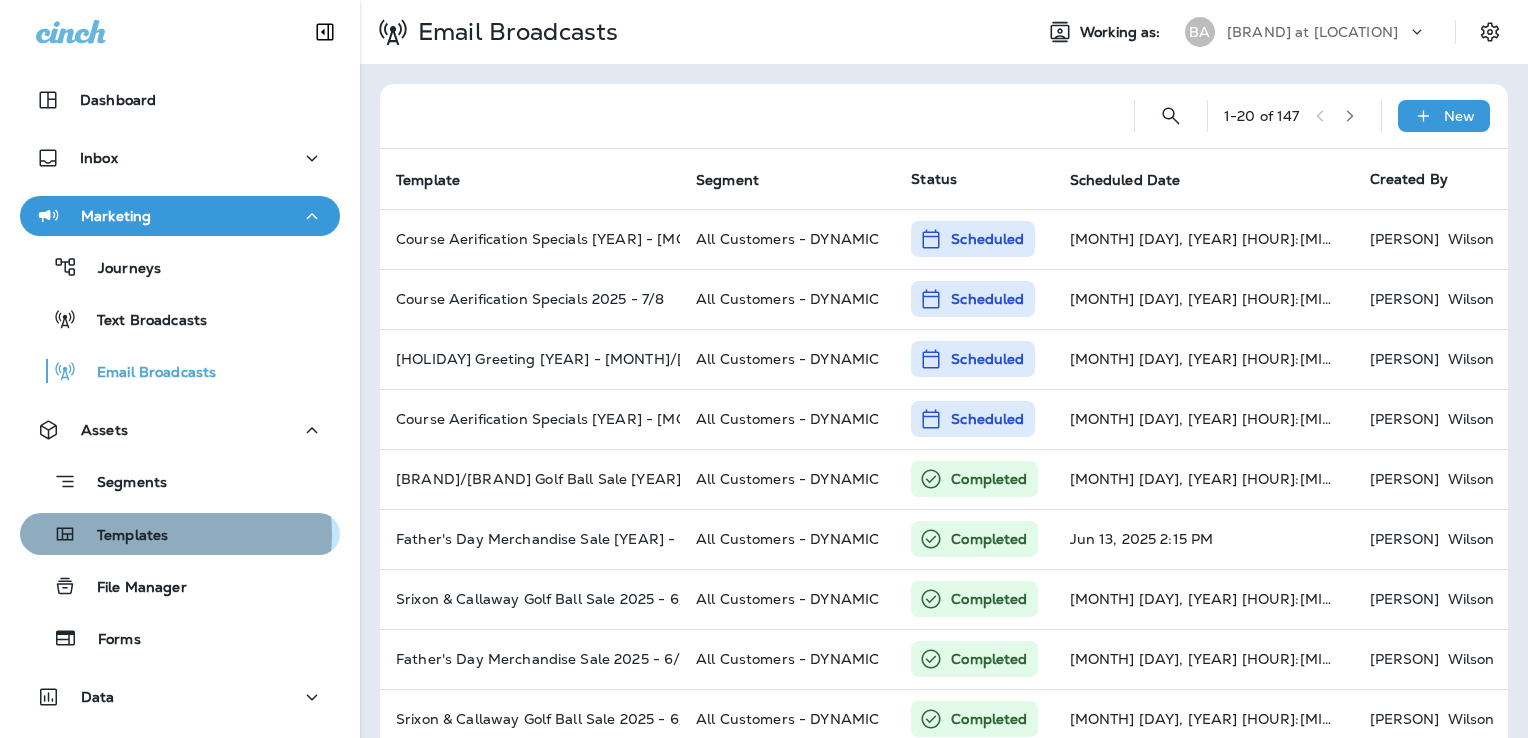click on "Templates" at bounding box center (119, 269) 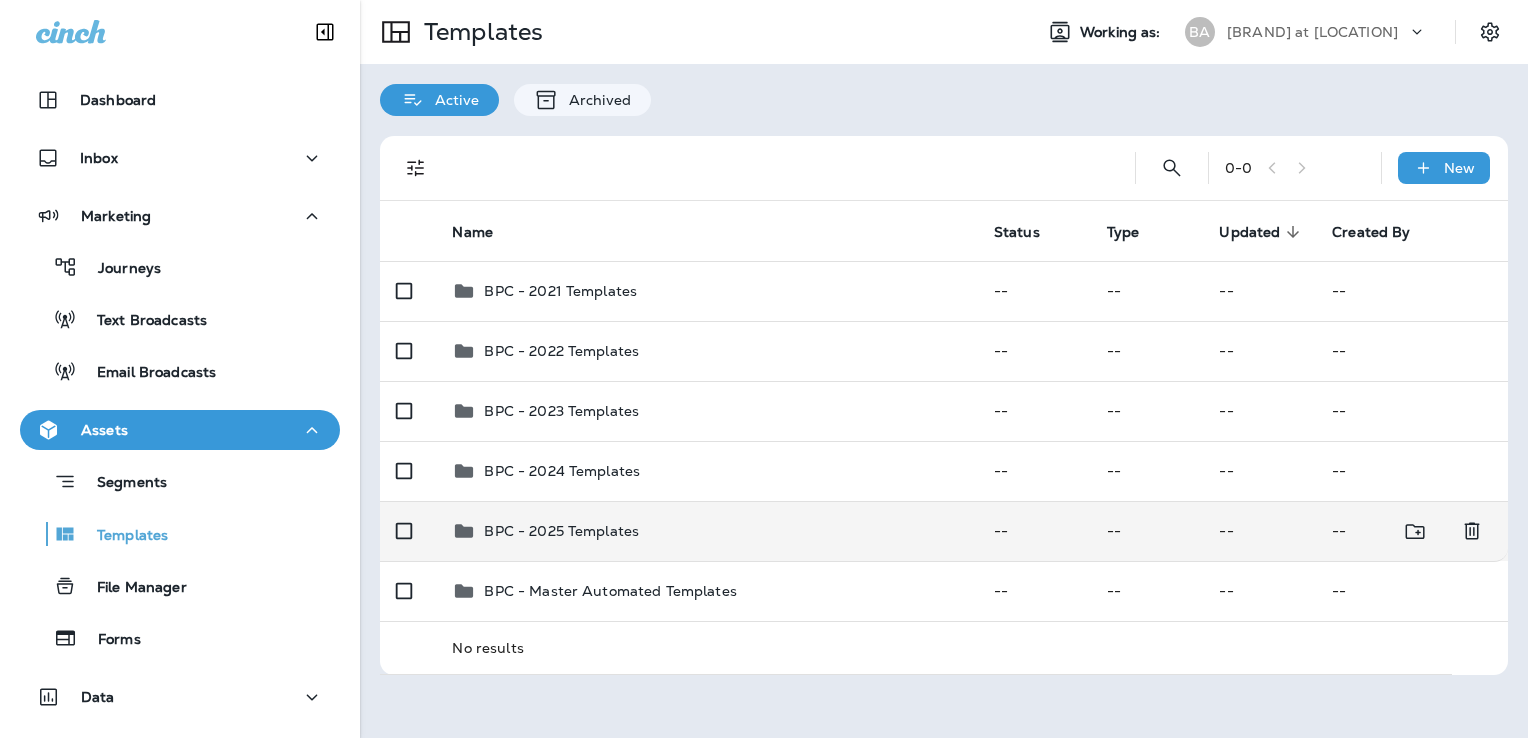 click on "BPC - 2025 Templates" at bounding box center [706, 291] 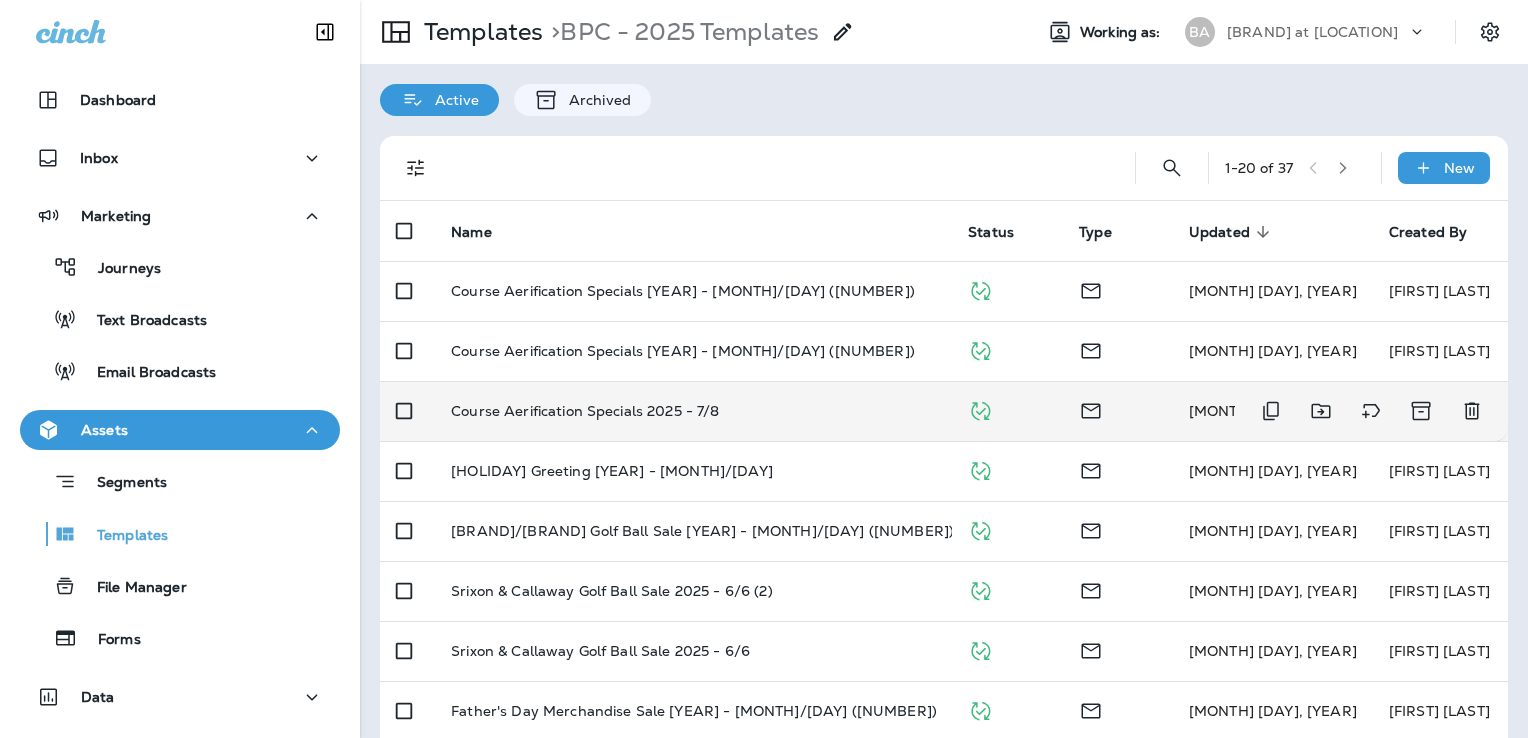 click on "Course Aerification Specials 2025 - 7/8" at bounding box center [693, 291] 